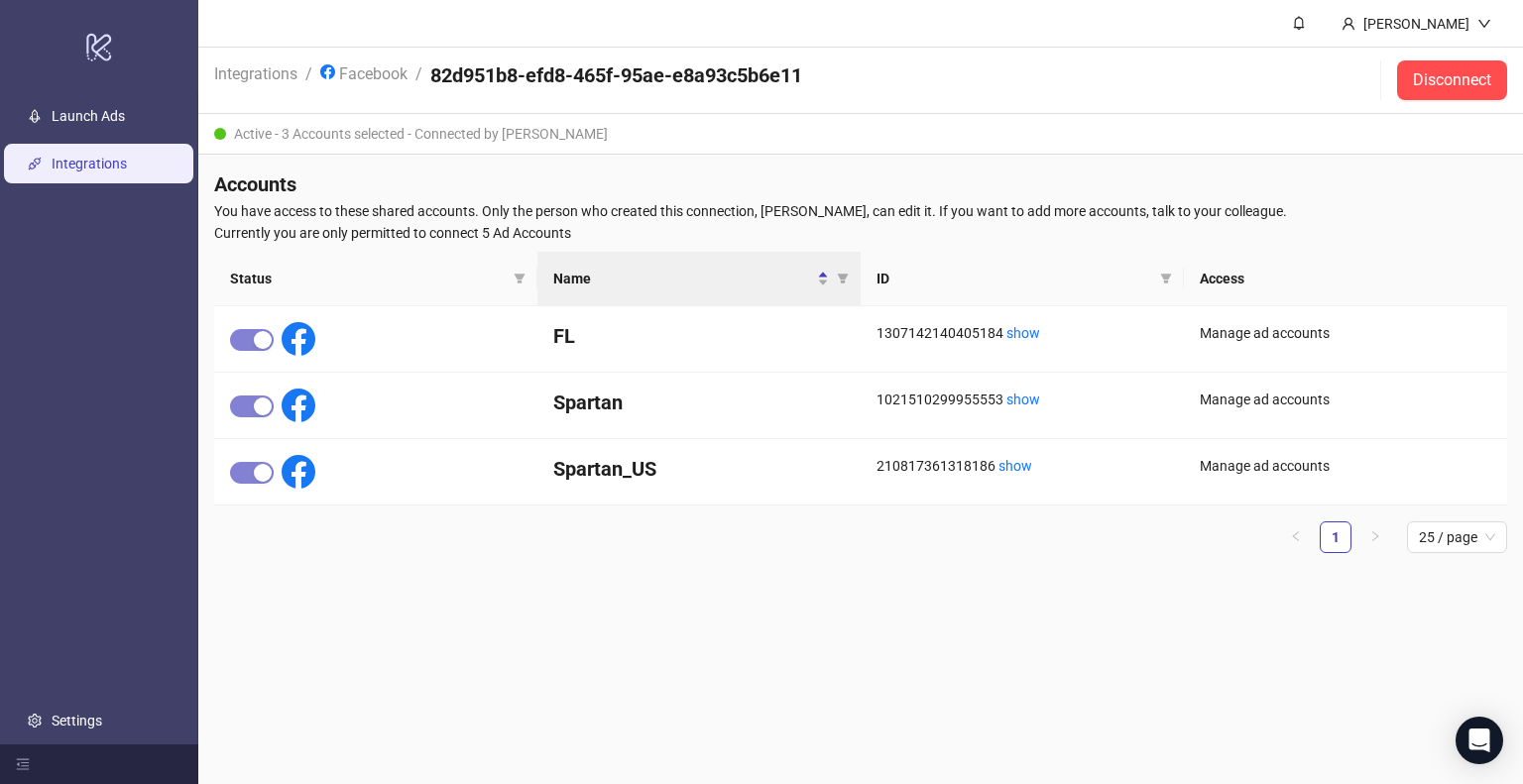 scroll, scrollTop: 0, scrollLeft: 0, axis: both 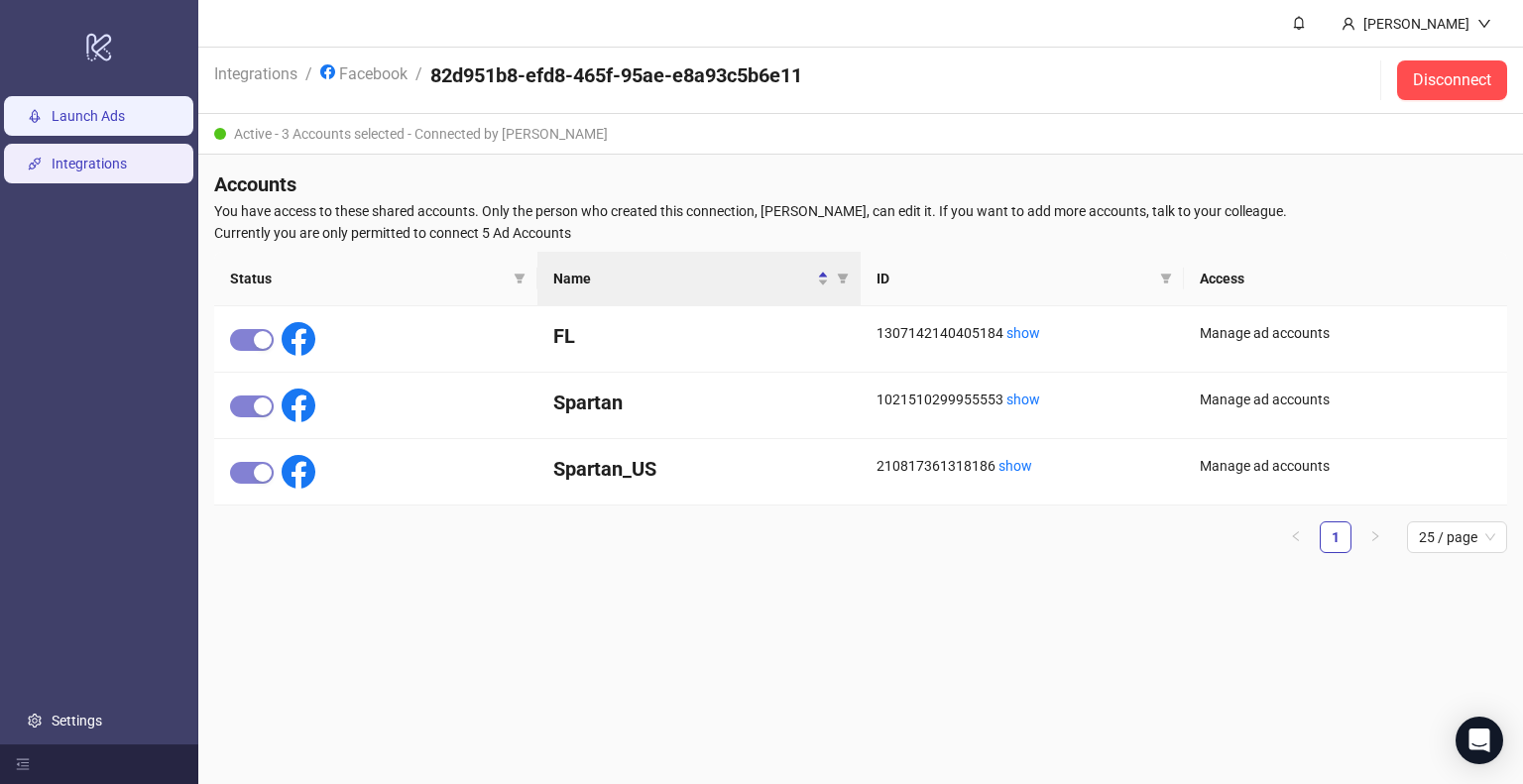click on "Launch Ads" at bounding box center (88, 116) 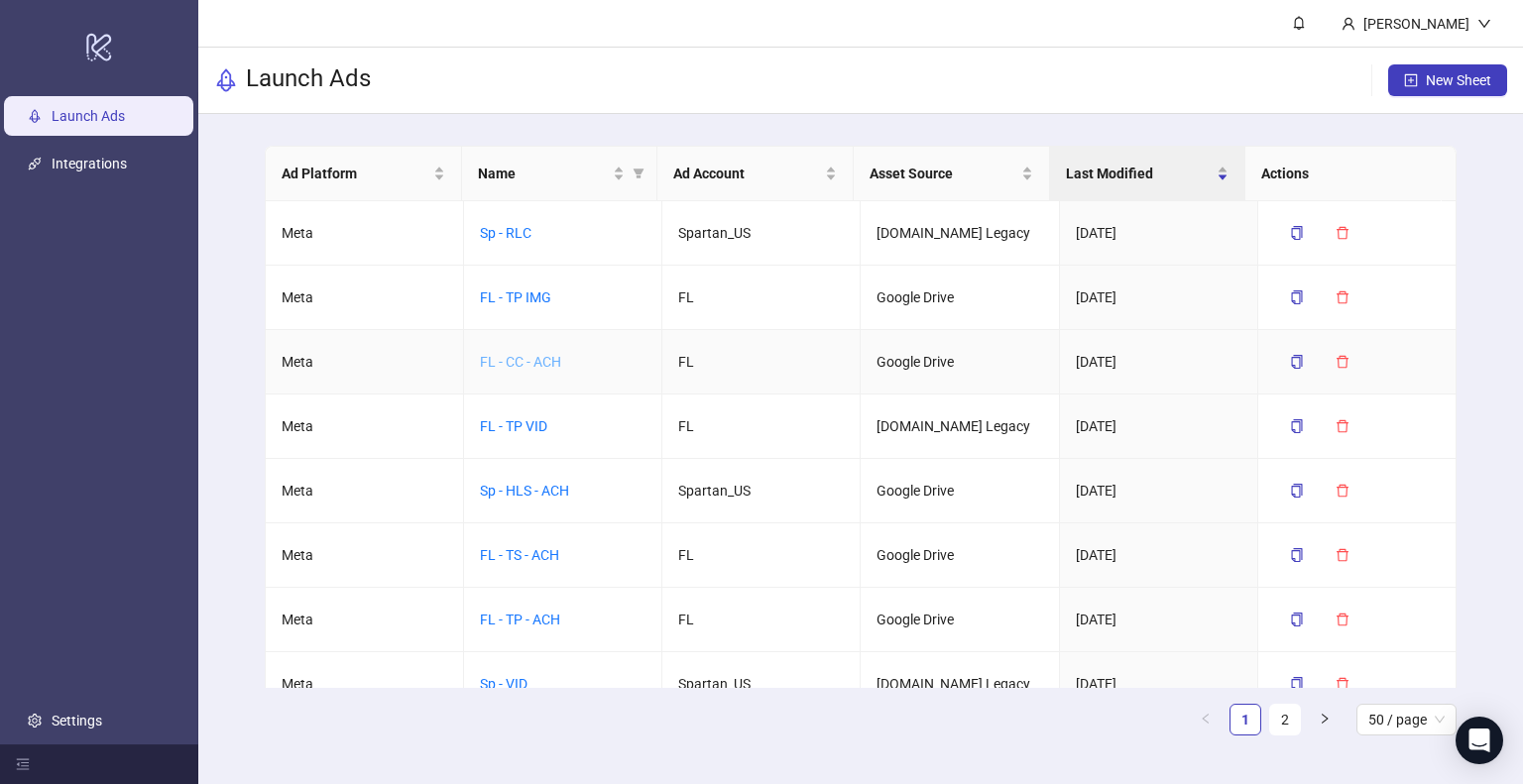 click on "FL - CC - ACH" at bounding box center (521, 362) 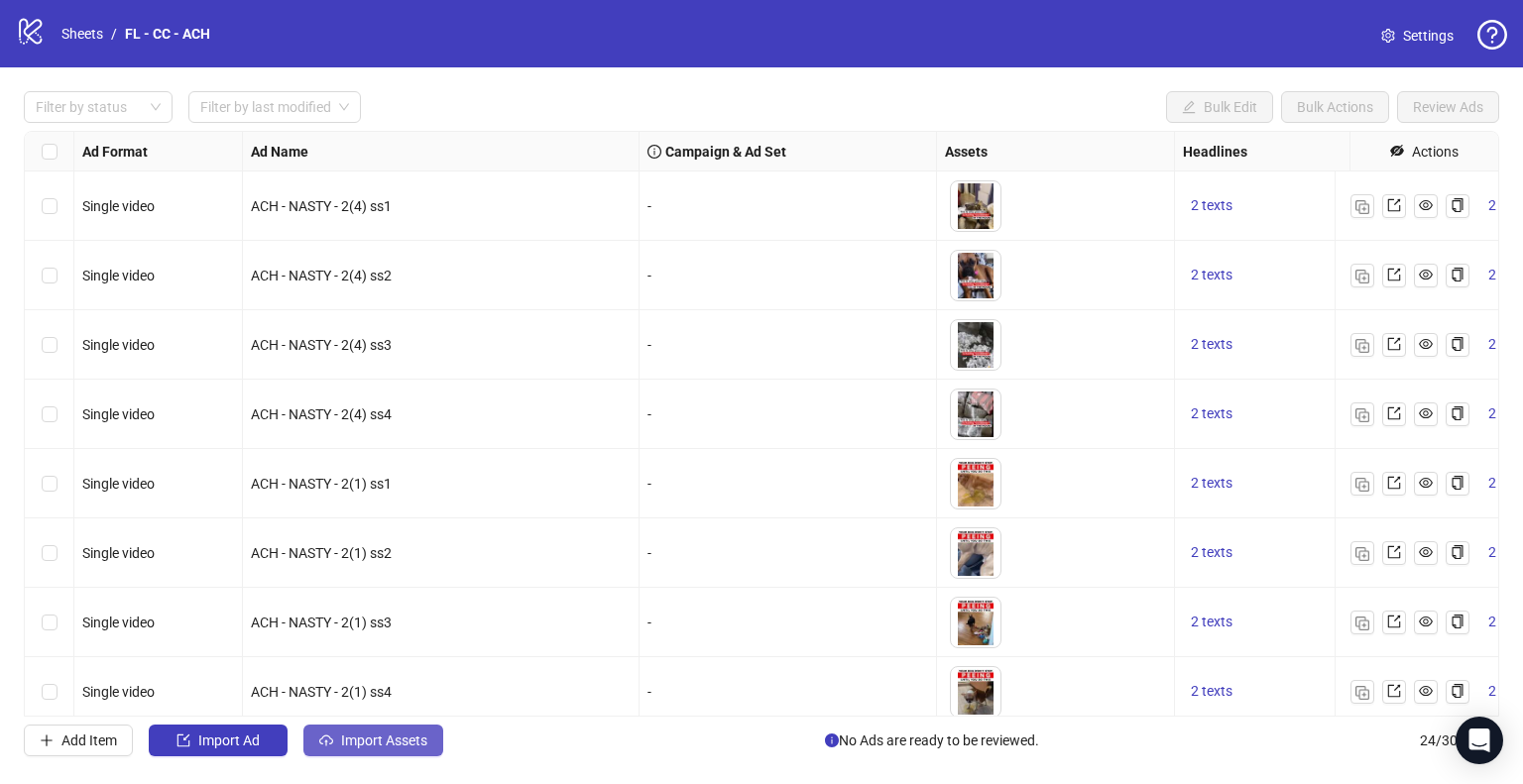 click on "Import Assets" at bounding box center (384, 740) 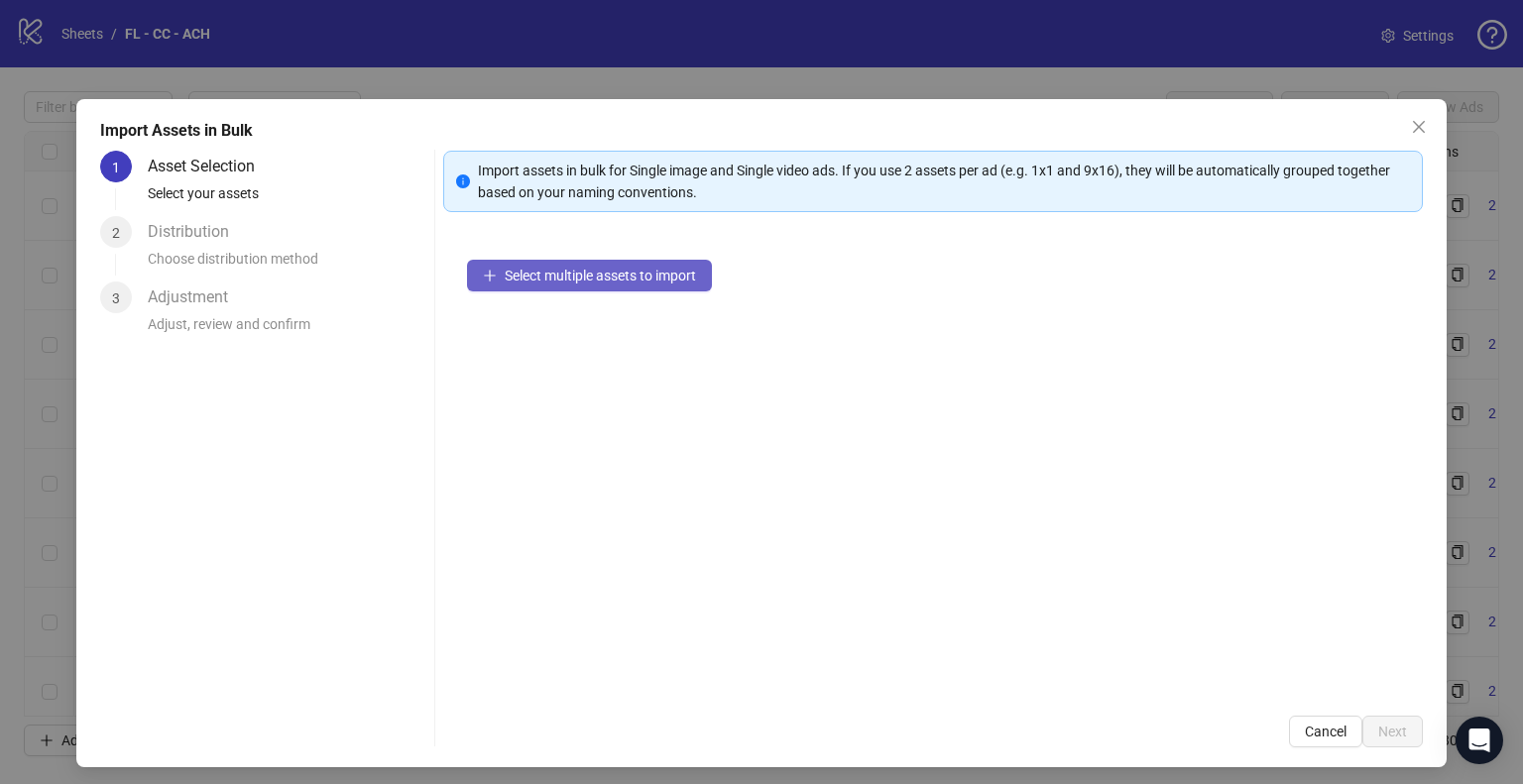 click on "Select multiple assets to import" at bounding box center [600, 276] 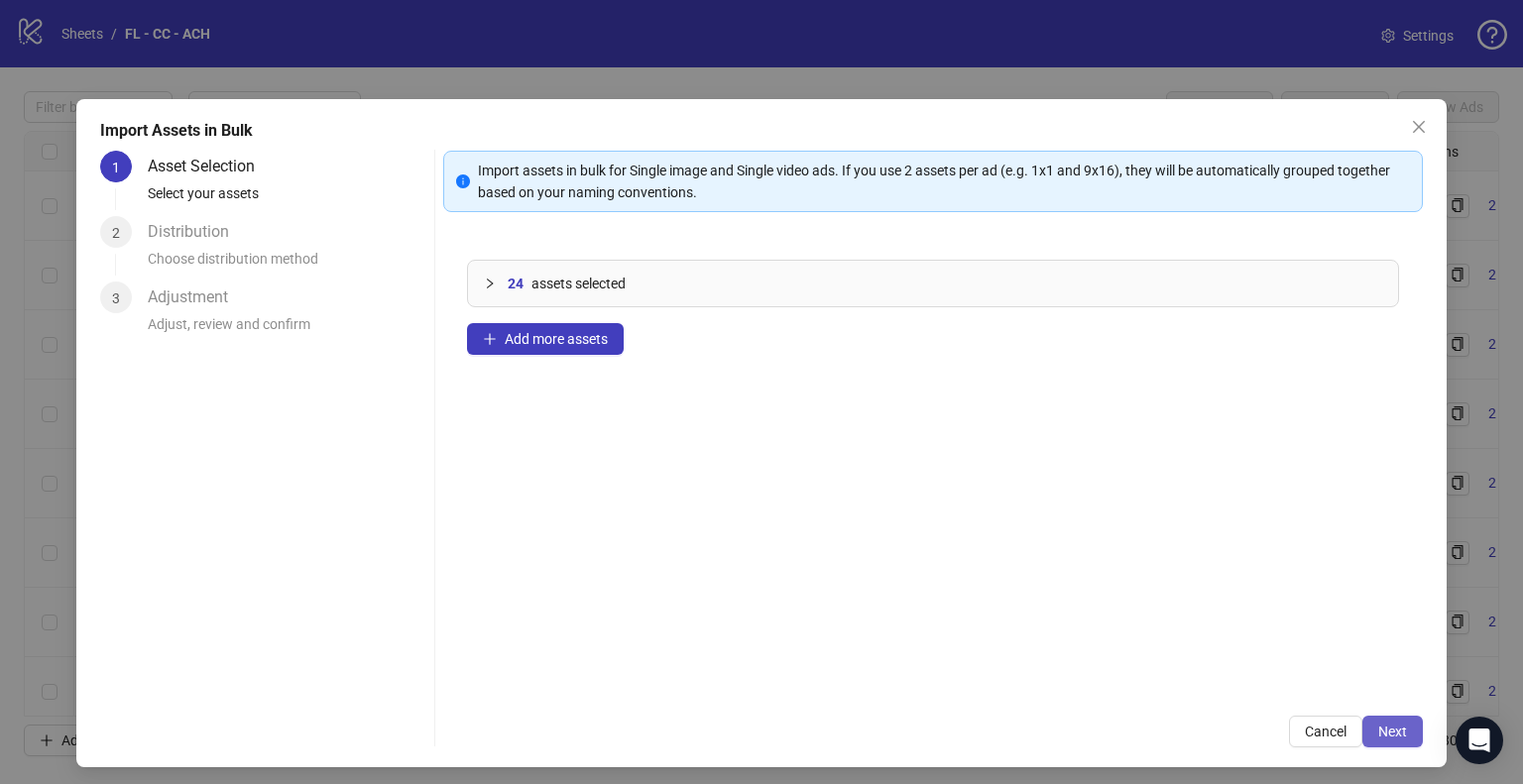 click on "Next" at bounding box center (1392, 731) 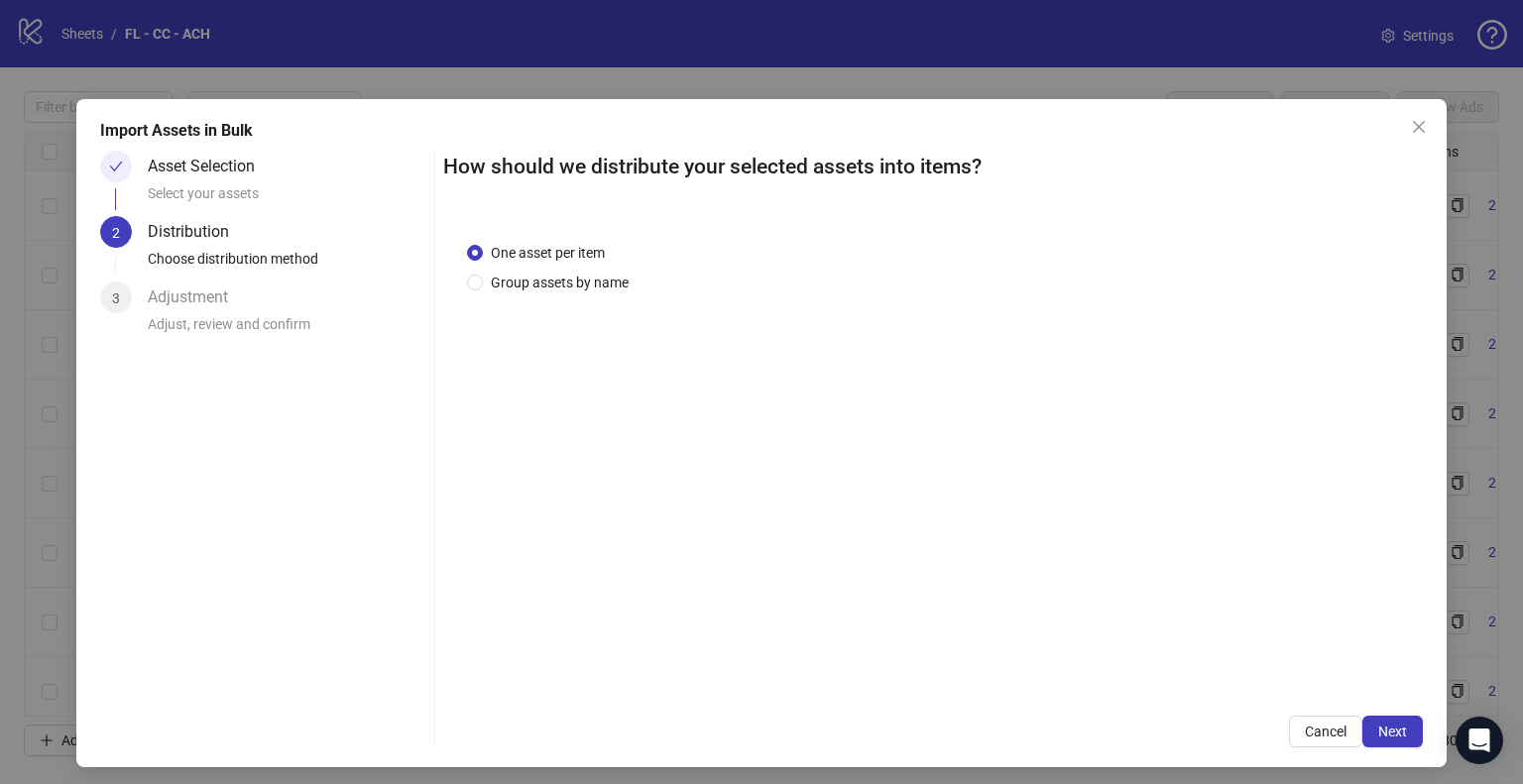 click on "Next" at bounding box center (1392, 731) 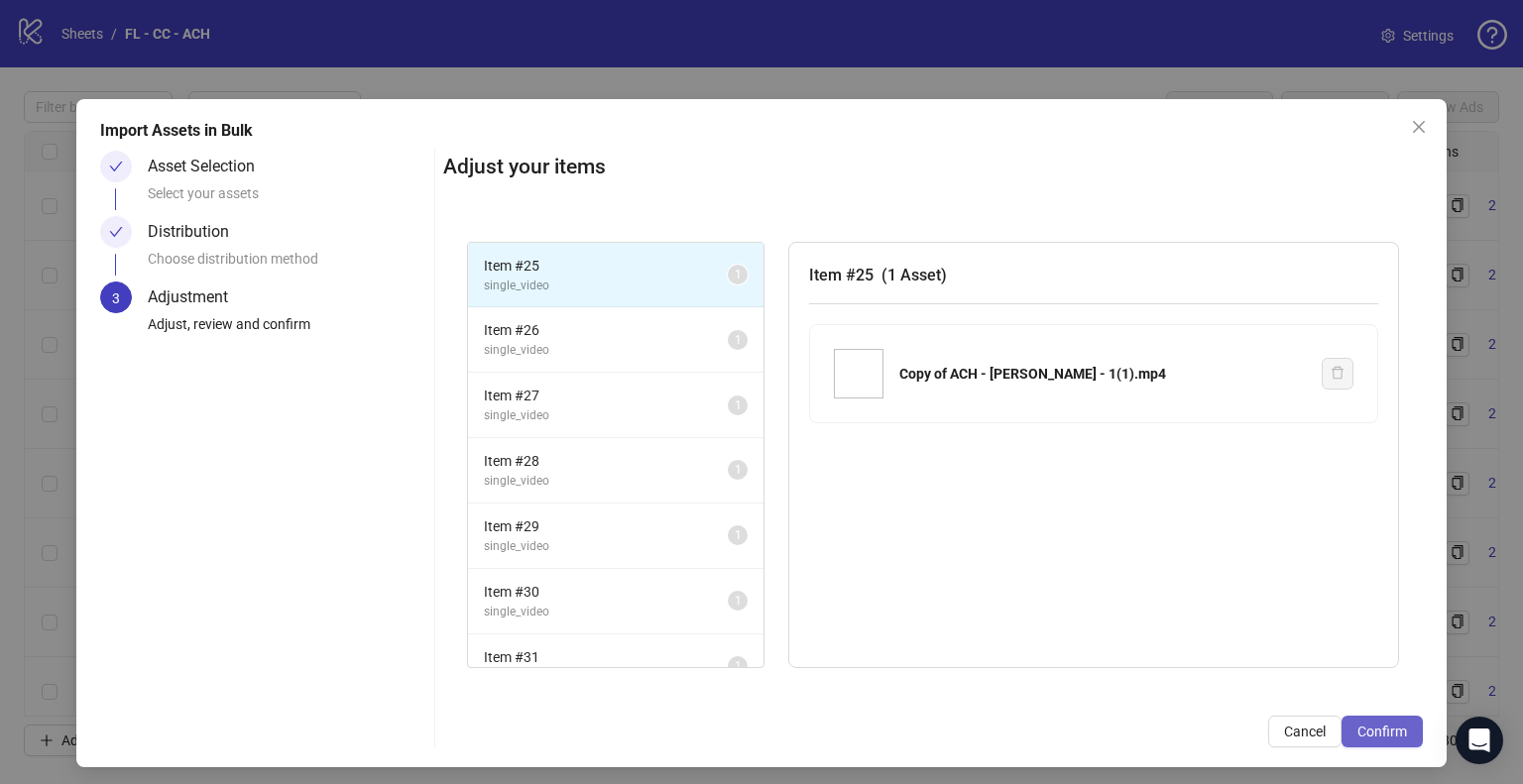 click on "Confirm" at bounding box center [1382, 731] 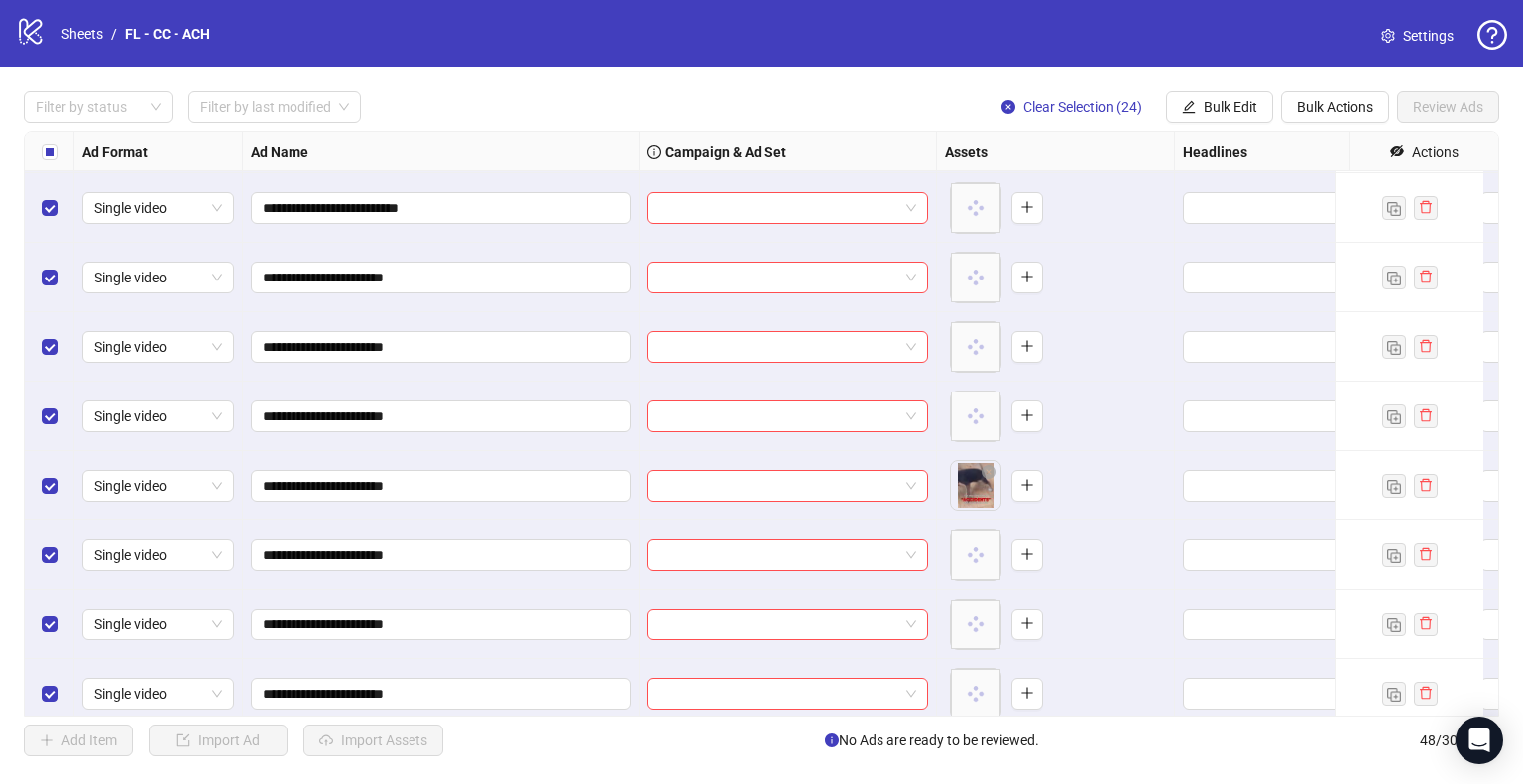 scroll, scrollTop: 1611, scrollLeft: 0, axis: vertical 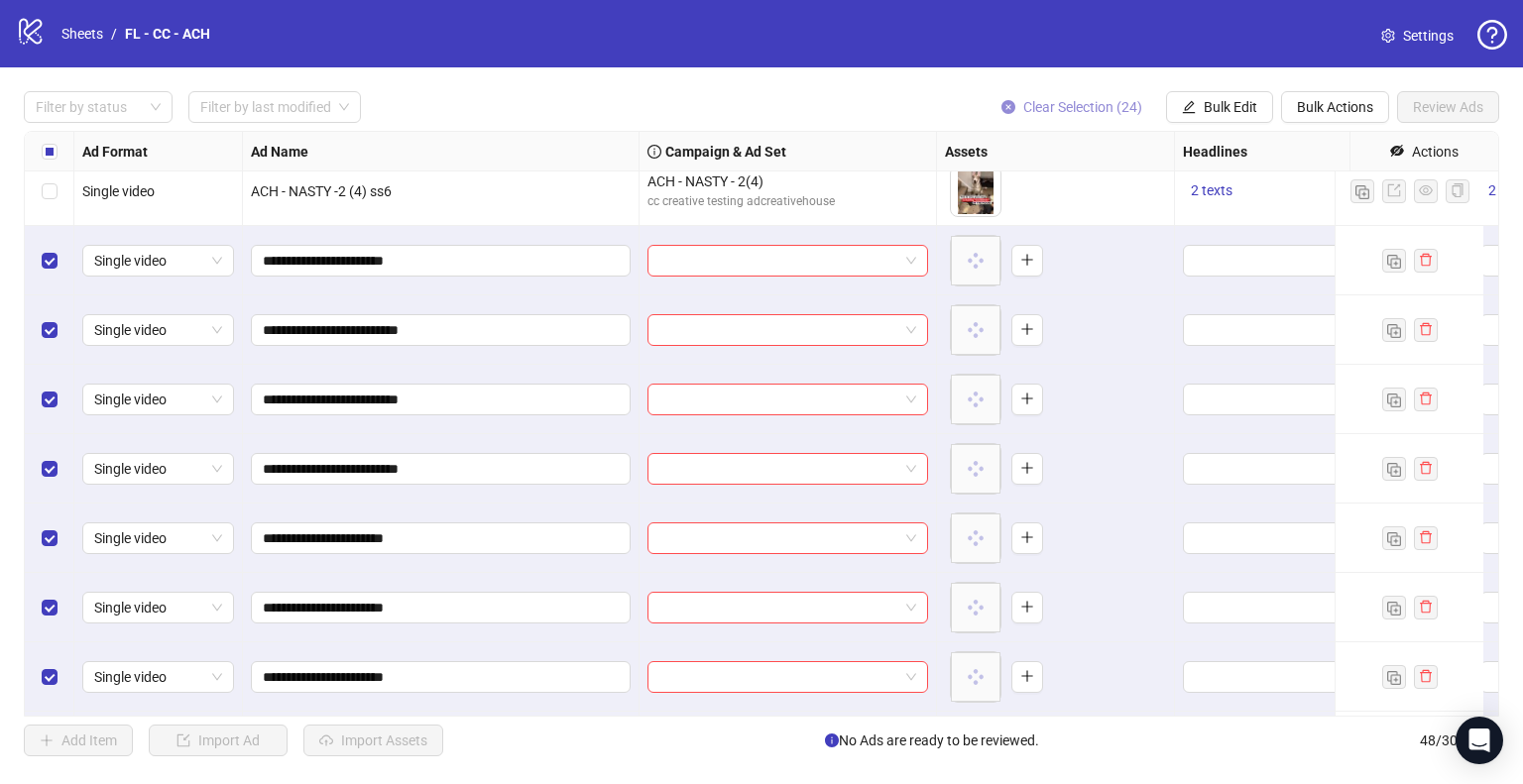 click on "Clear Selection (24)" at bounding box center (1083, 107) 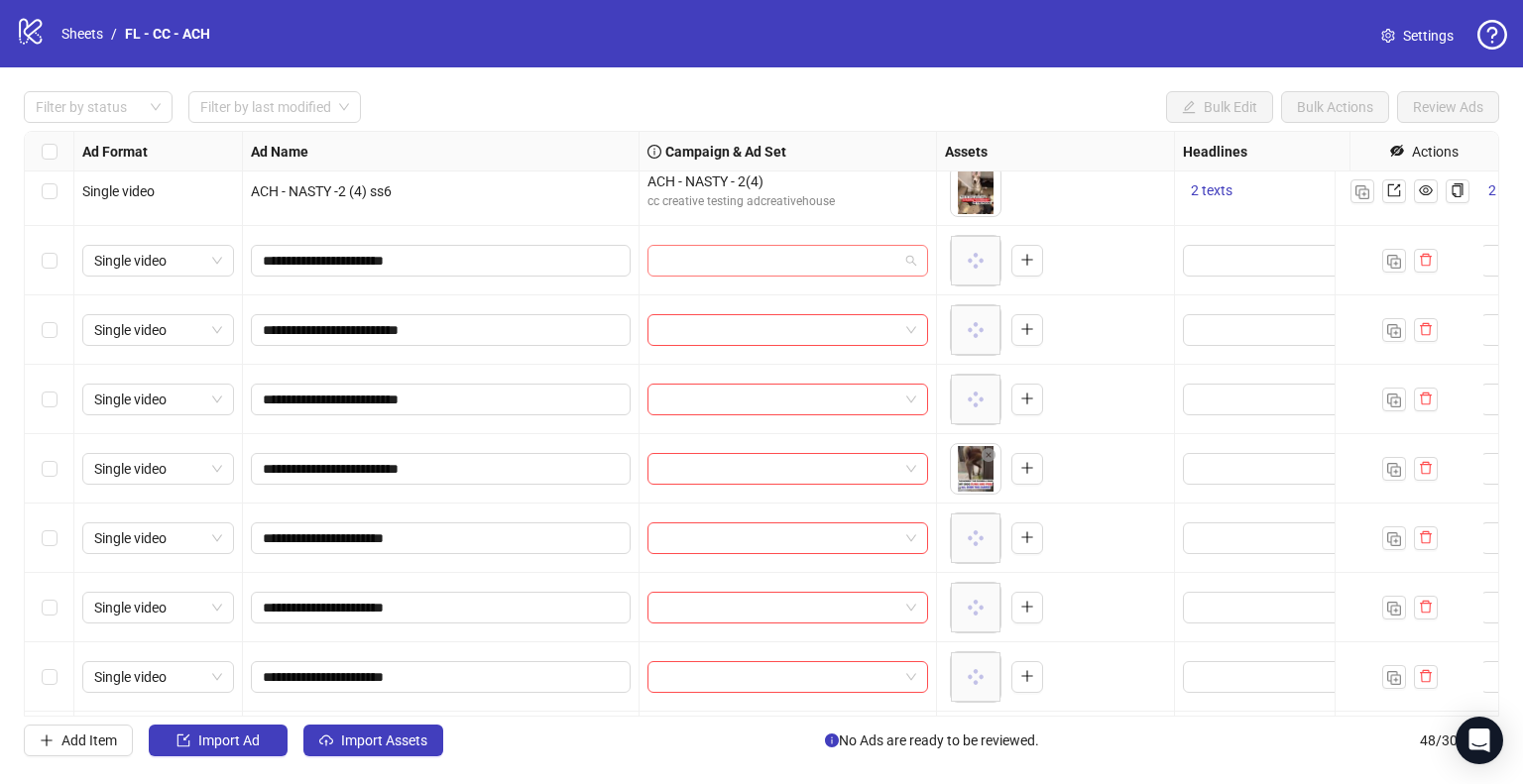 click at bounding box center (787, 261) 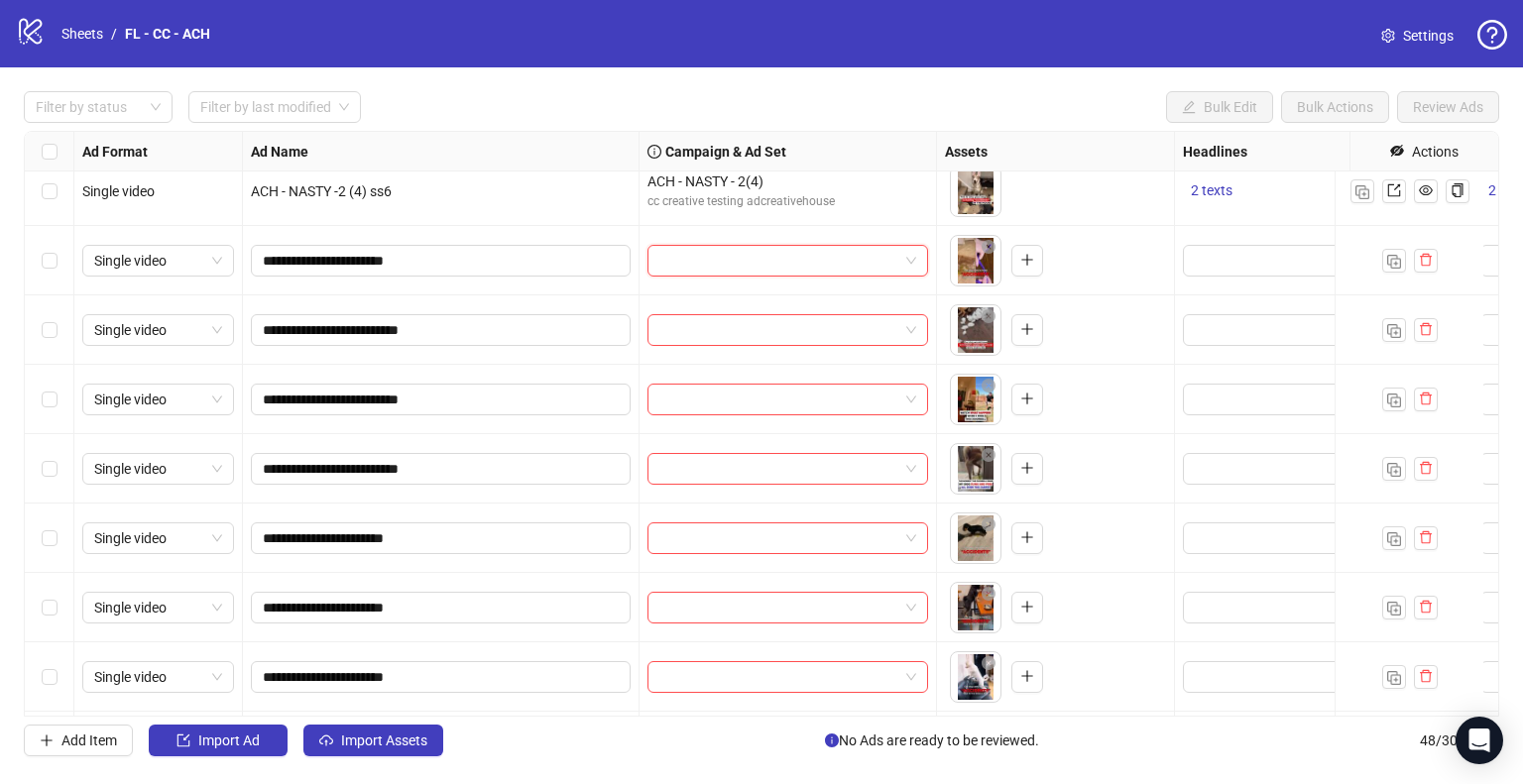 click at bounding box center (787, 261) 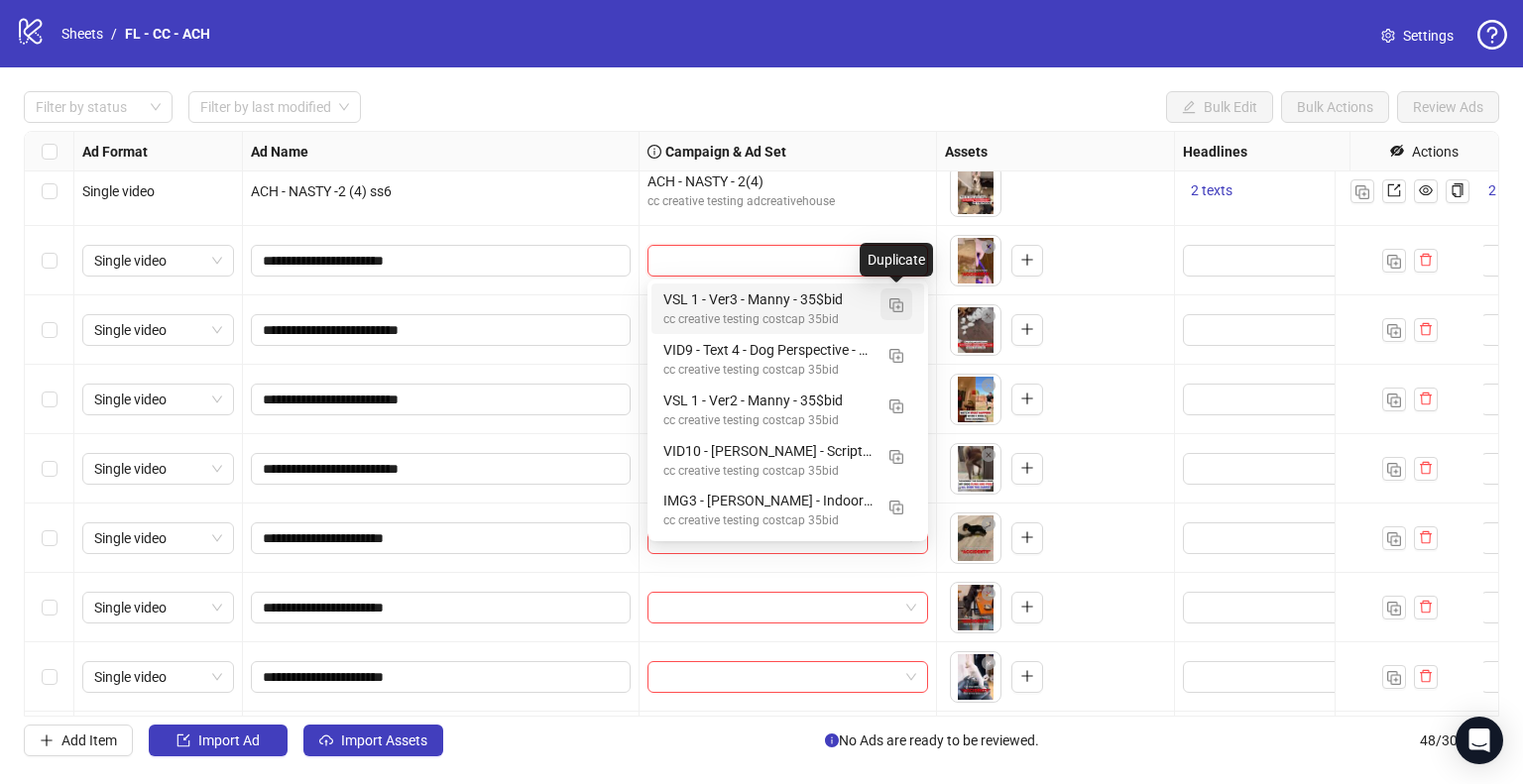 click at bounding box center [896, 305] 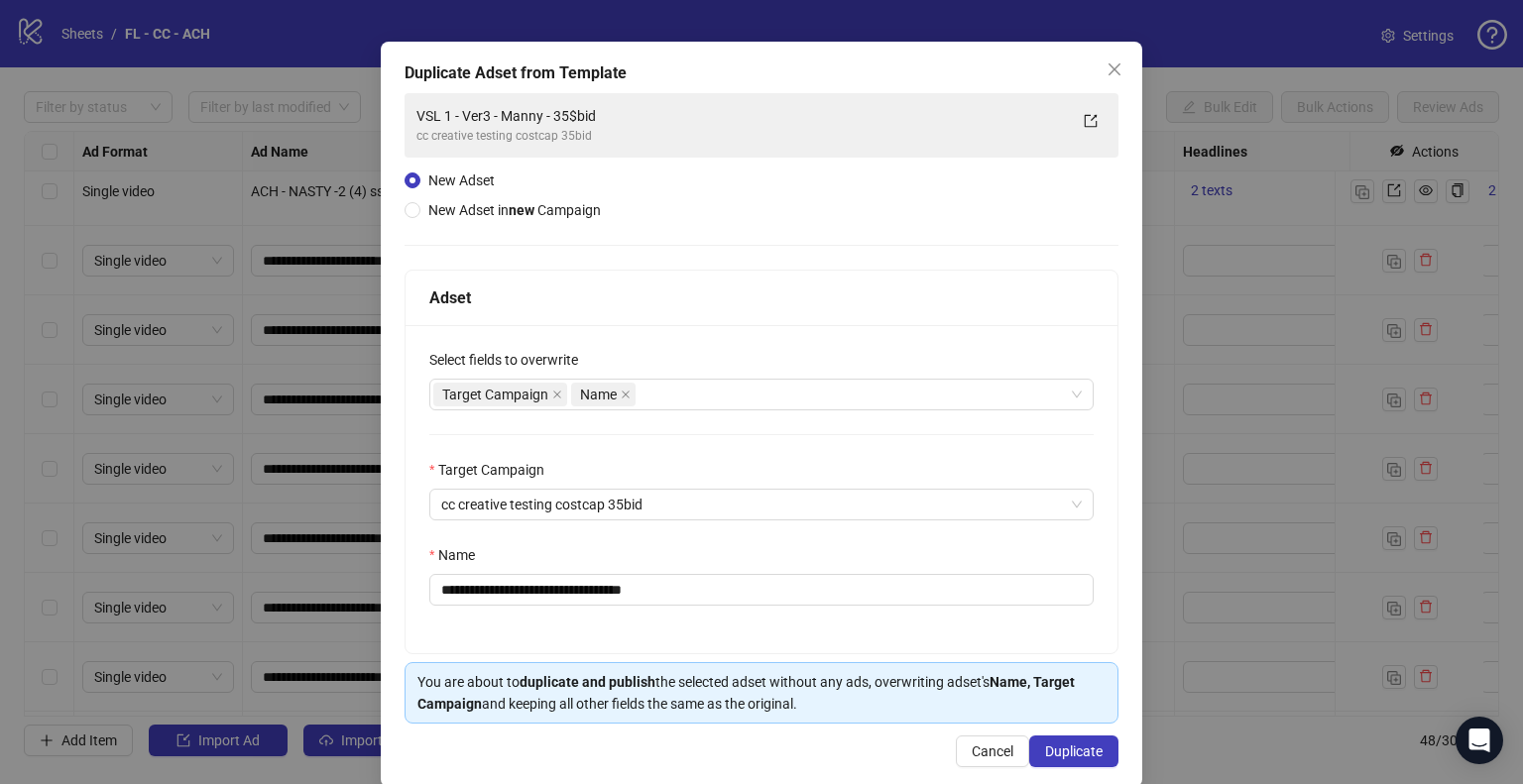scroll, scrollTop: 83, scrollLeft: 0, axis: vertical 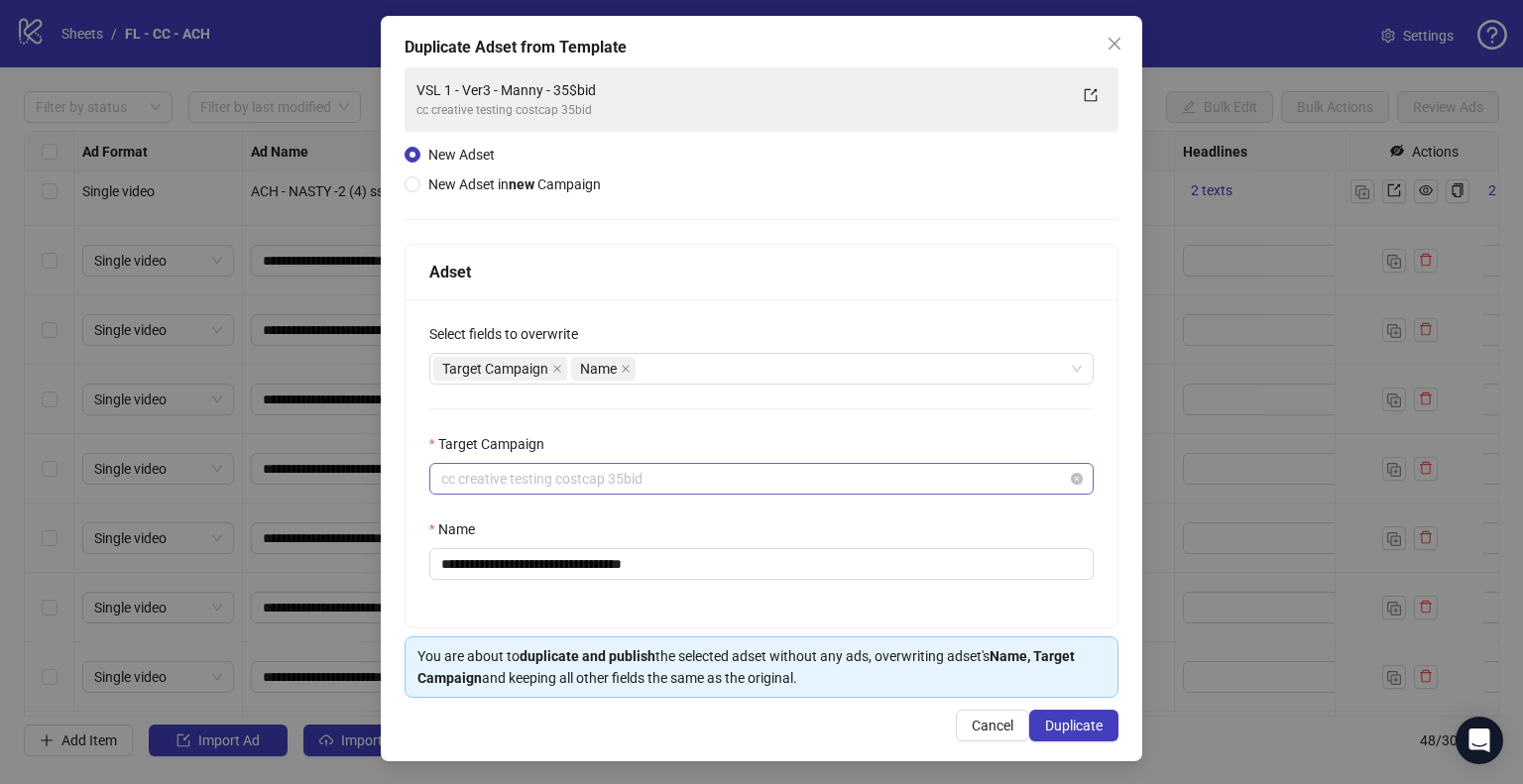 click on "cc creative testing costcap 35bid" at bounding box center [762, 479] 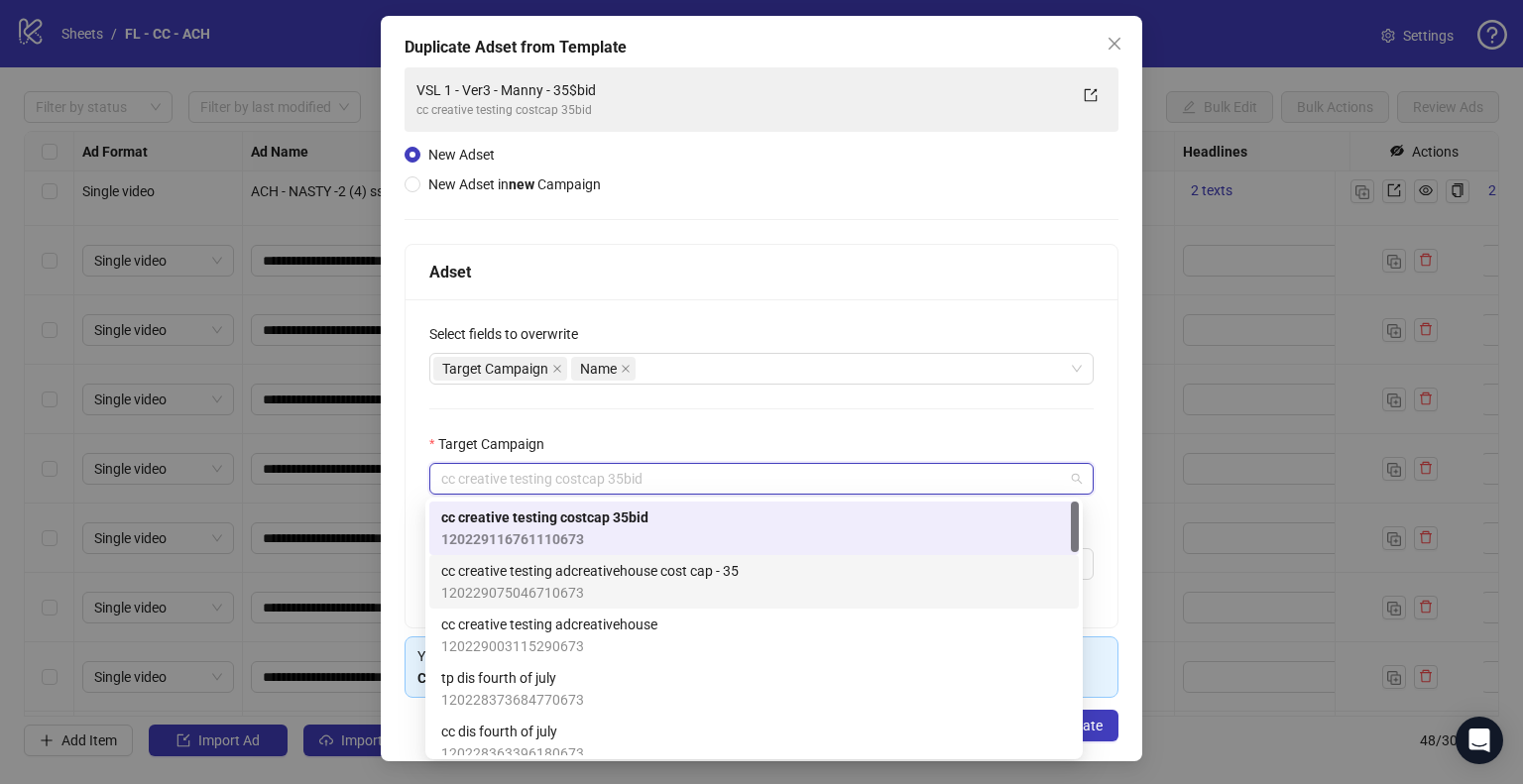 click on "cc creative testing adcreativehouse cost cap - 35 120229075046710673" at bounding box center (754, 582) 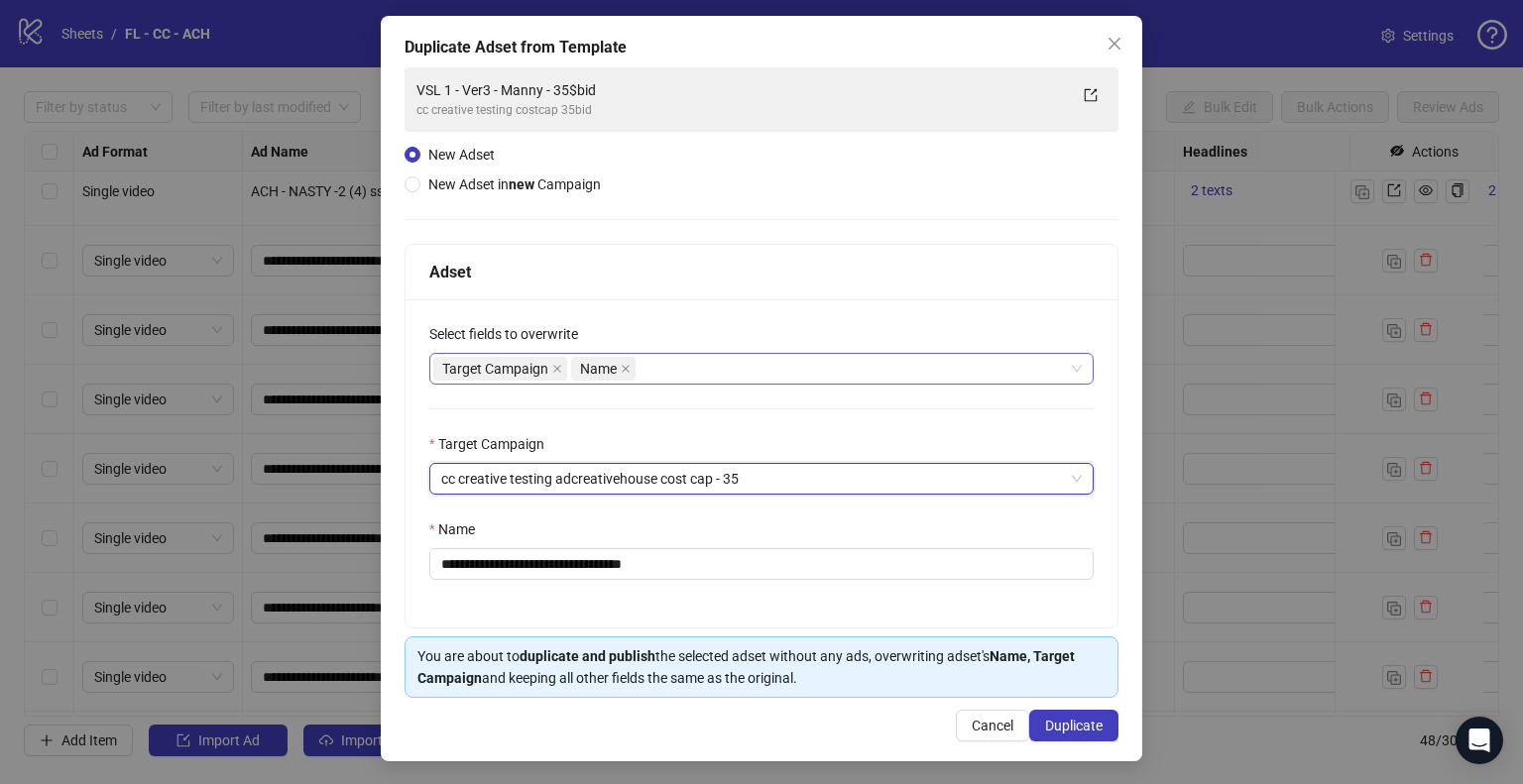click on "Target Campaign Name" at bounding box center (751, 369) 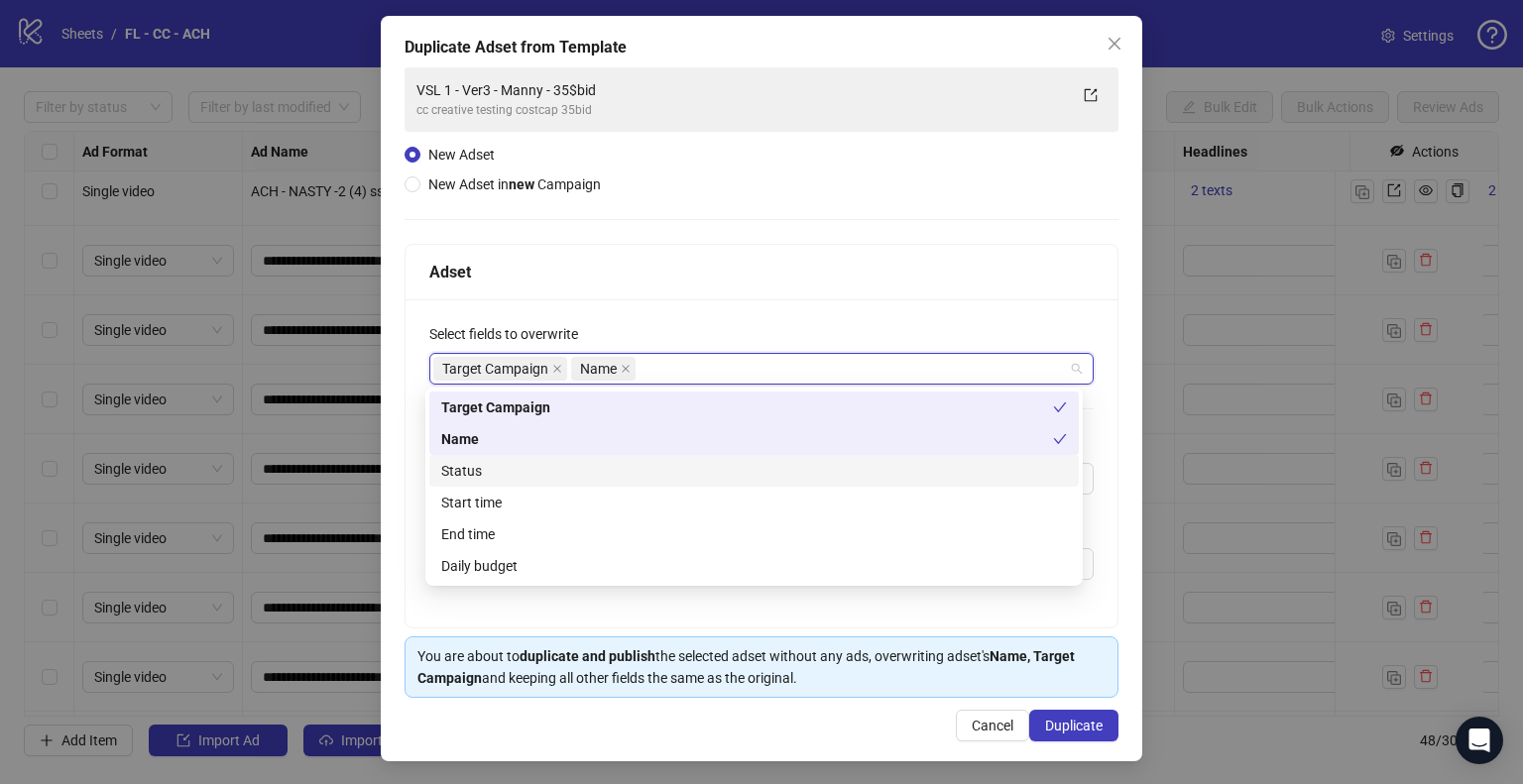 click on "Status" at bounding box center [754, 471] 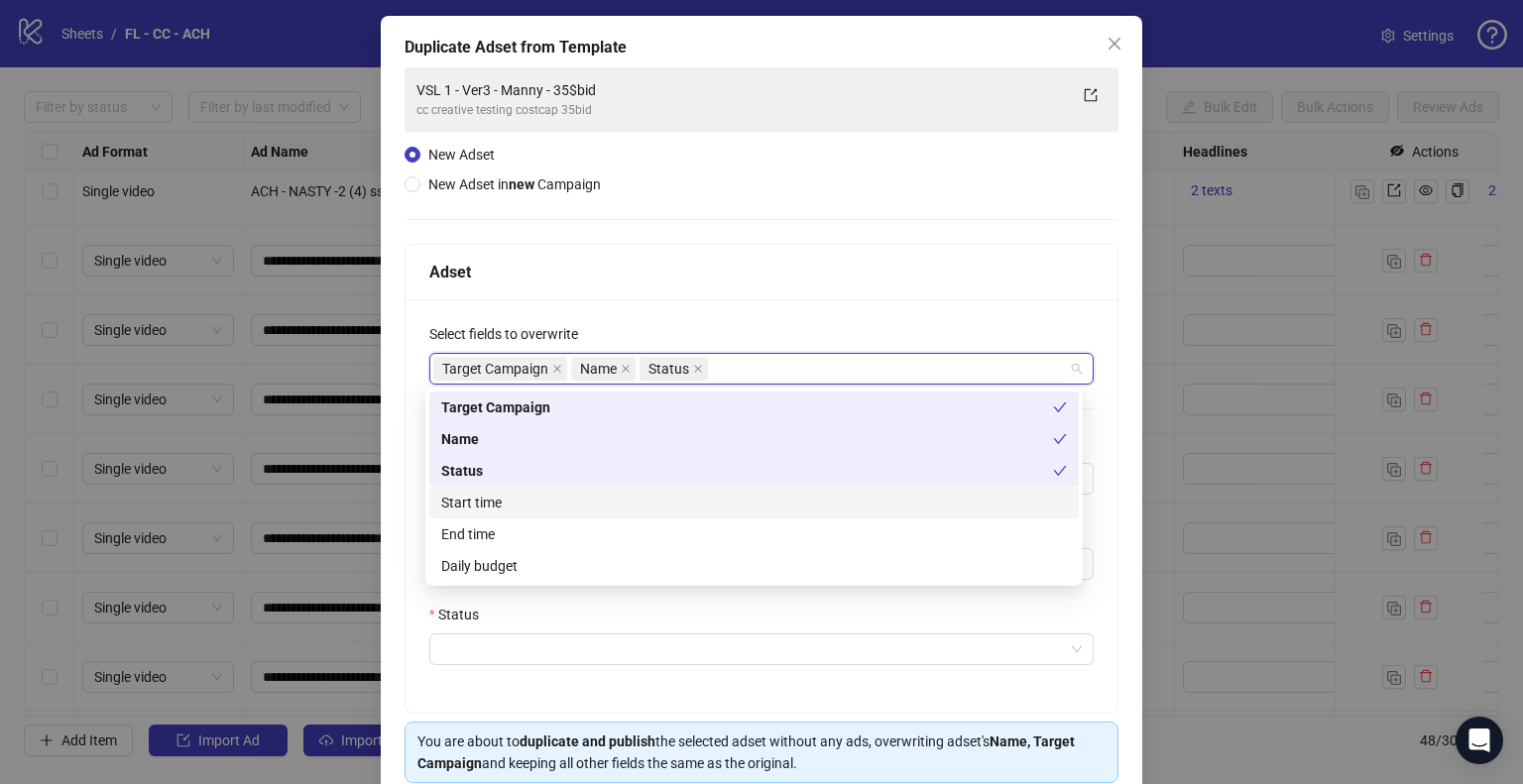 drag, startPoint x: 506, startPoint y: 504, endPoint x: 510, endPoint y: 547, distance: 43.185646 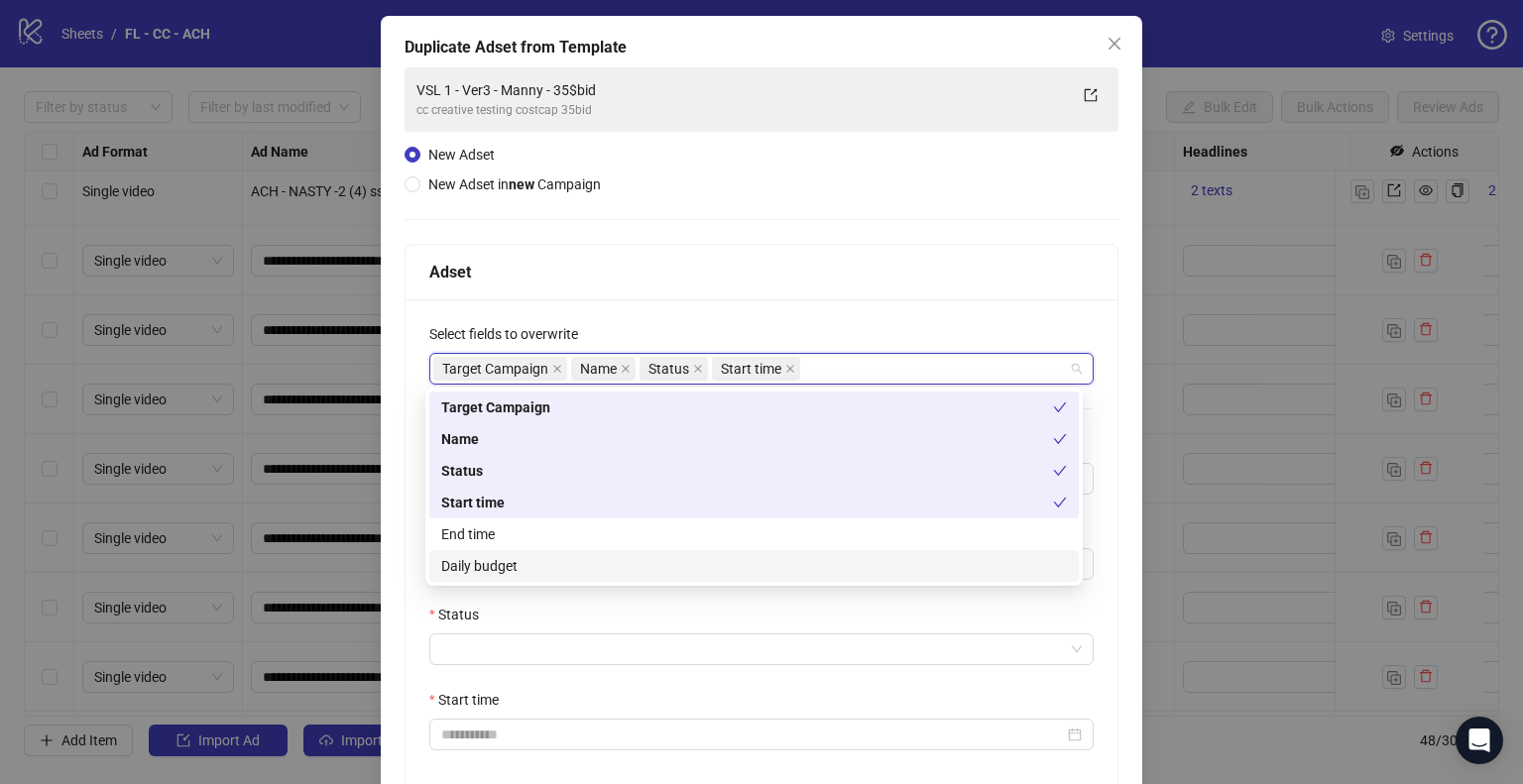 click on "Daily budget" at bounding box center (754, 566) 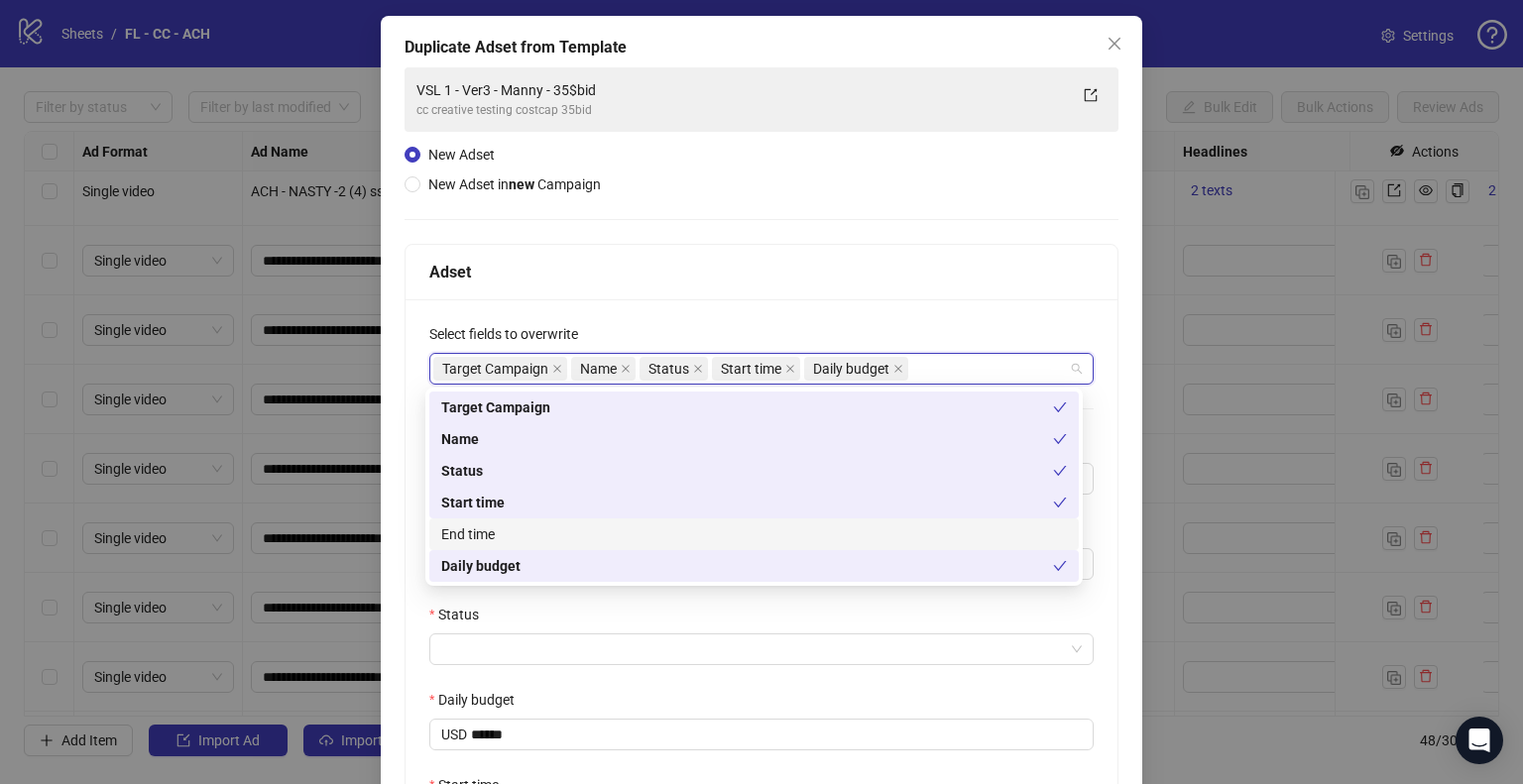 click on "**********" at bounding box center (762, 591) 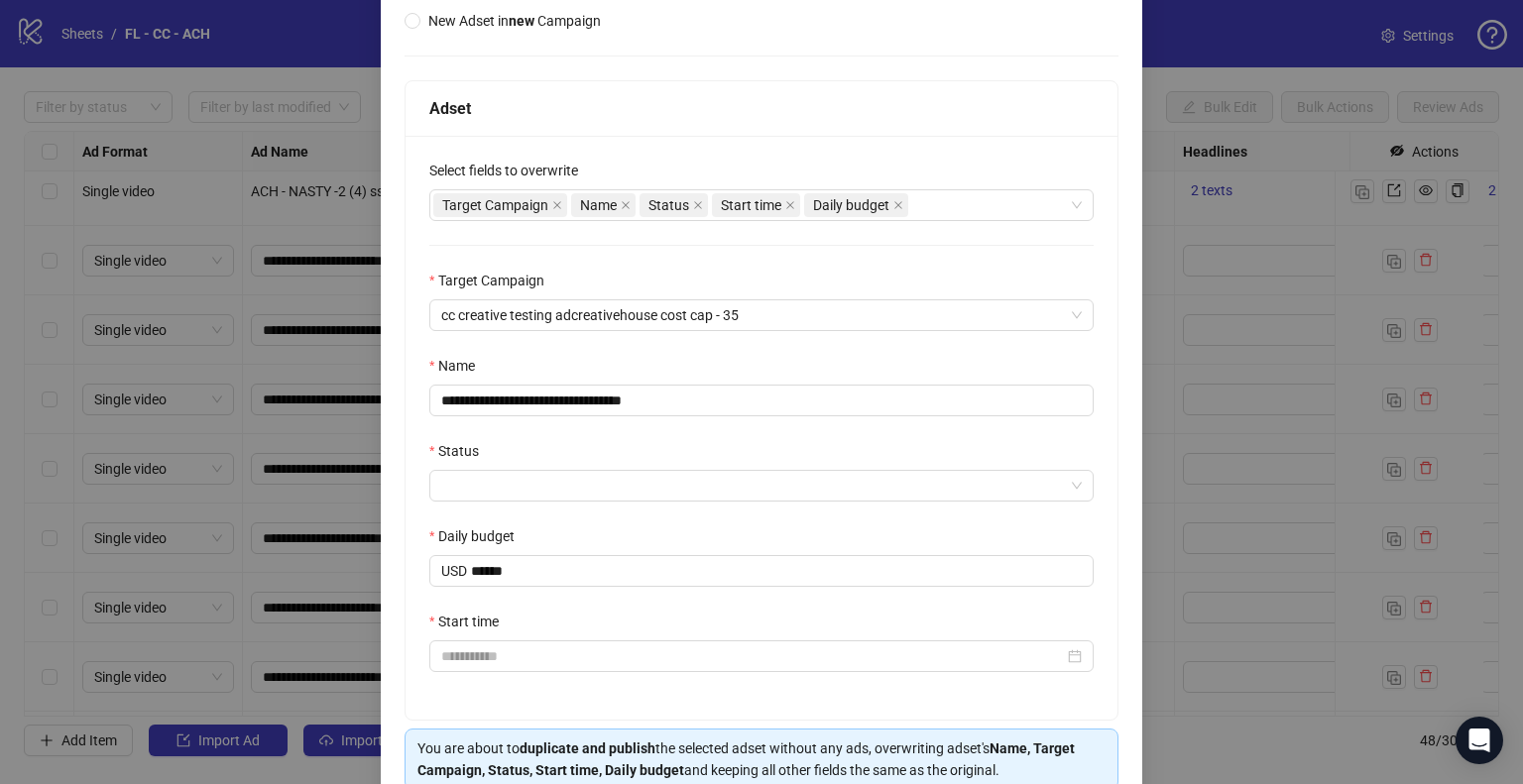 scroll, scrollTop: 338, scrollLeft: 0, axis: vertical 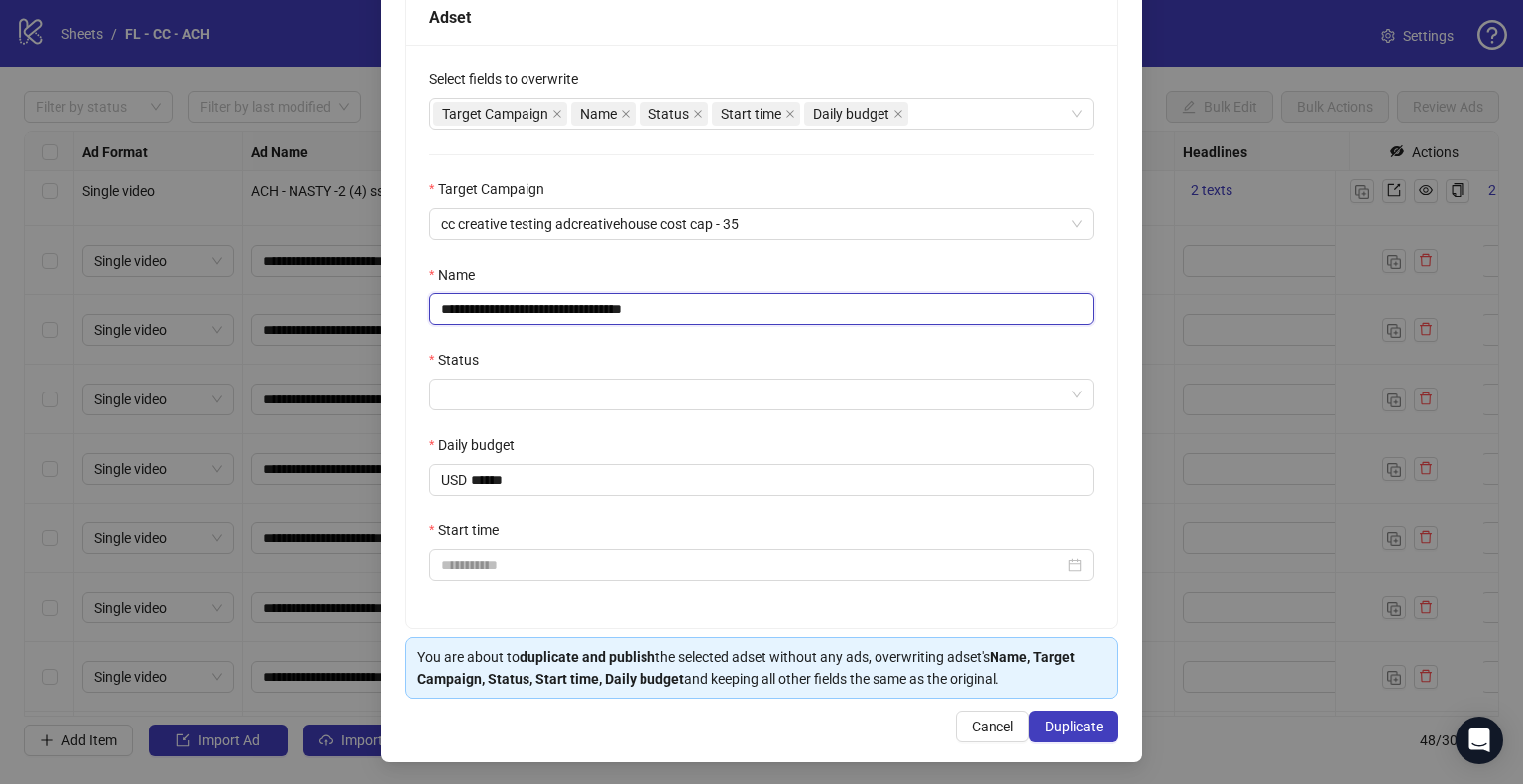 drag, startPoint x: 563, startPoint y: 306, endPoint x: 412, endPoint y: 330, distance: 152.89539 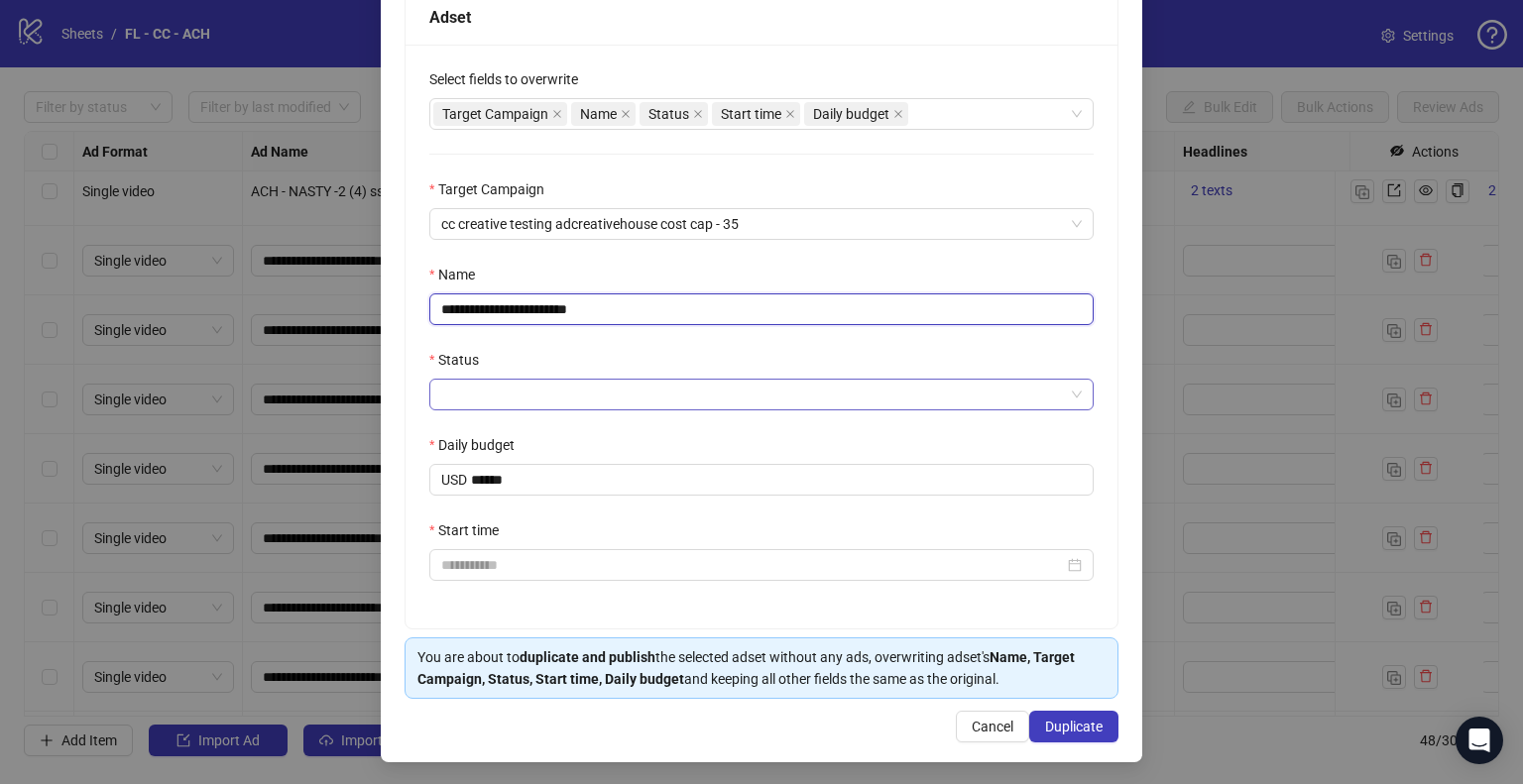 type on "**********" 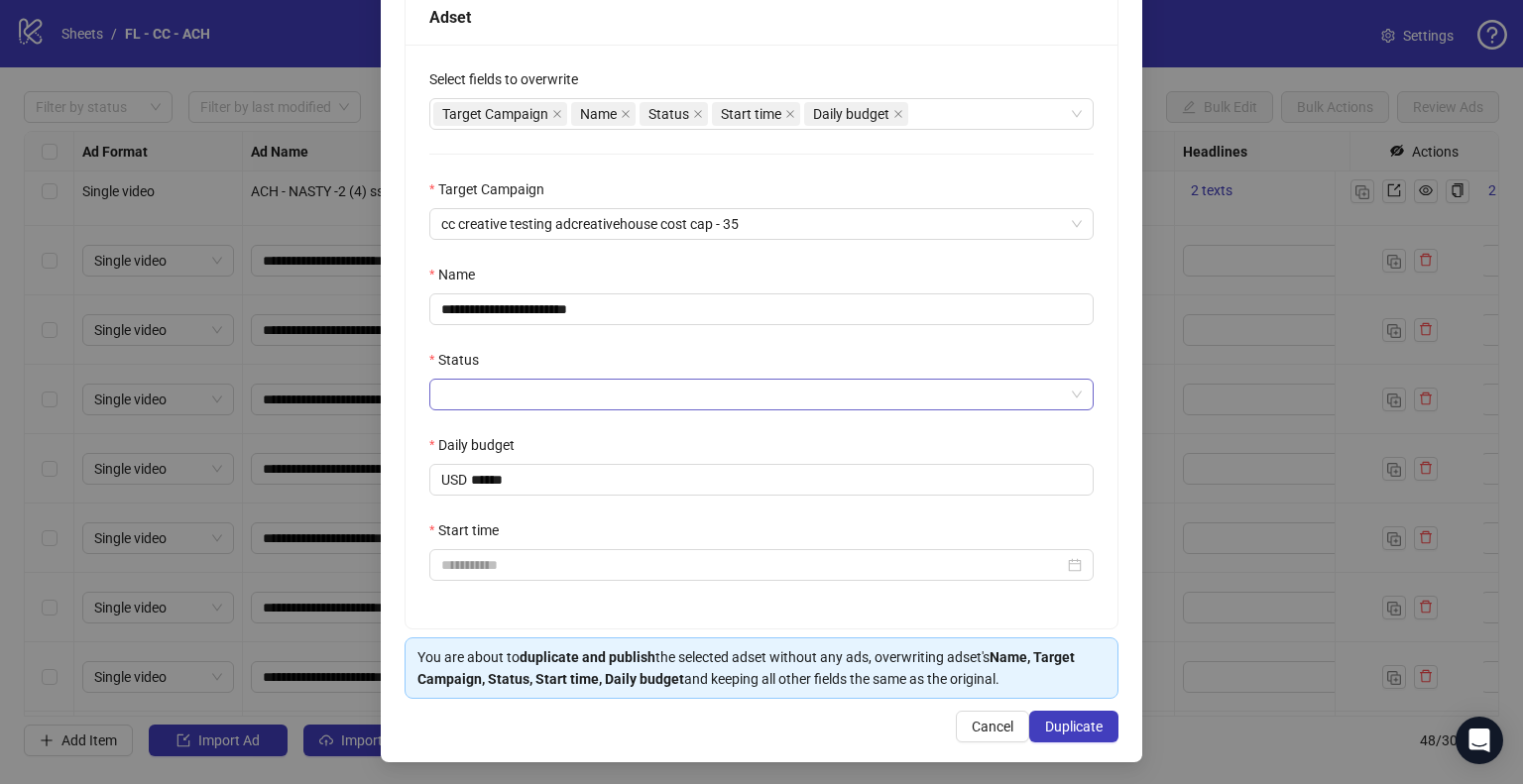 click on "Status" at bounding box center (753, 394) 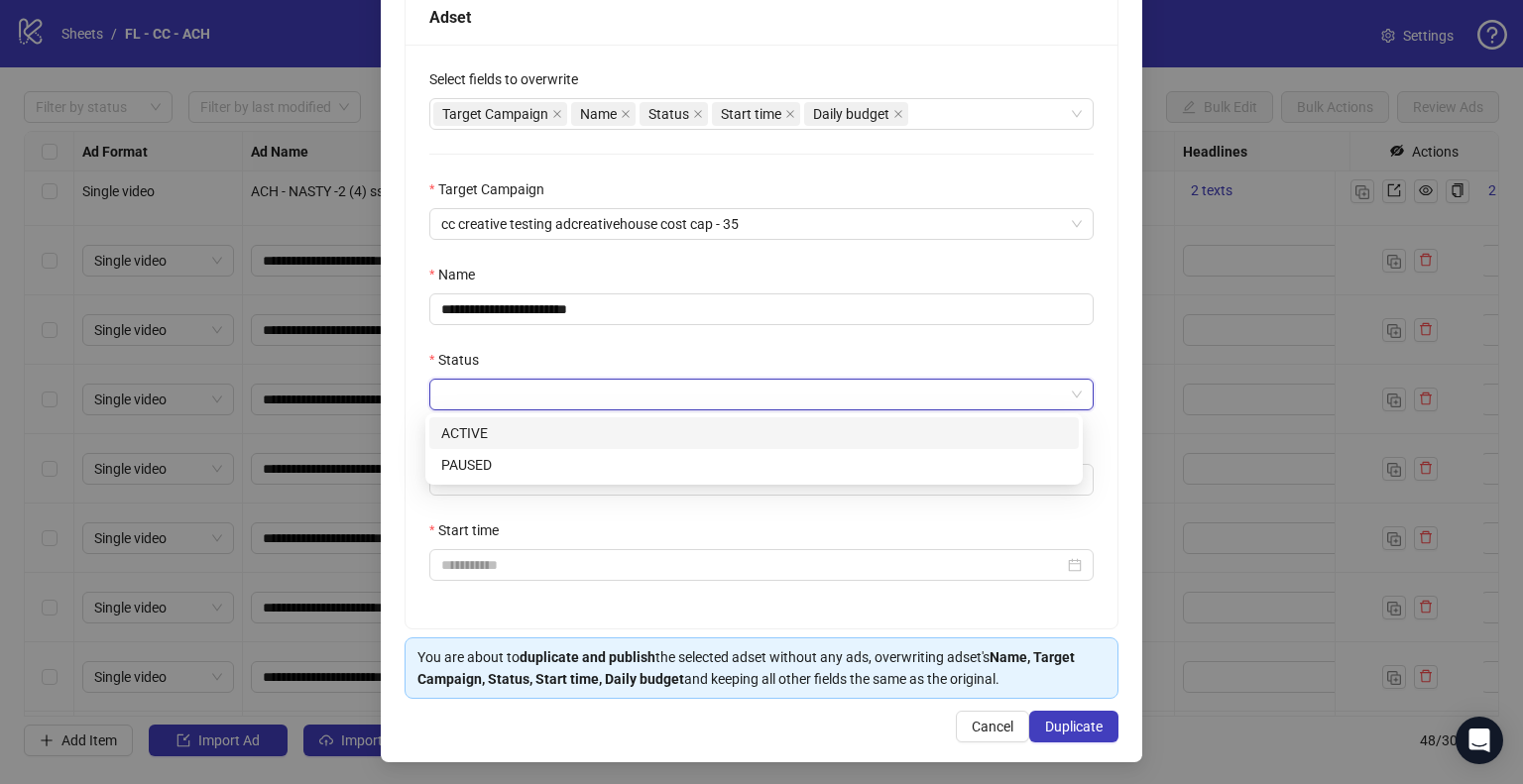 click on "ACTIVE" at bounding box center (754, 433) 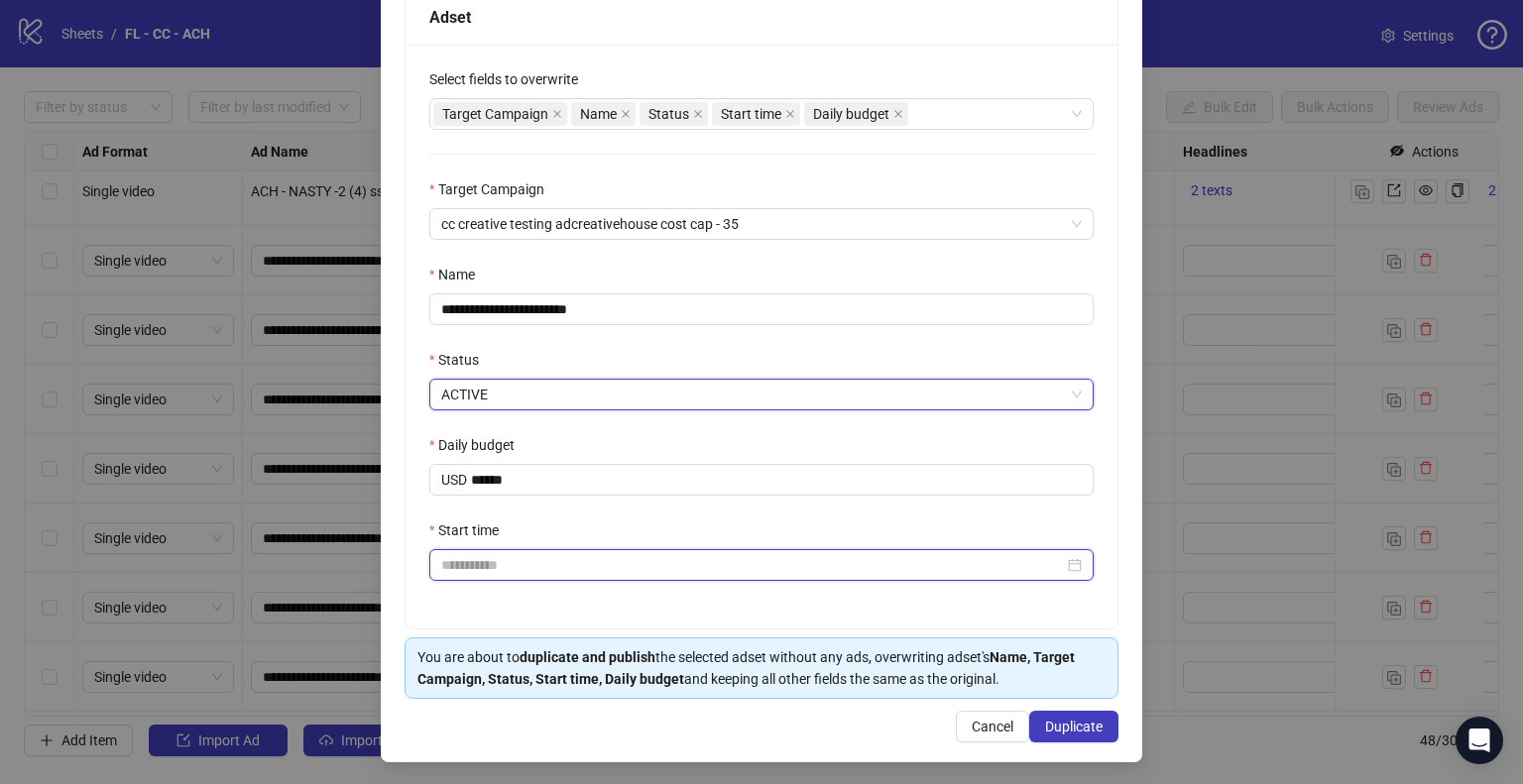 click on "Start time" at bounding box center [753, 565] 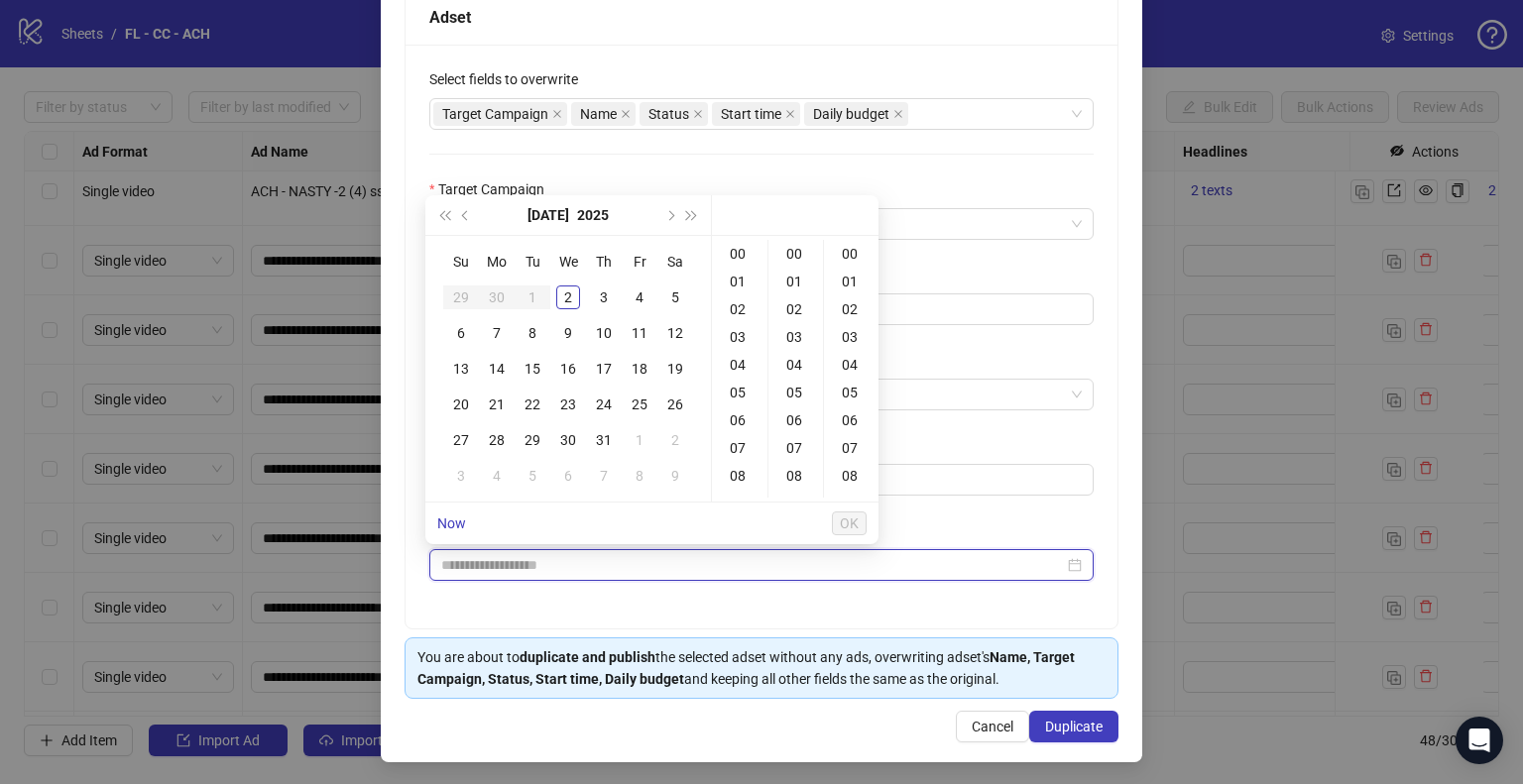 type on "**********" 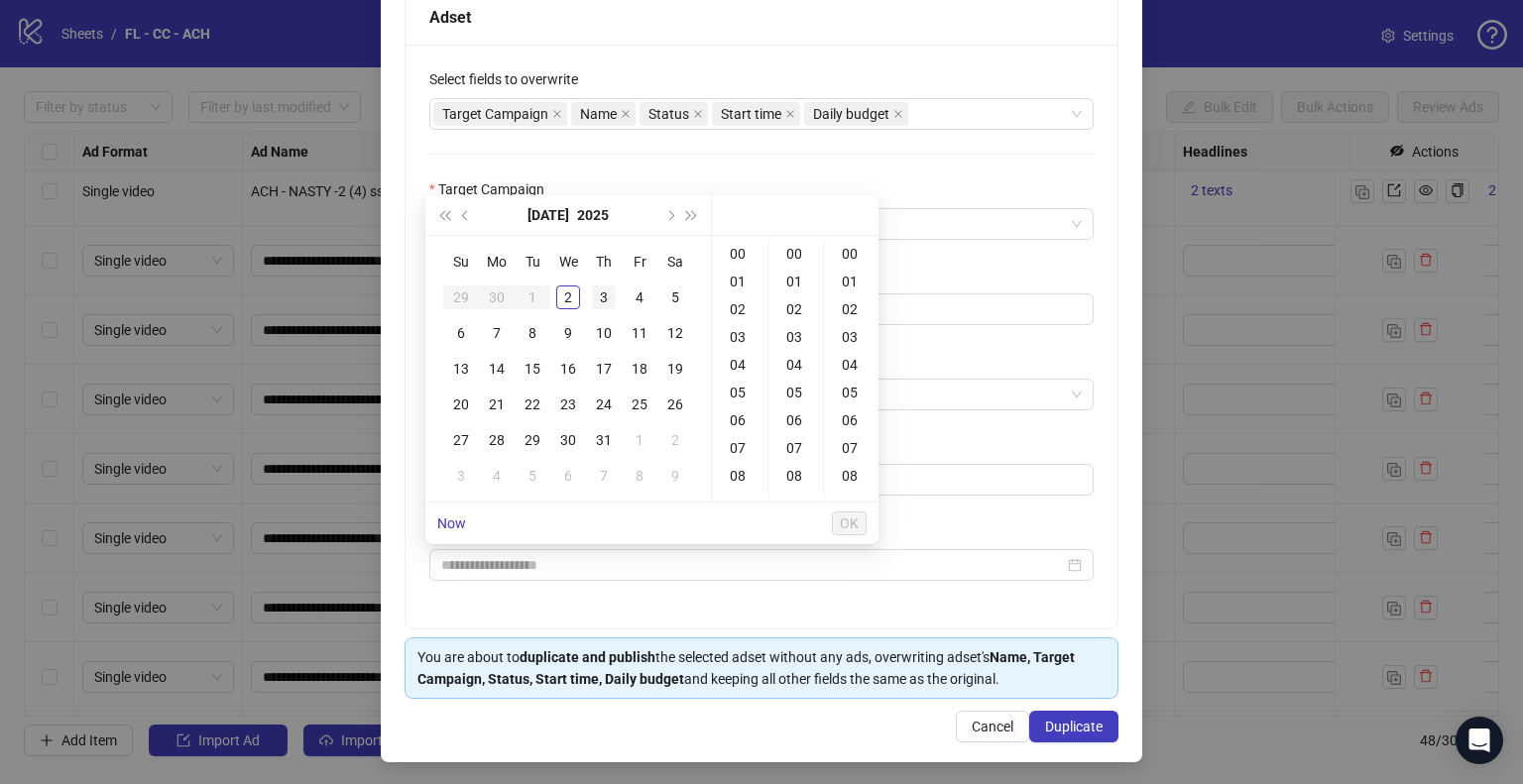 click on "3" at bounding box center [604, 297] 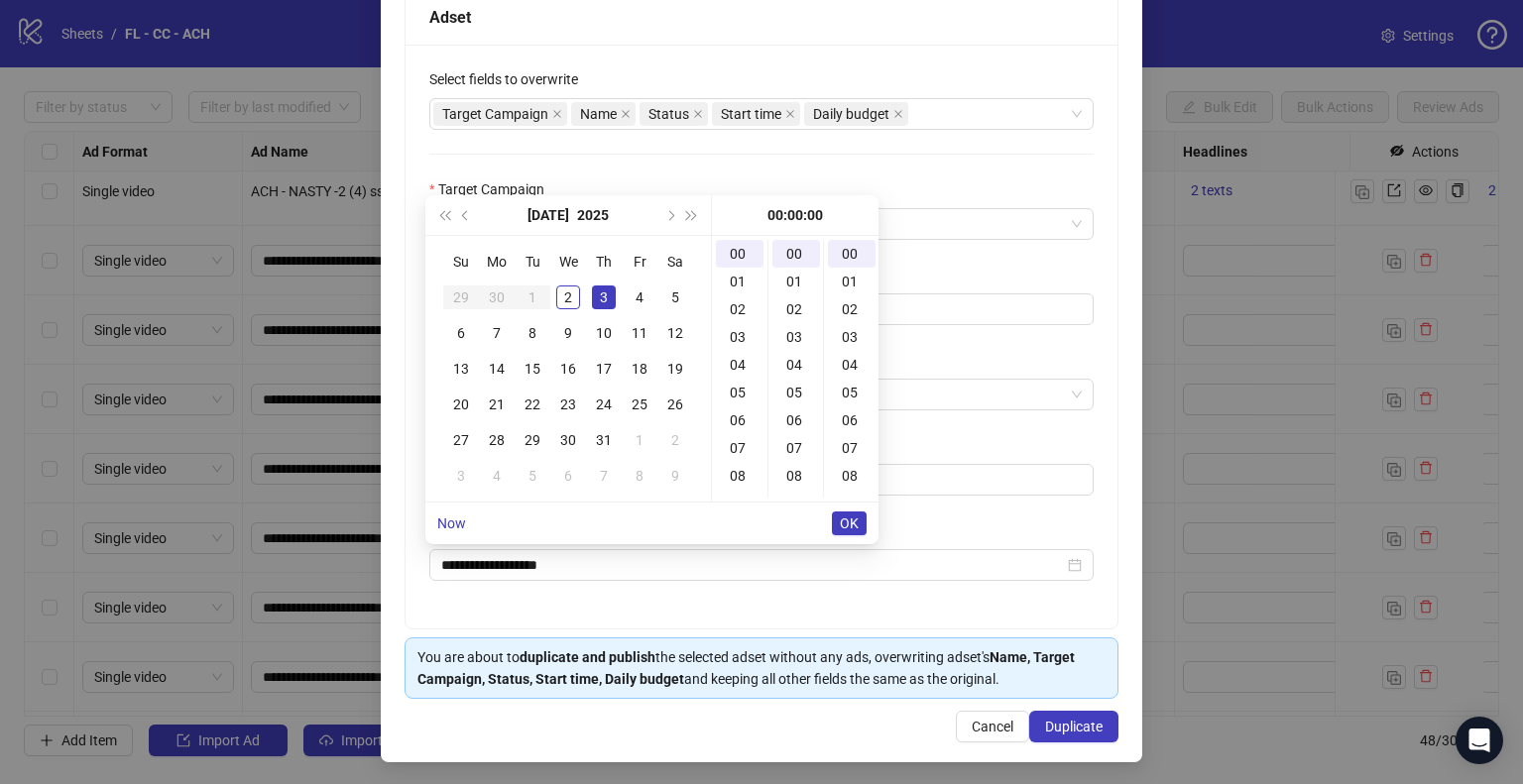 type on "**********" 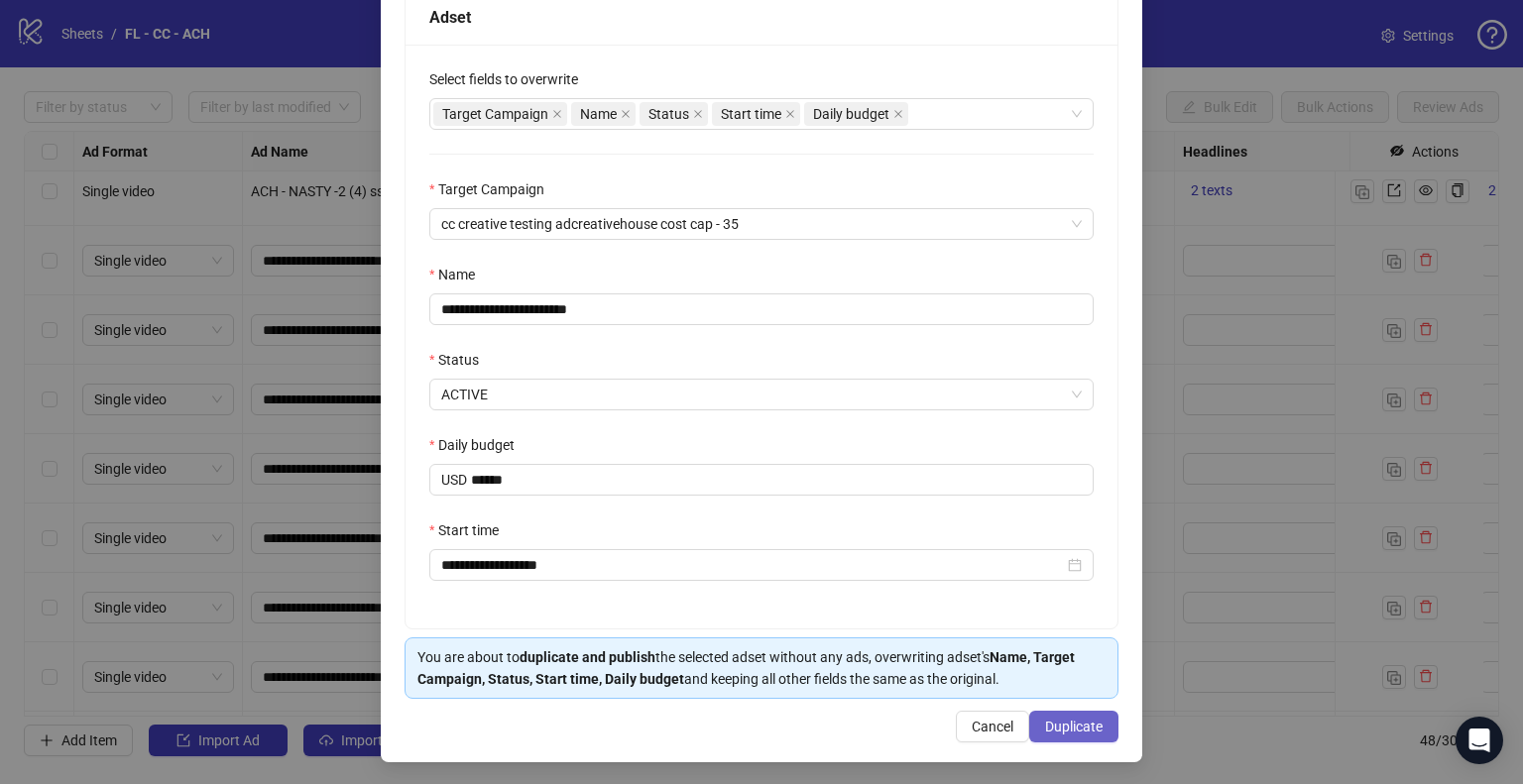 click on "Duplicate" at bounding box center (1074, 727) 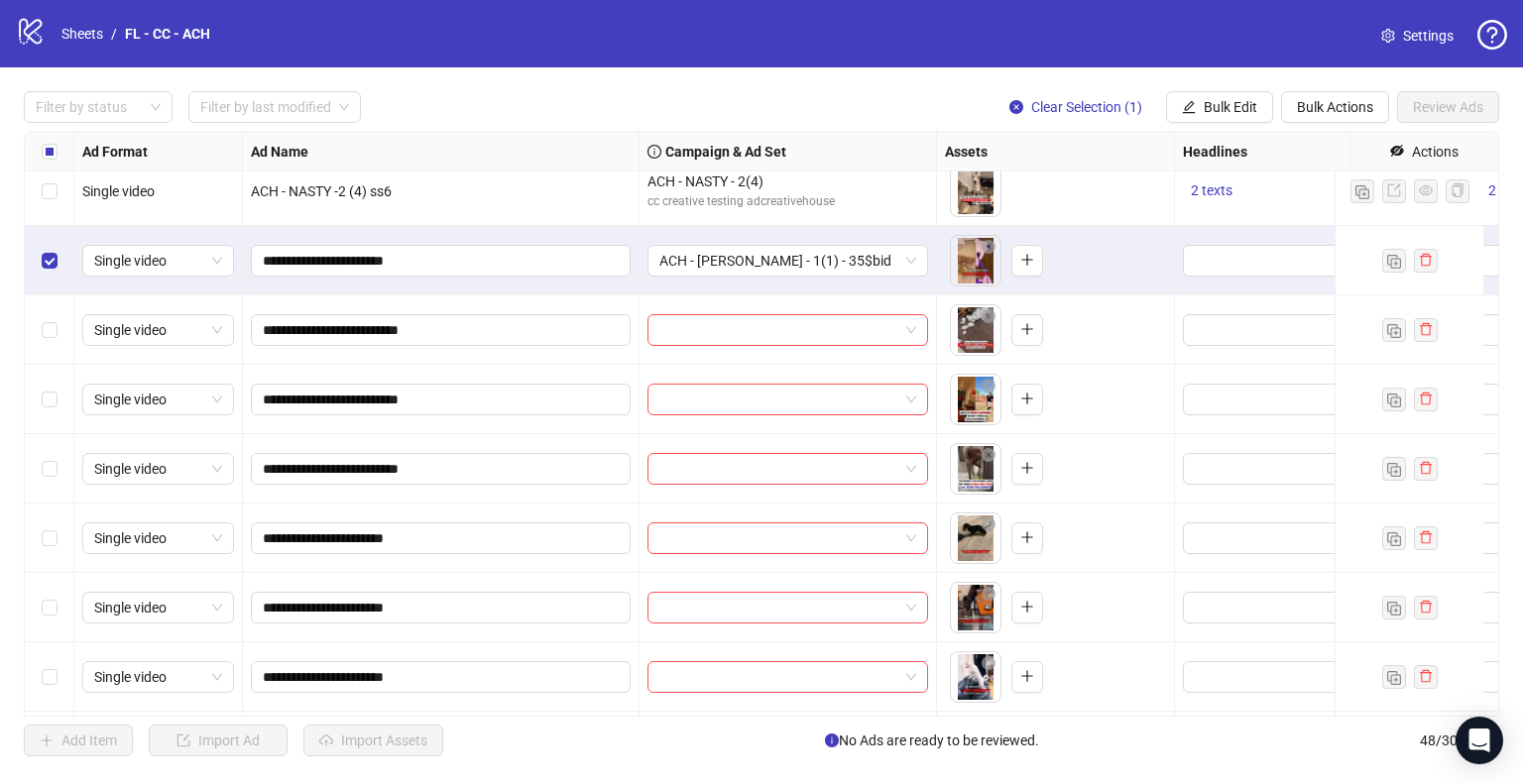 click at bounding box center (50, 538) 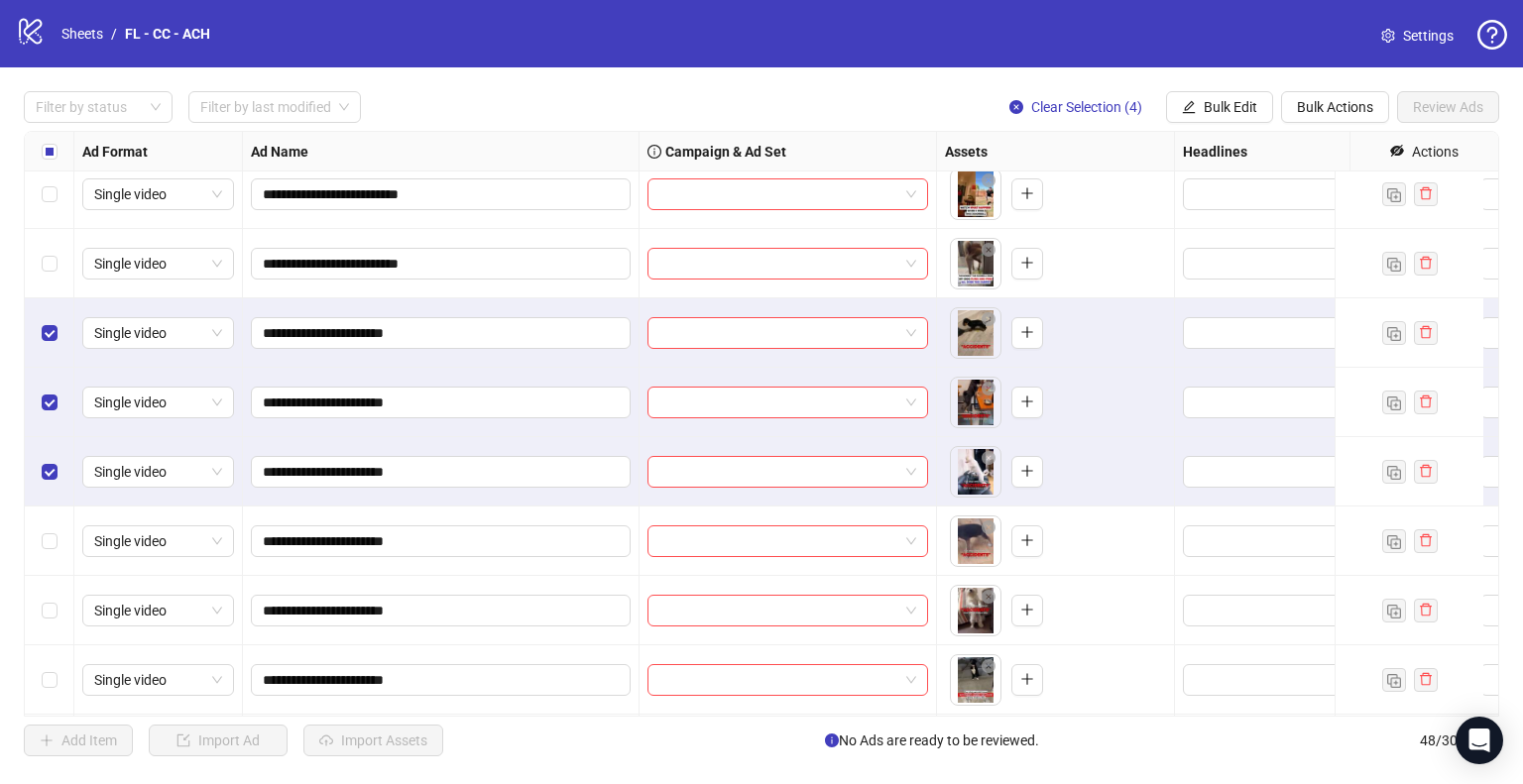 scroll, scrollTop: 1908, scrollLeft: 0, axis: vertical 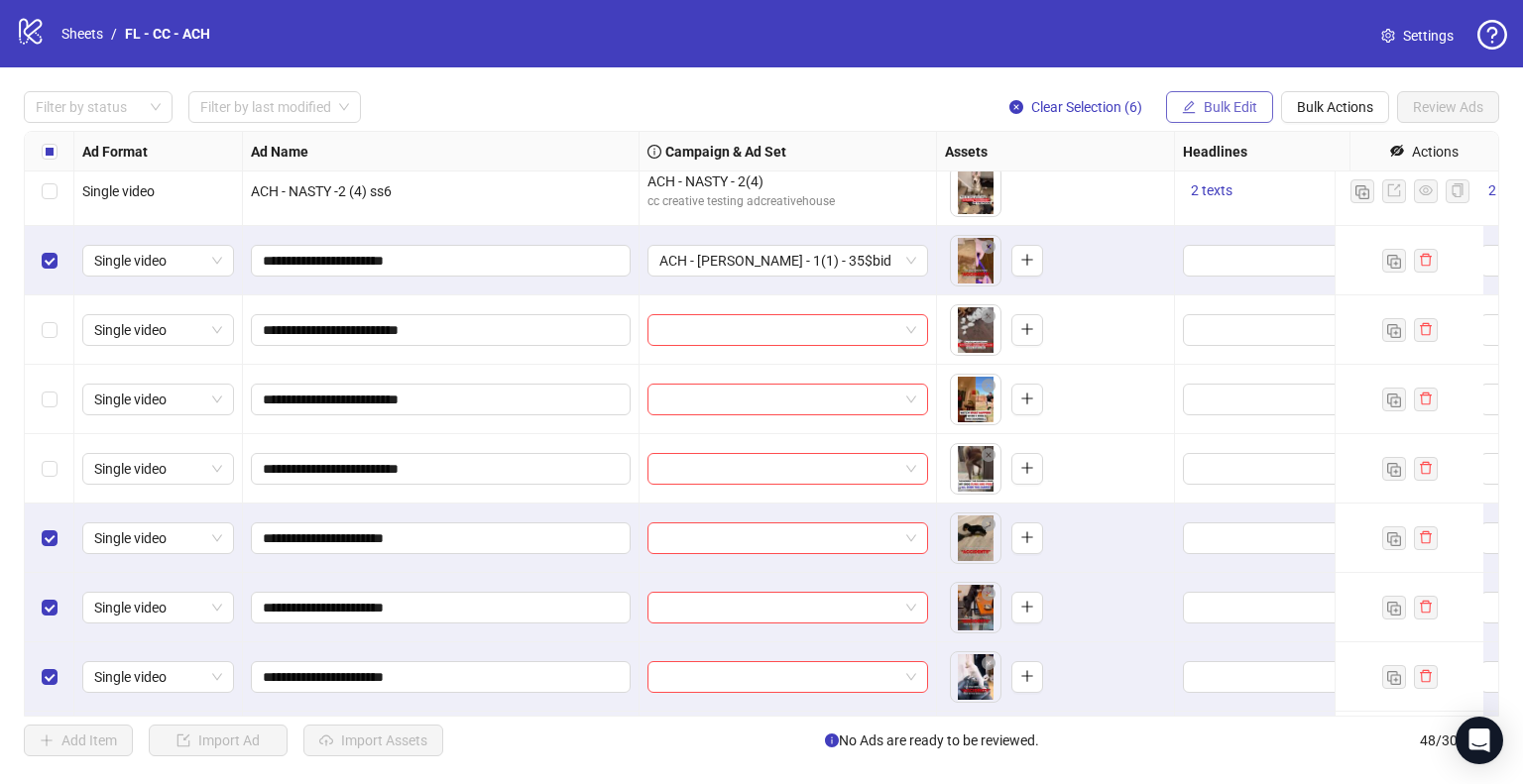 click on "Bulk Edit" at bounding box center (1220, 107) 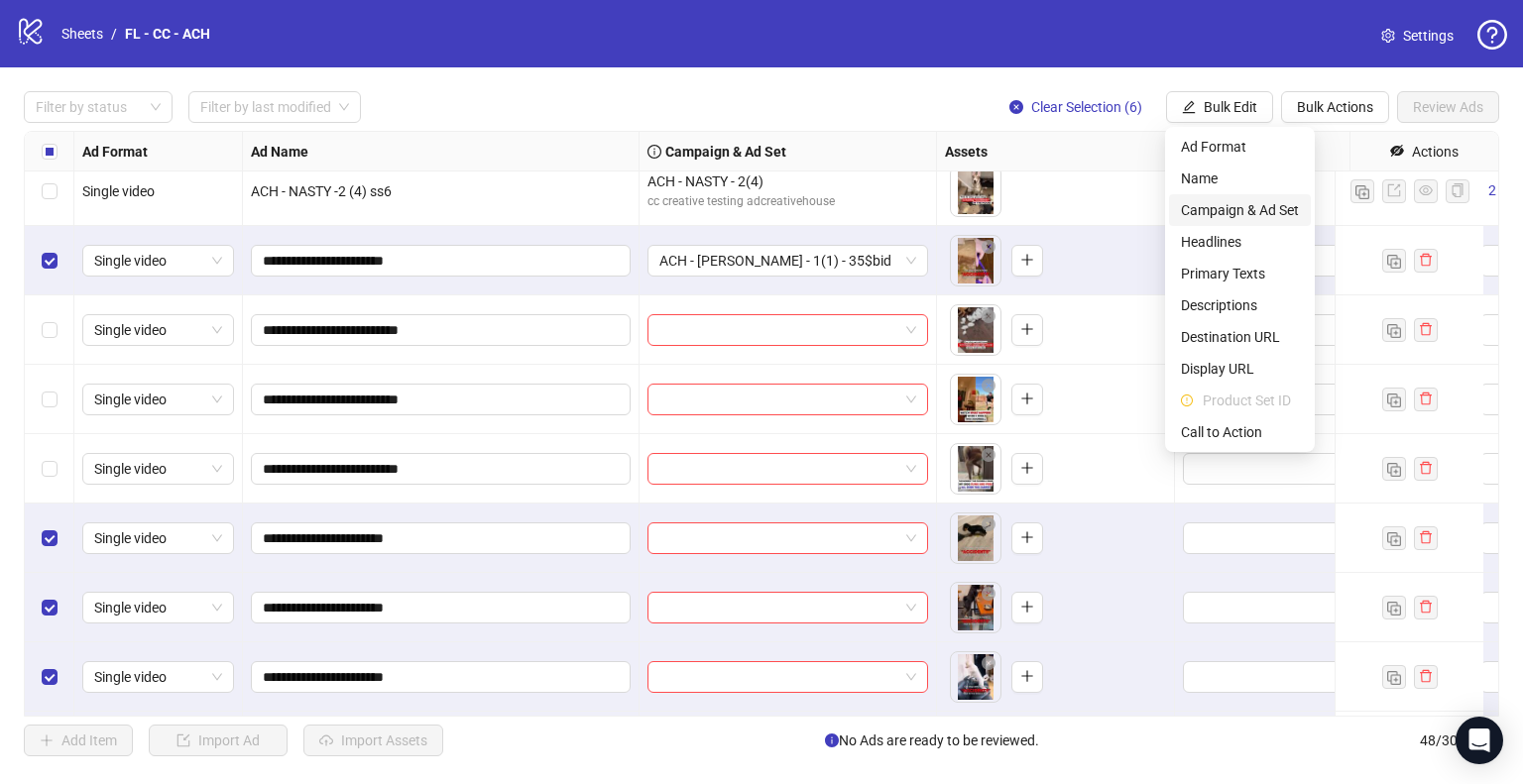 click on "Campaign & Ad Set" at bounding box center [1239, 210] 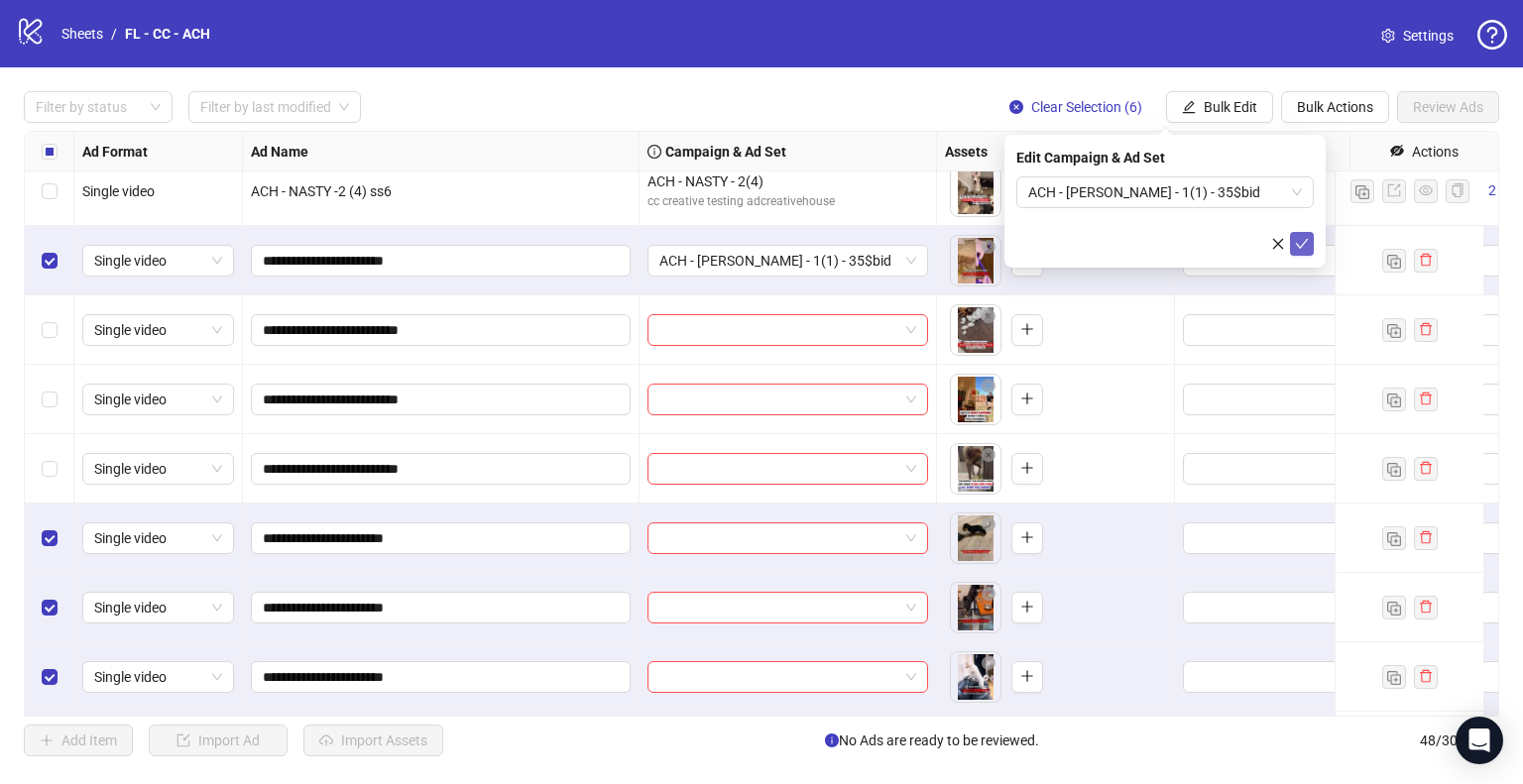 click at bounding box center (1302, 244) 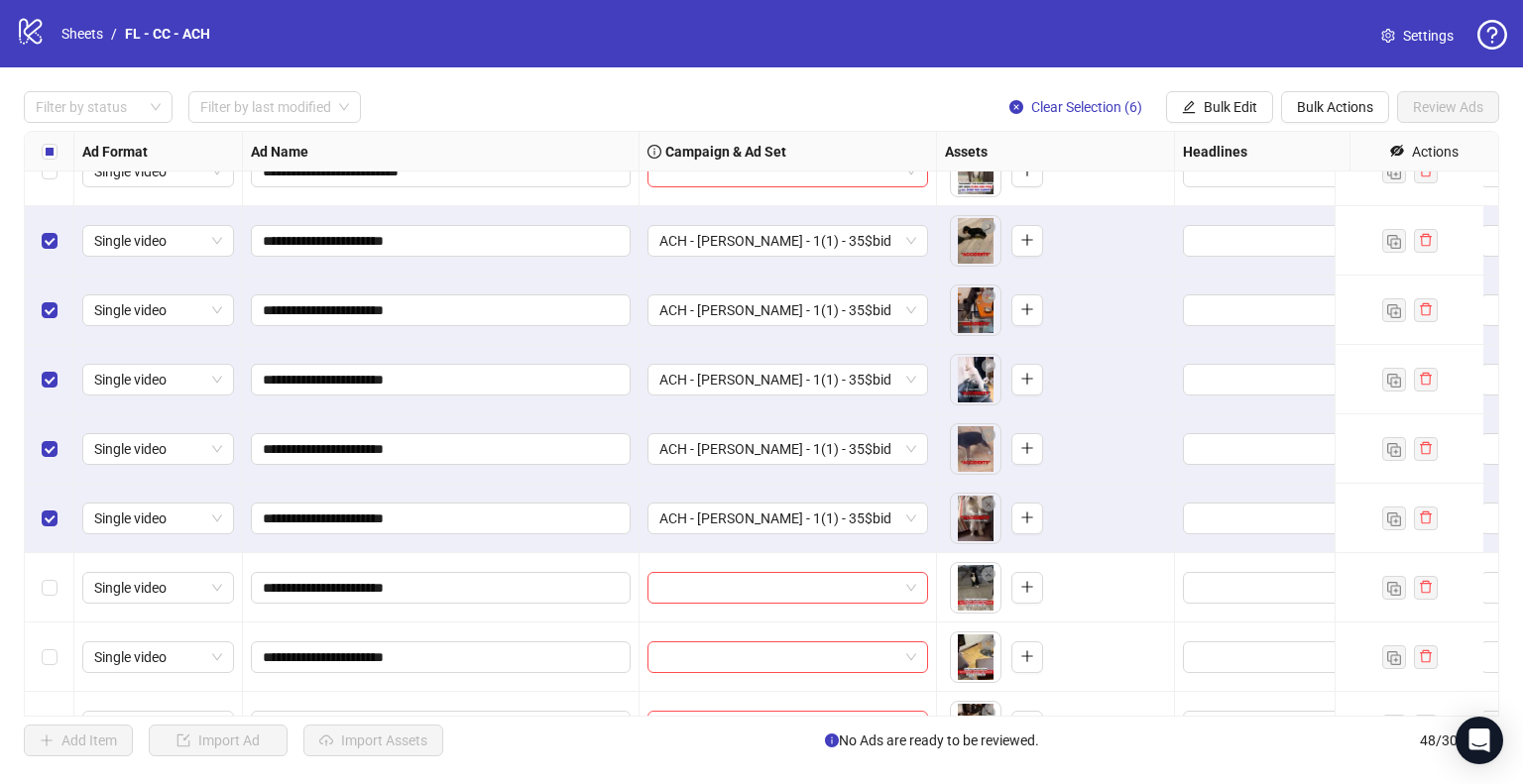 scroll, scrollTop: 1809, scrollLeft: 0, axis: vertical 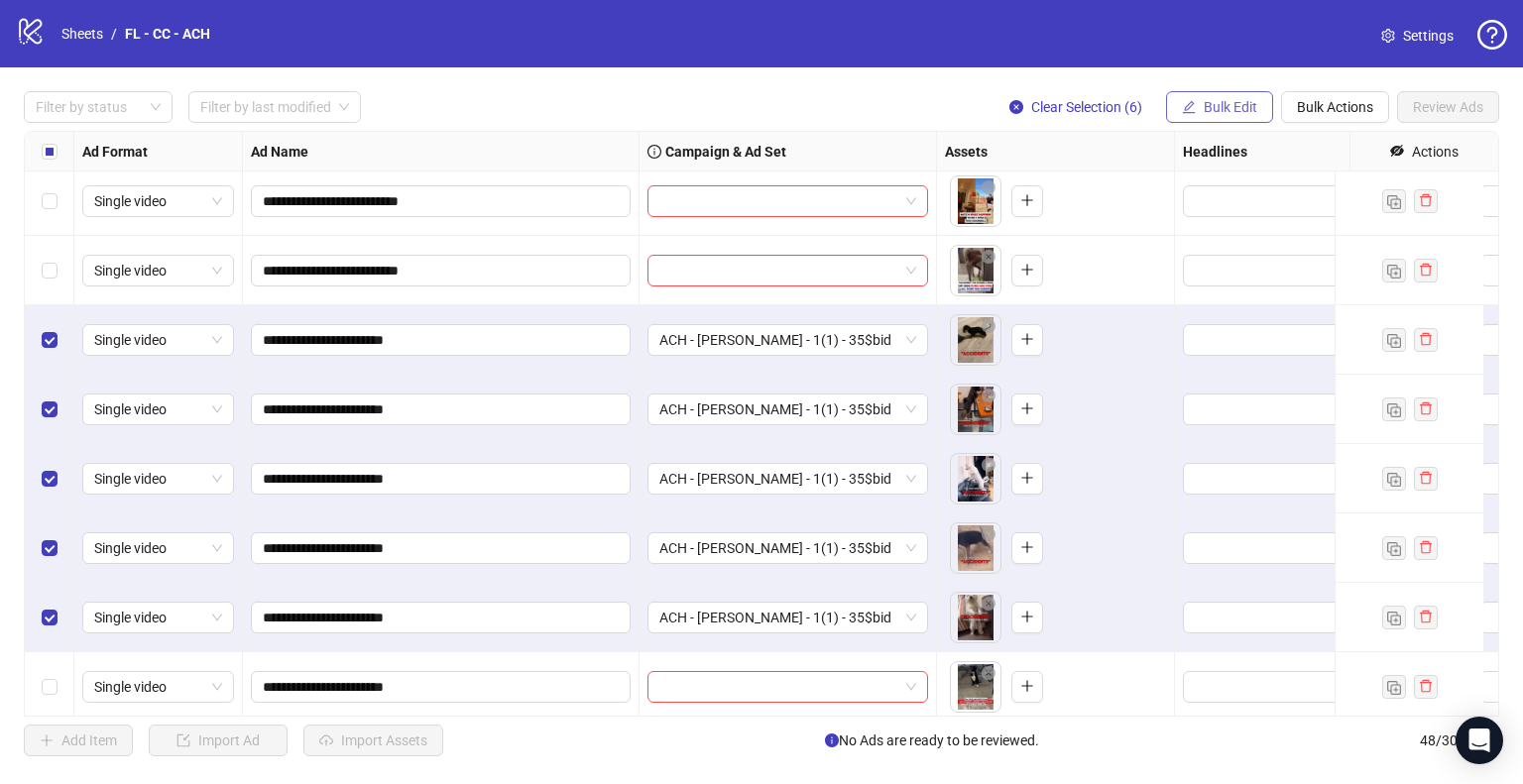 click on "Bulk Edit" at bounding box center (1230, 107) 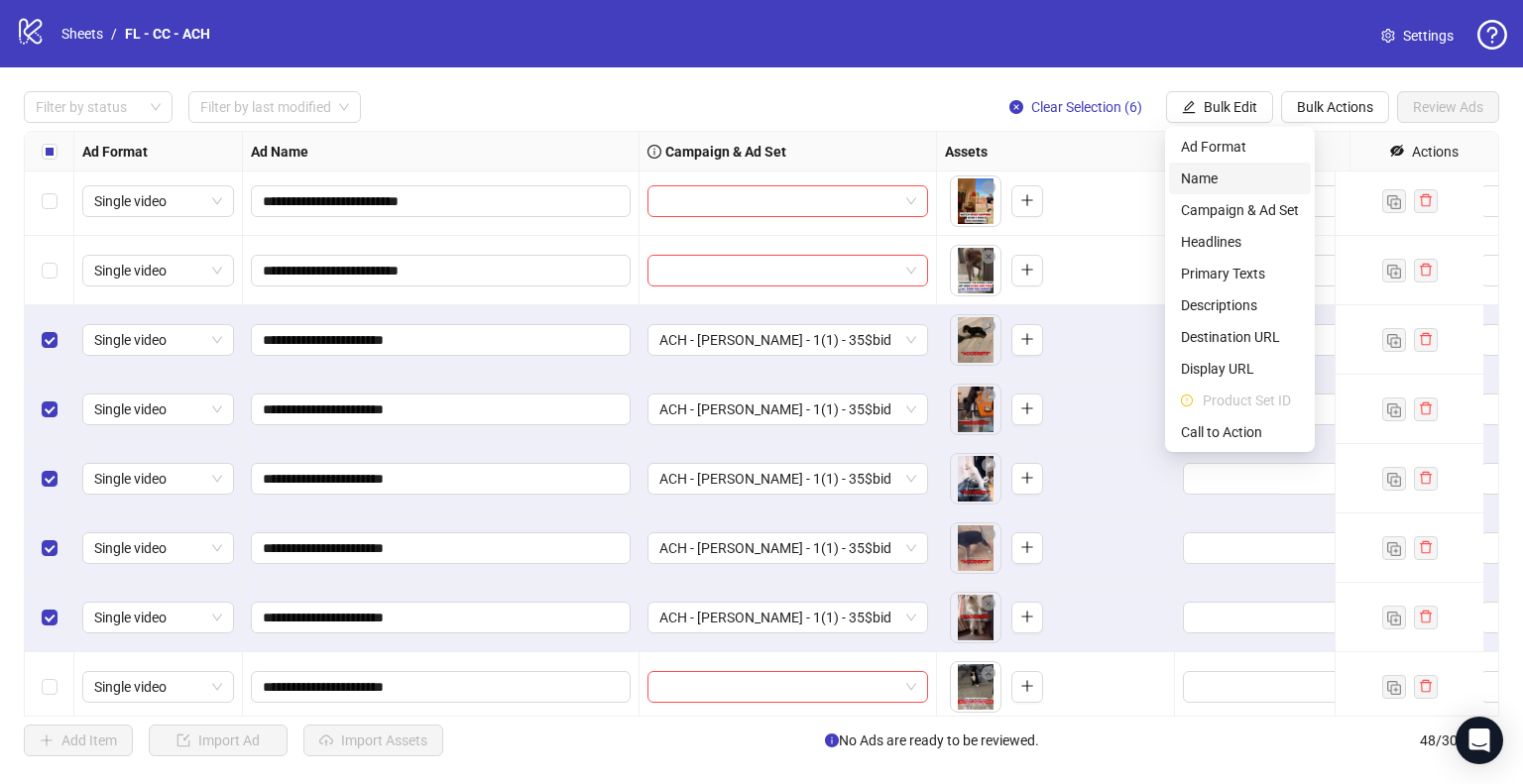 click on "Name" at bounding box center (1239, 178) 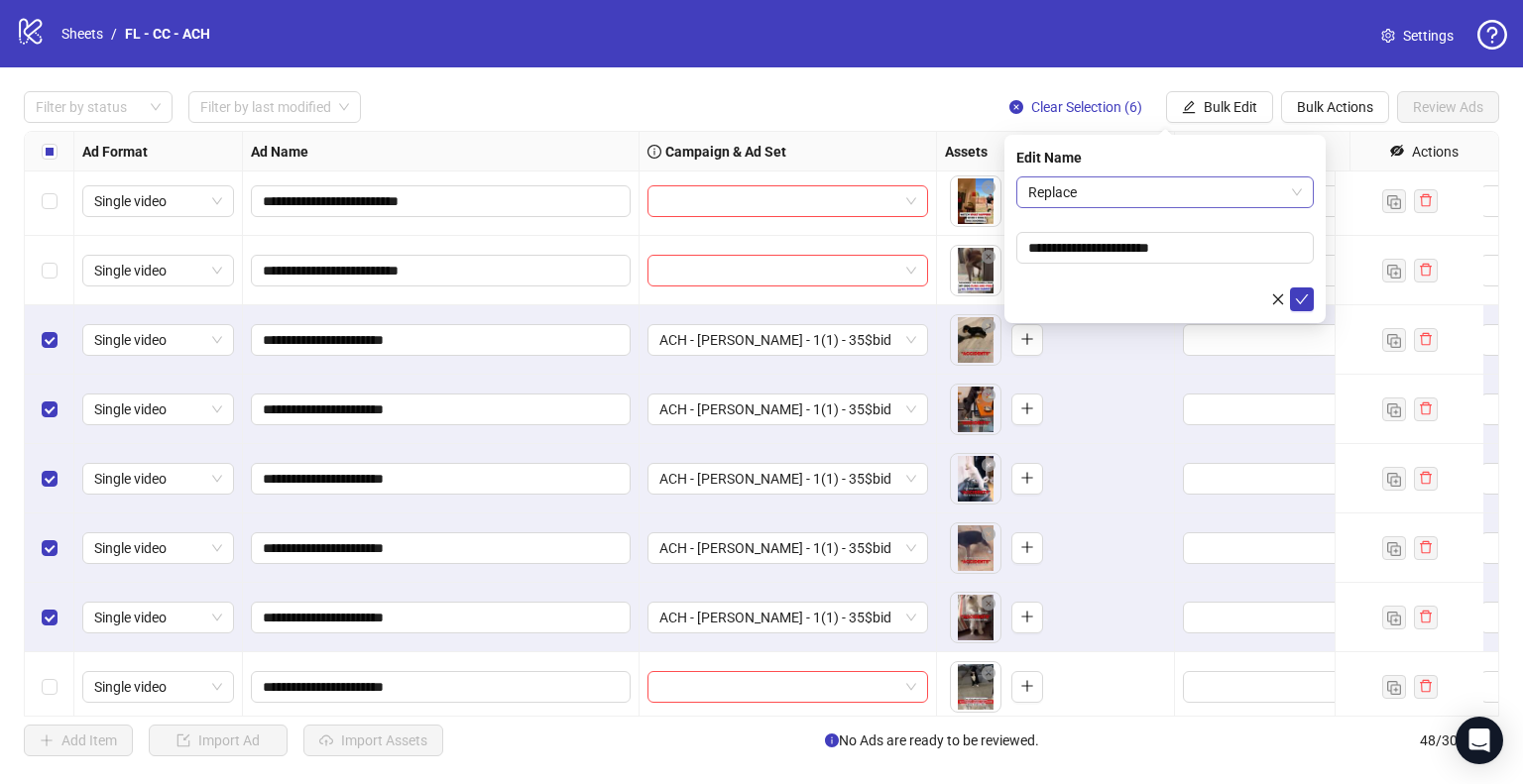 click on "Replace" at bounding box center [1165, 192] 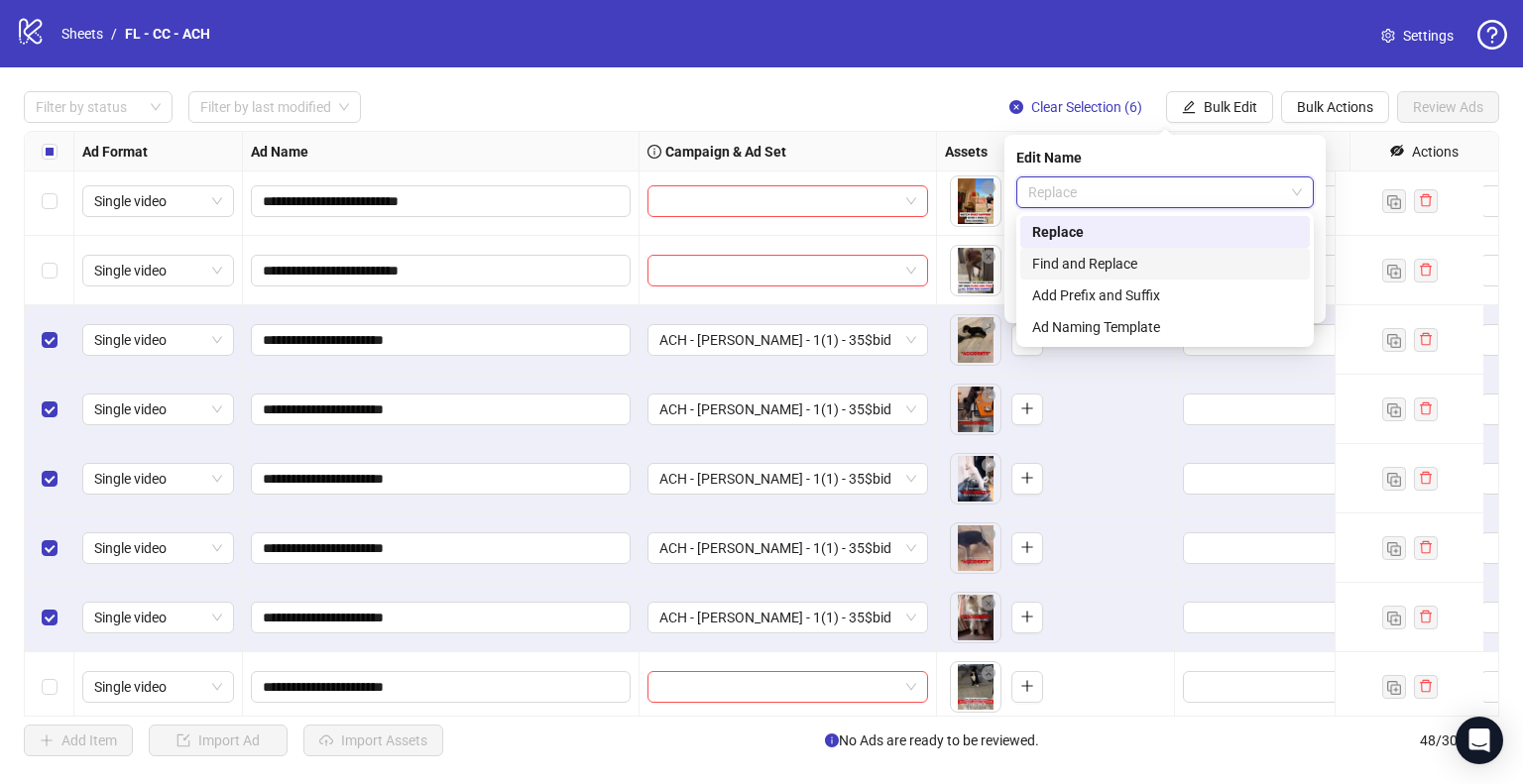 click on "Find and Replace" at bounding box center [1165, 264] 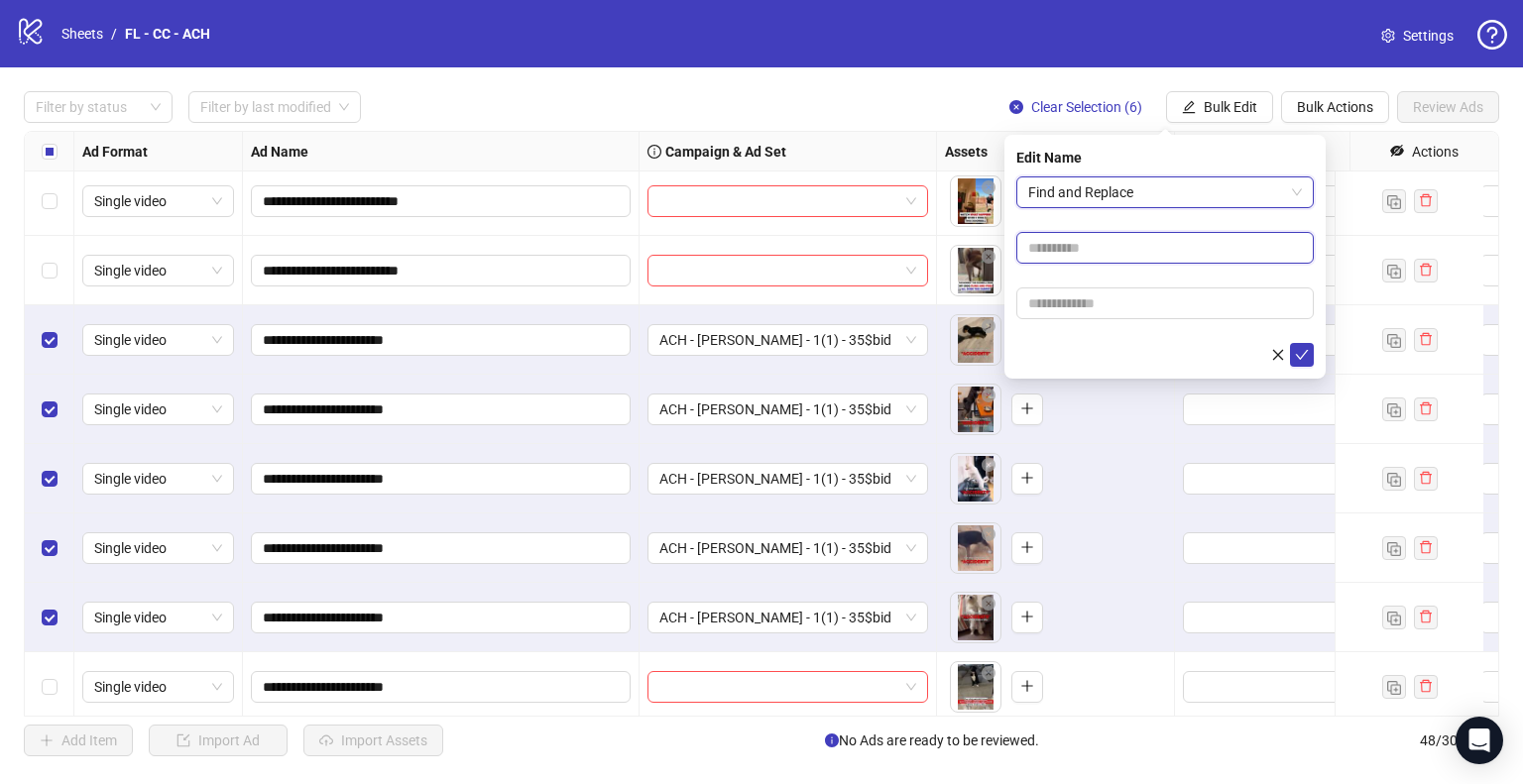 click at bounding box center [1165, 248] 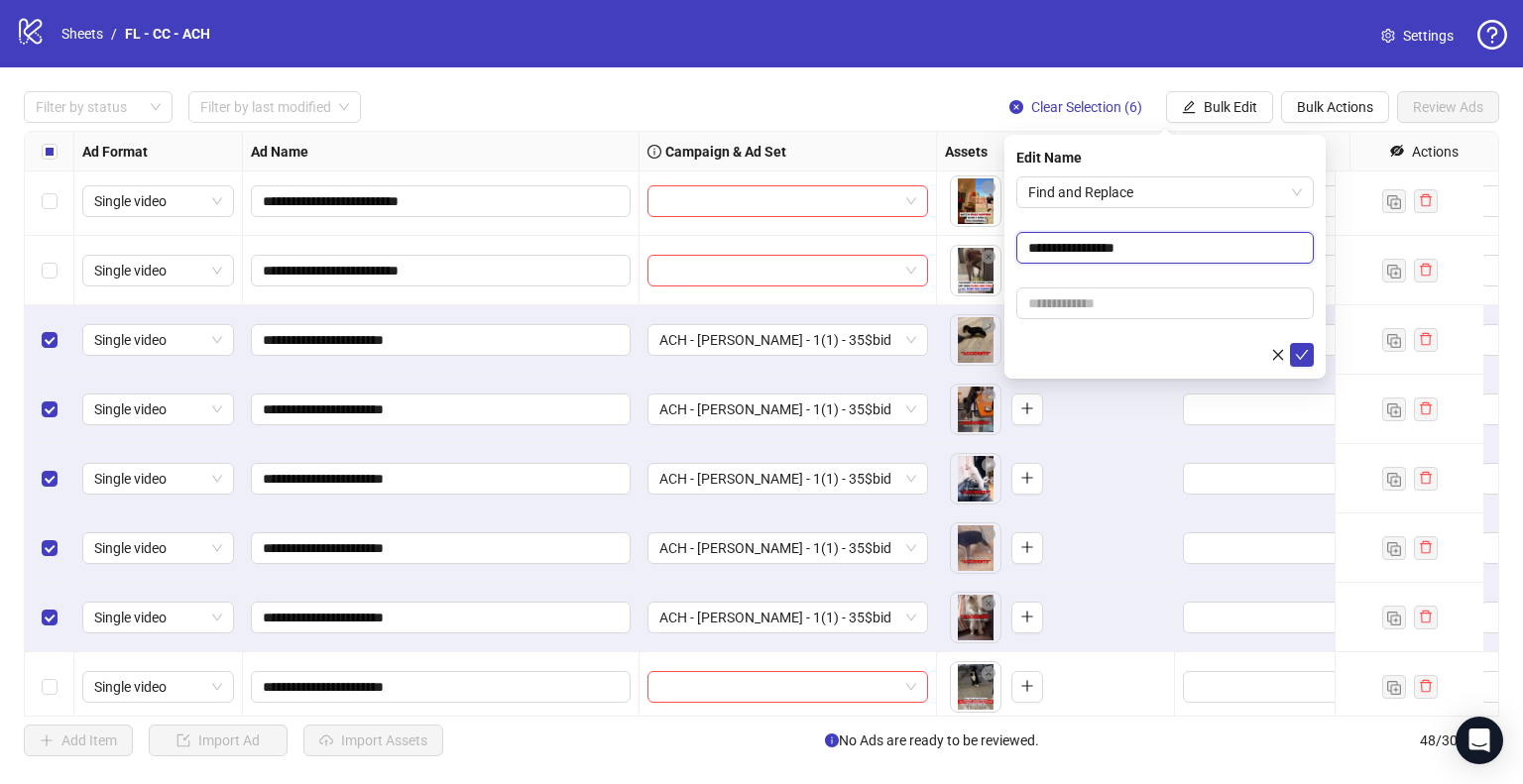type on "**********" 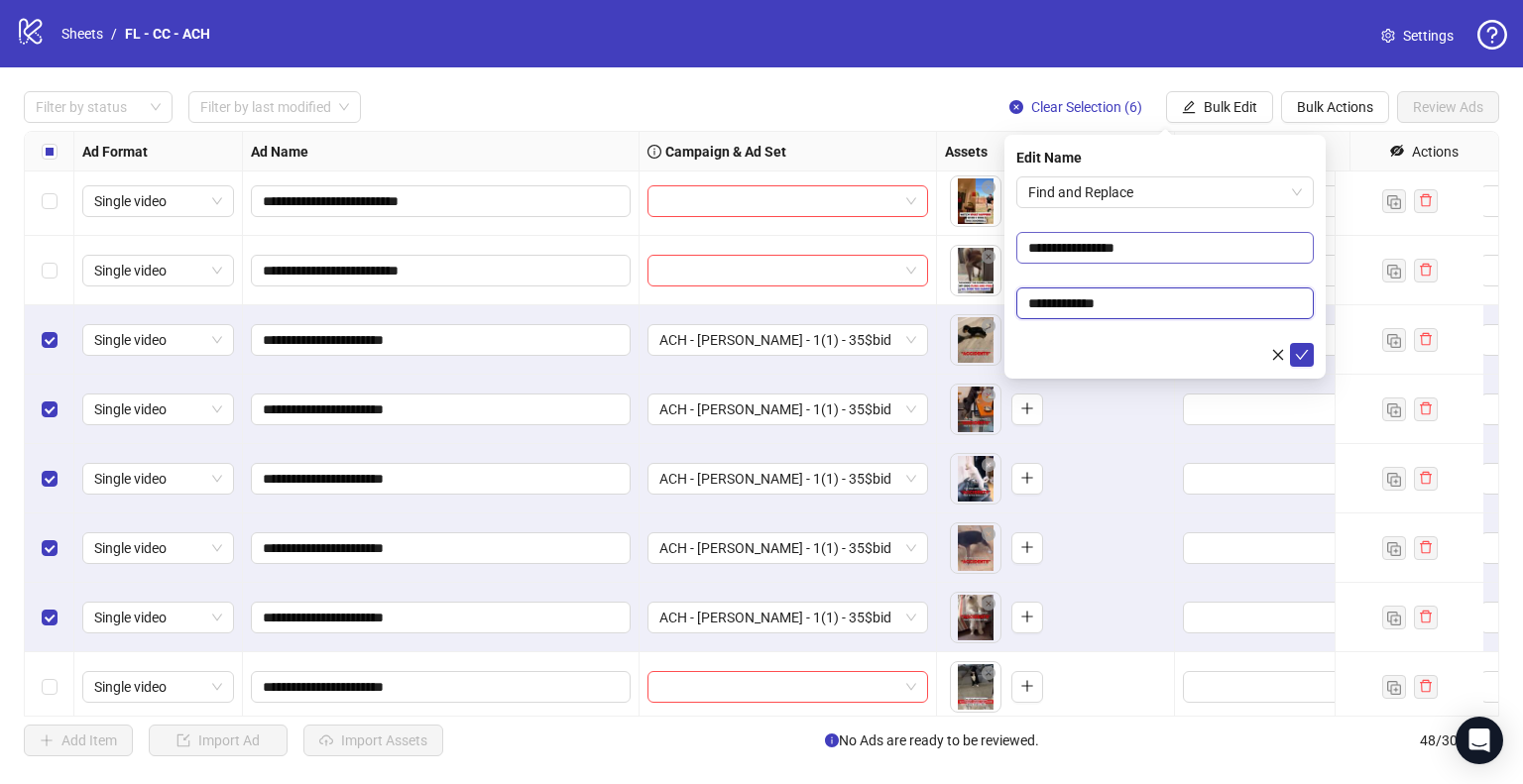 type on "**********" 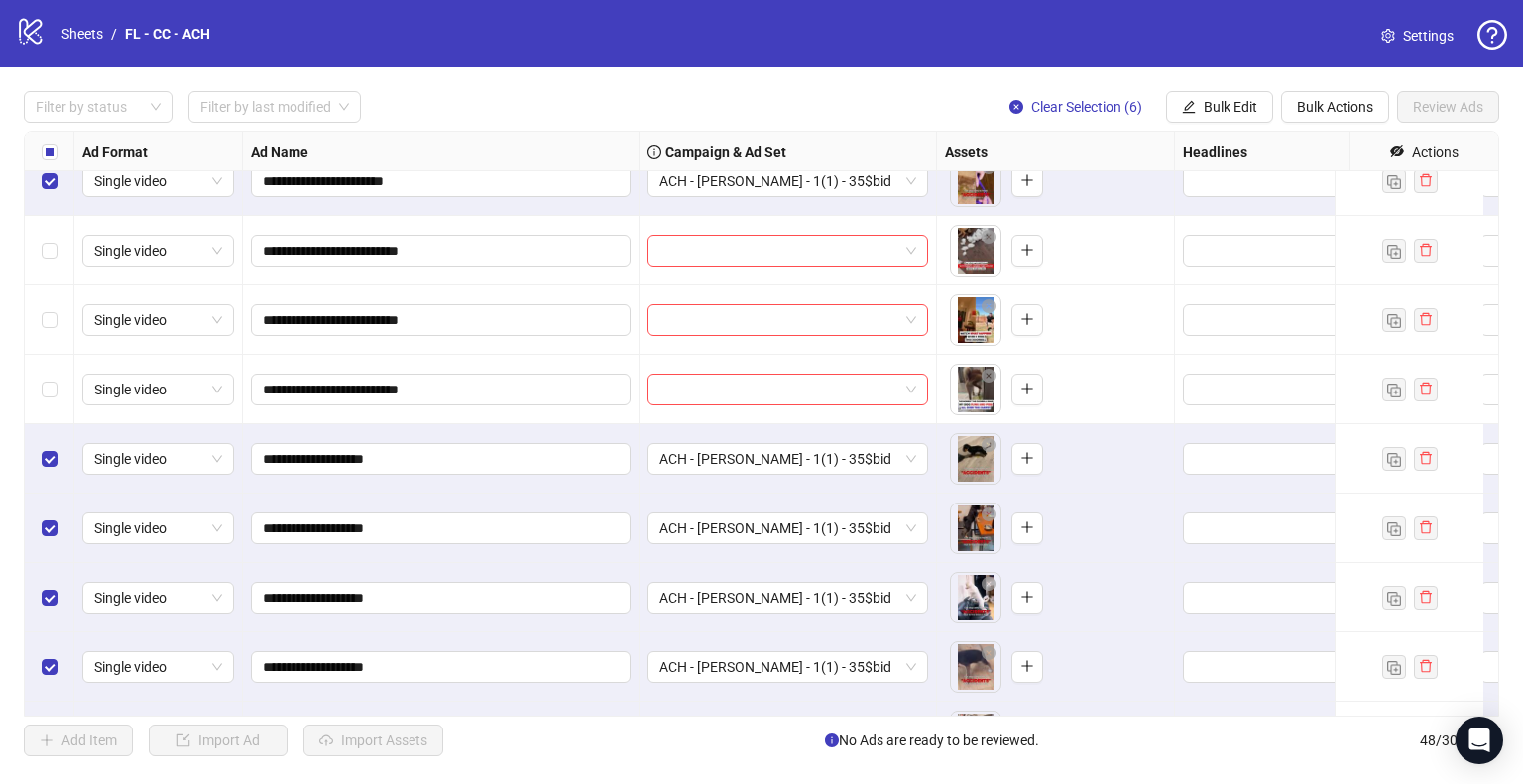 scroll, scrollTop: 1710, scrollLeft: 0, axis: vertical 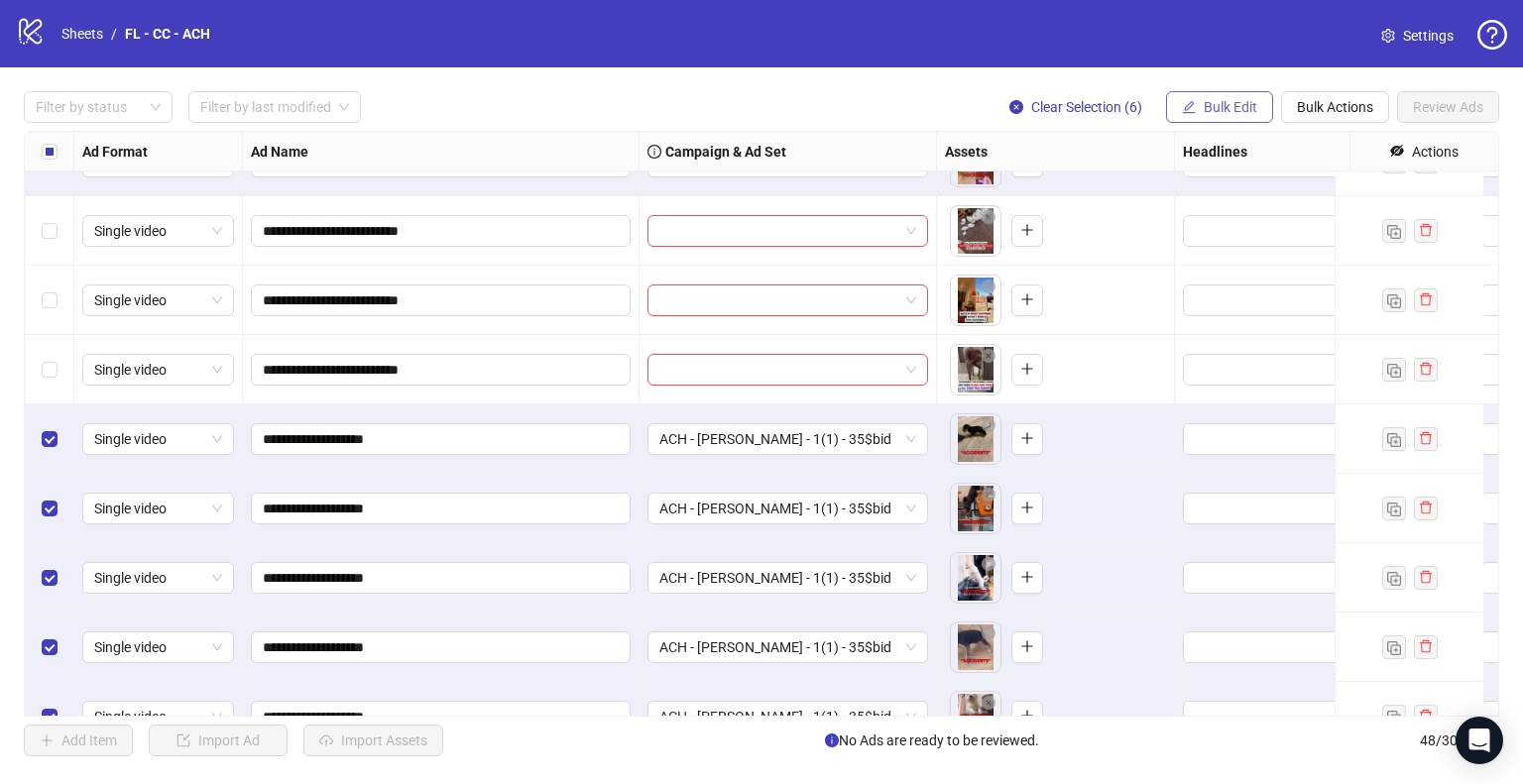 click on "Bulk Edit" at bounding box center (1230, 107) 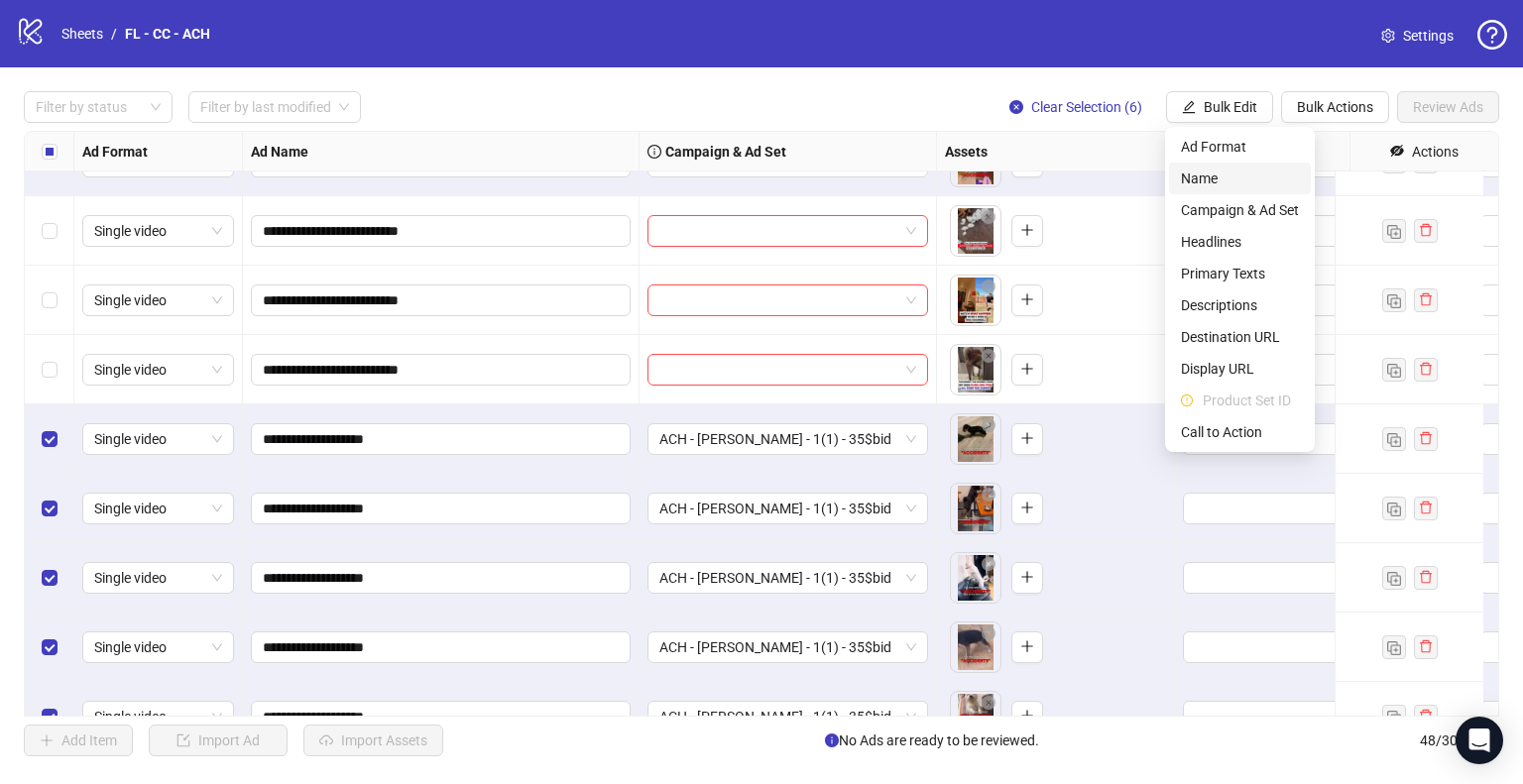 click on "Name" at bounding box center [1239, 178] 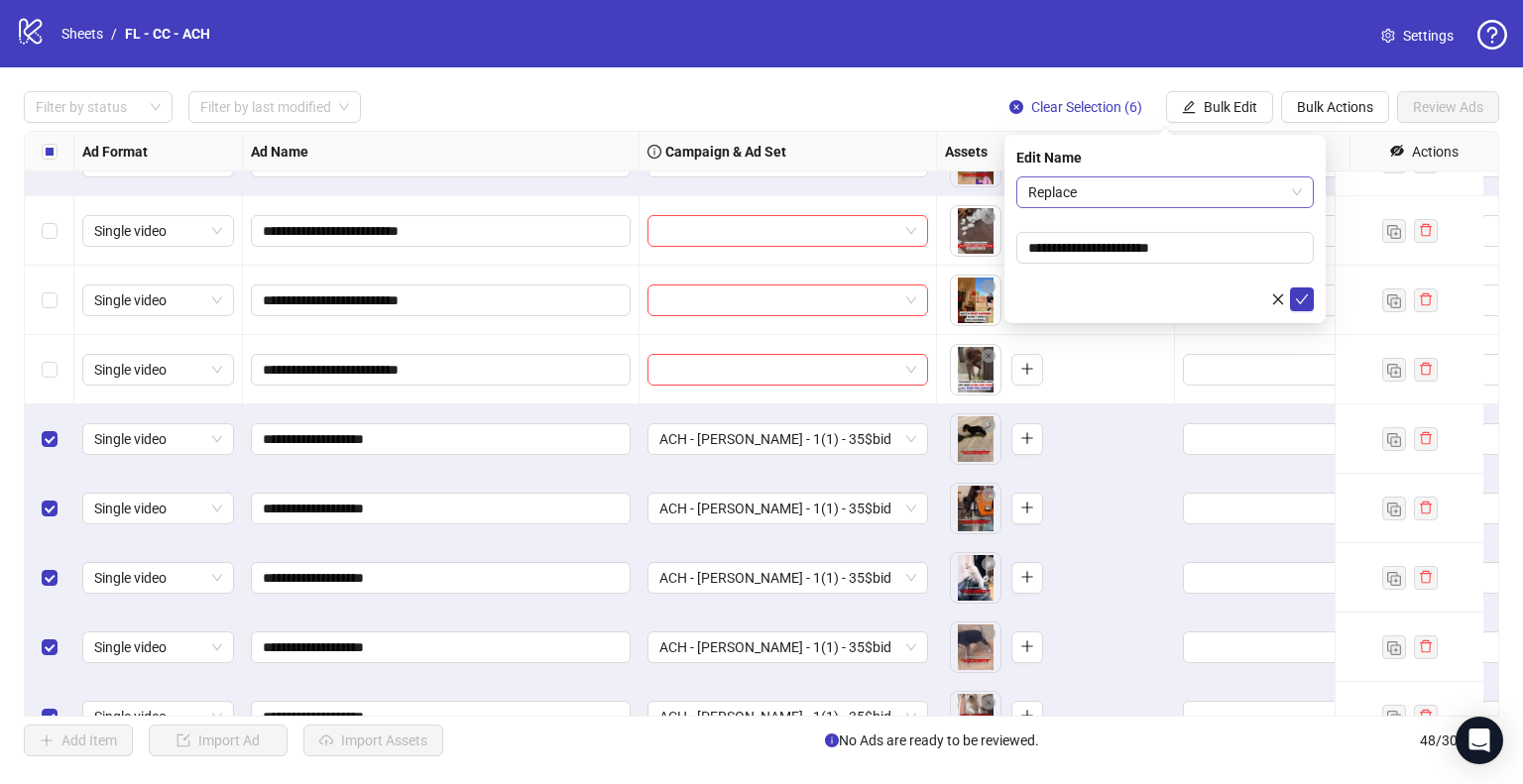 click on "Replace" at bounding box center [1165, 192] 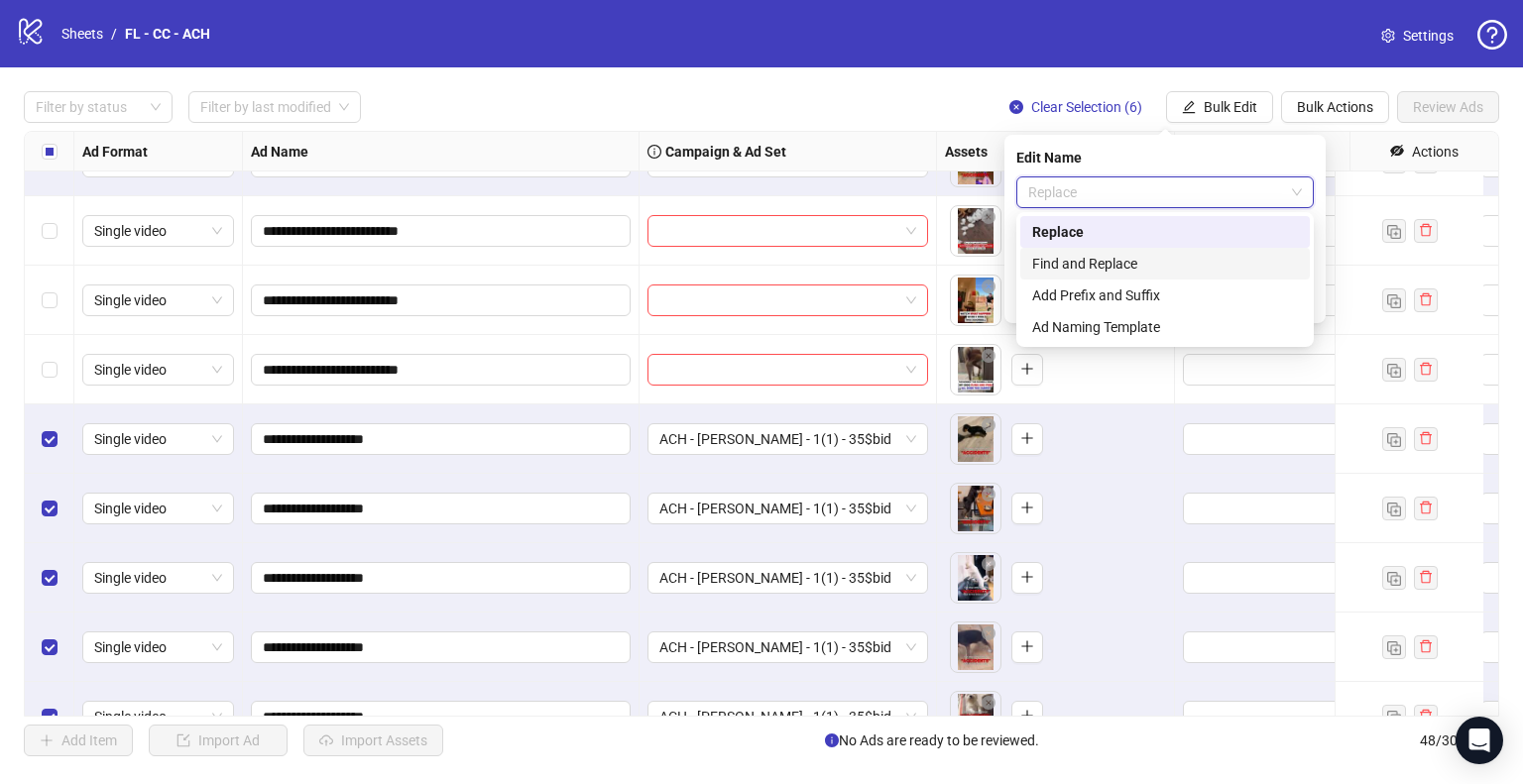 click on "Find and Replace" at bounding box center (1165, 264) 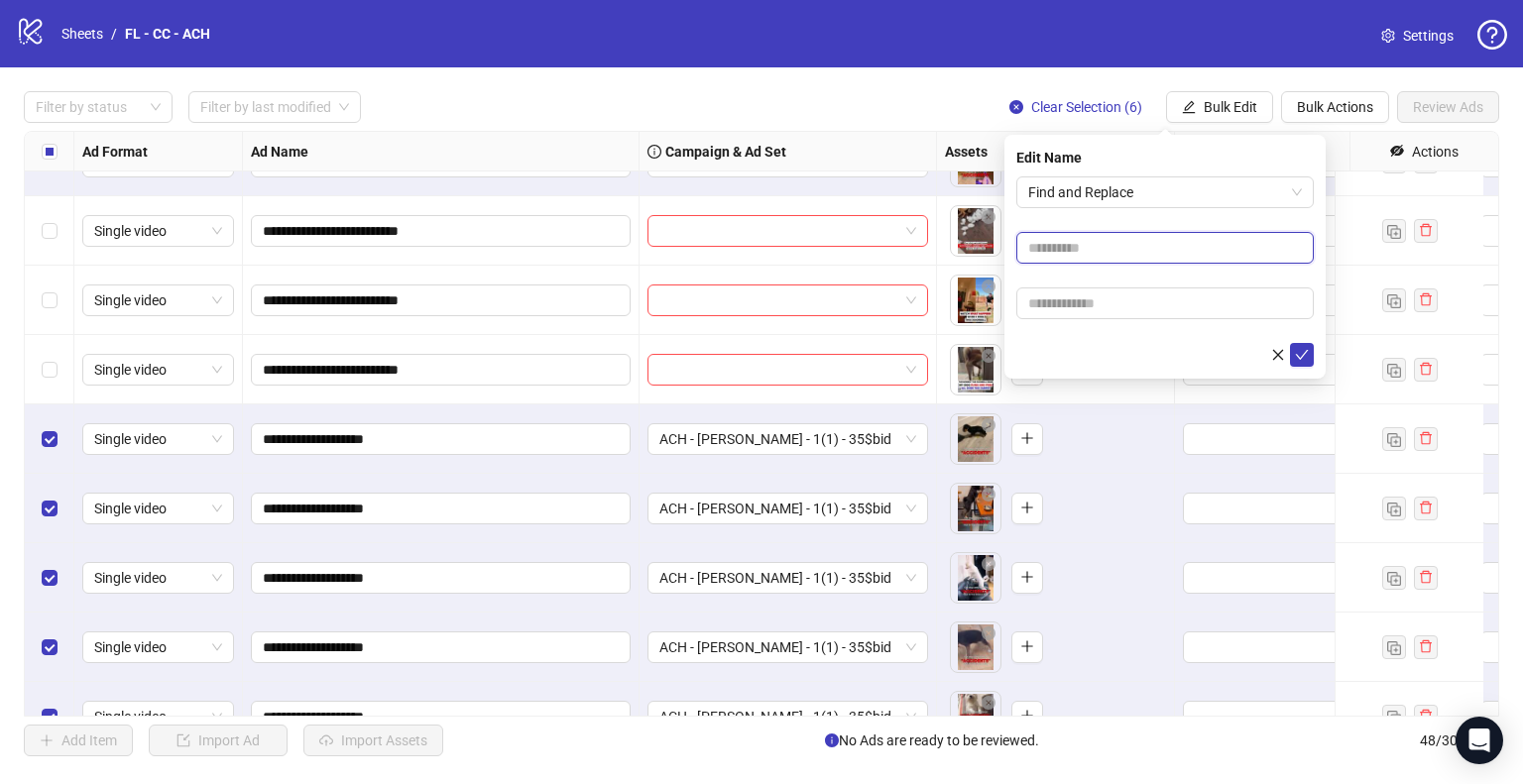 click at bounding box center [1165, 248] 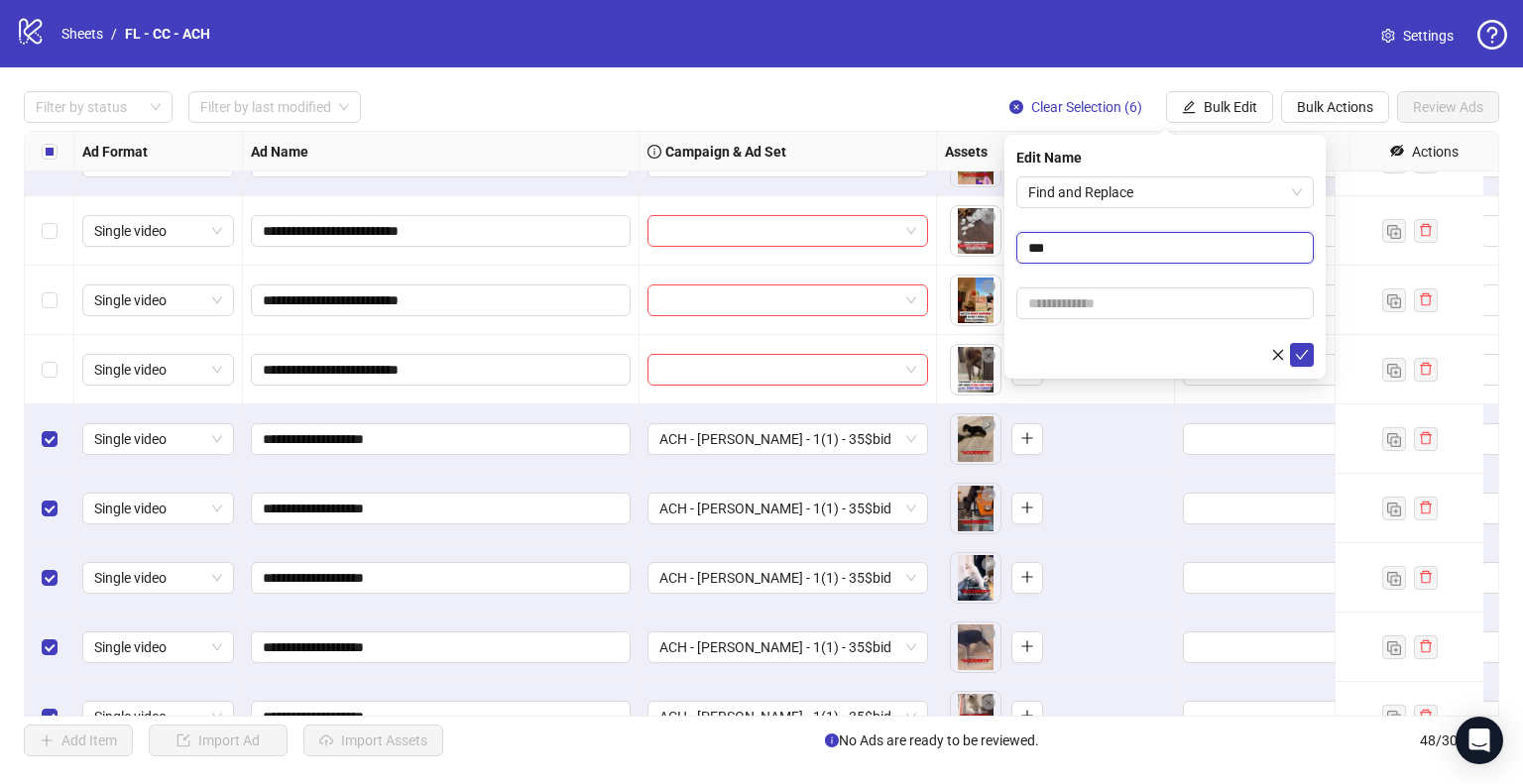 type on "***" 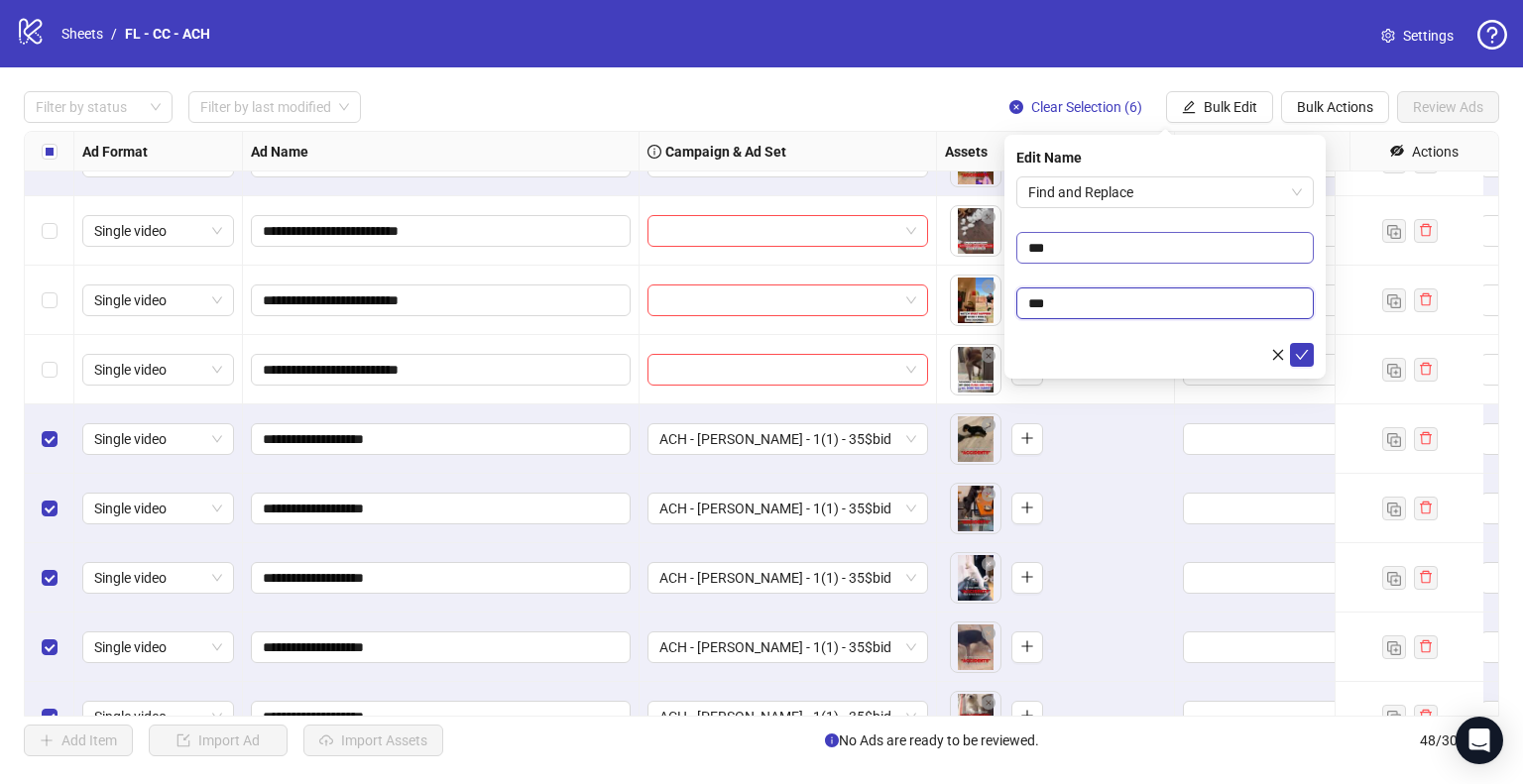 type on "**" 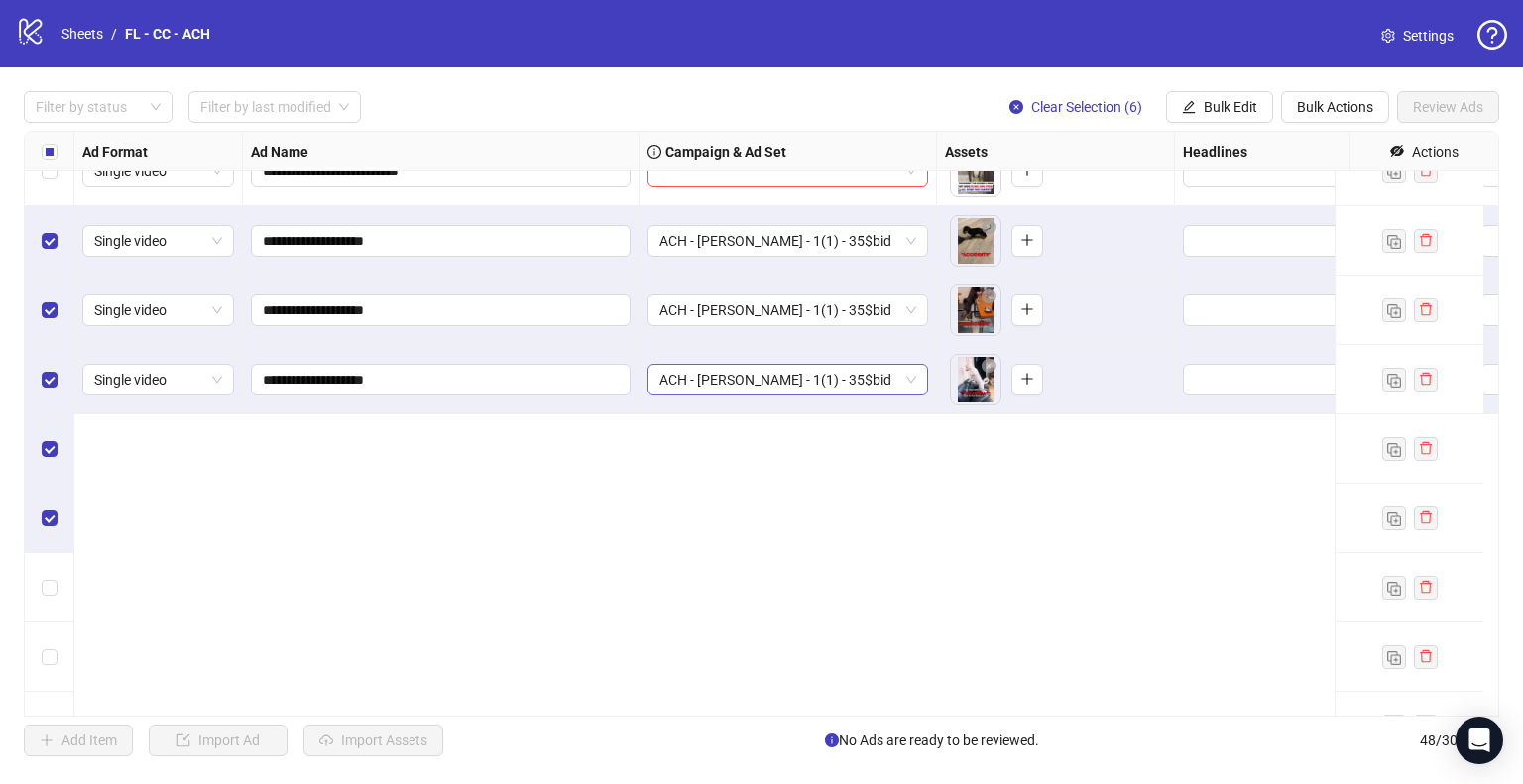 scroll, scrollTop: 1512, scrollLeft: 0, axis: vertical 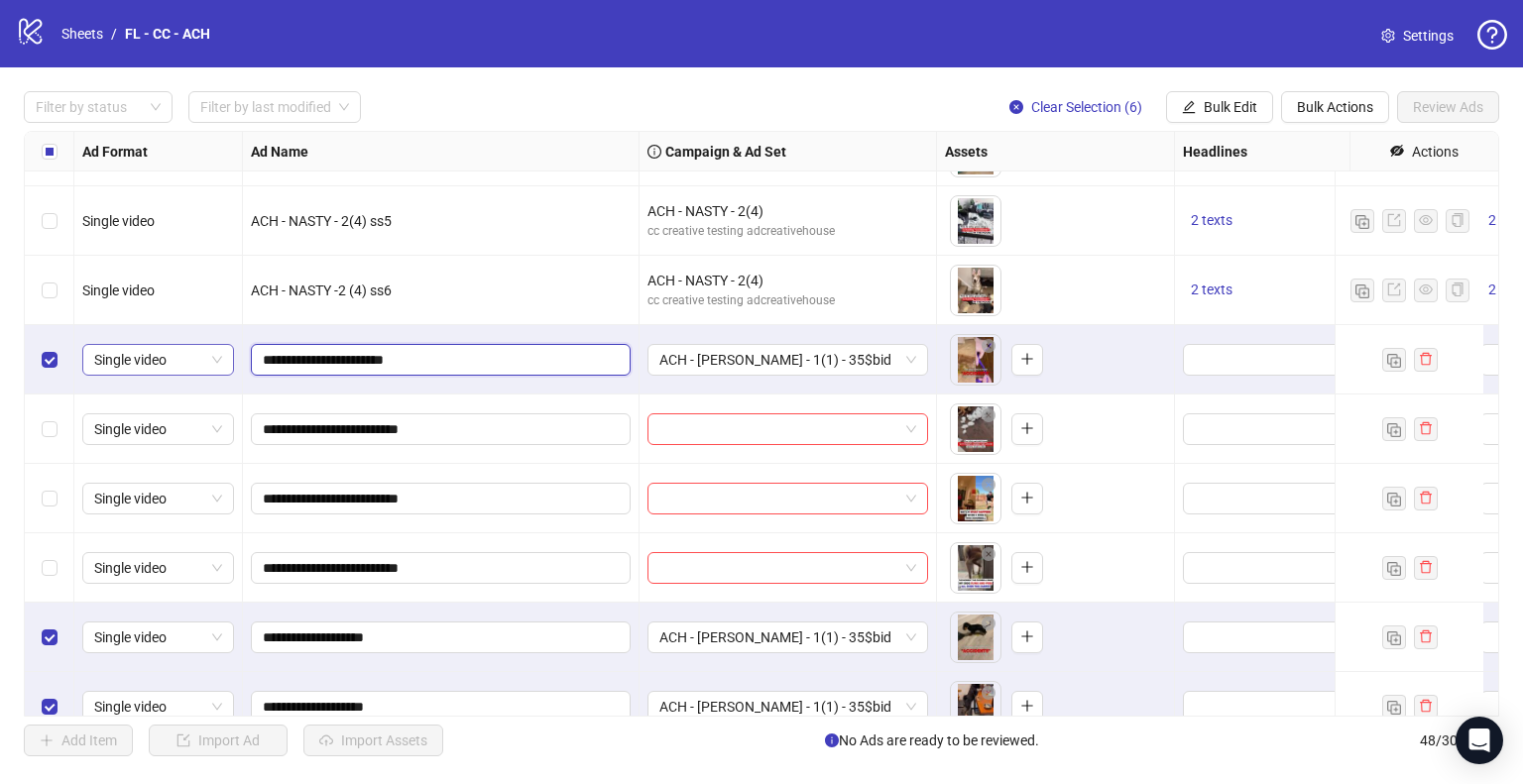 drag, startPoint x: 313, startPoint y: 358, endPoint x: 232, endPoint y: 364, distance: 81.221918 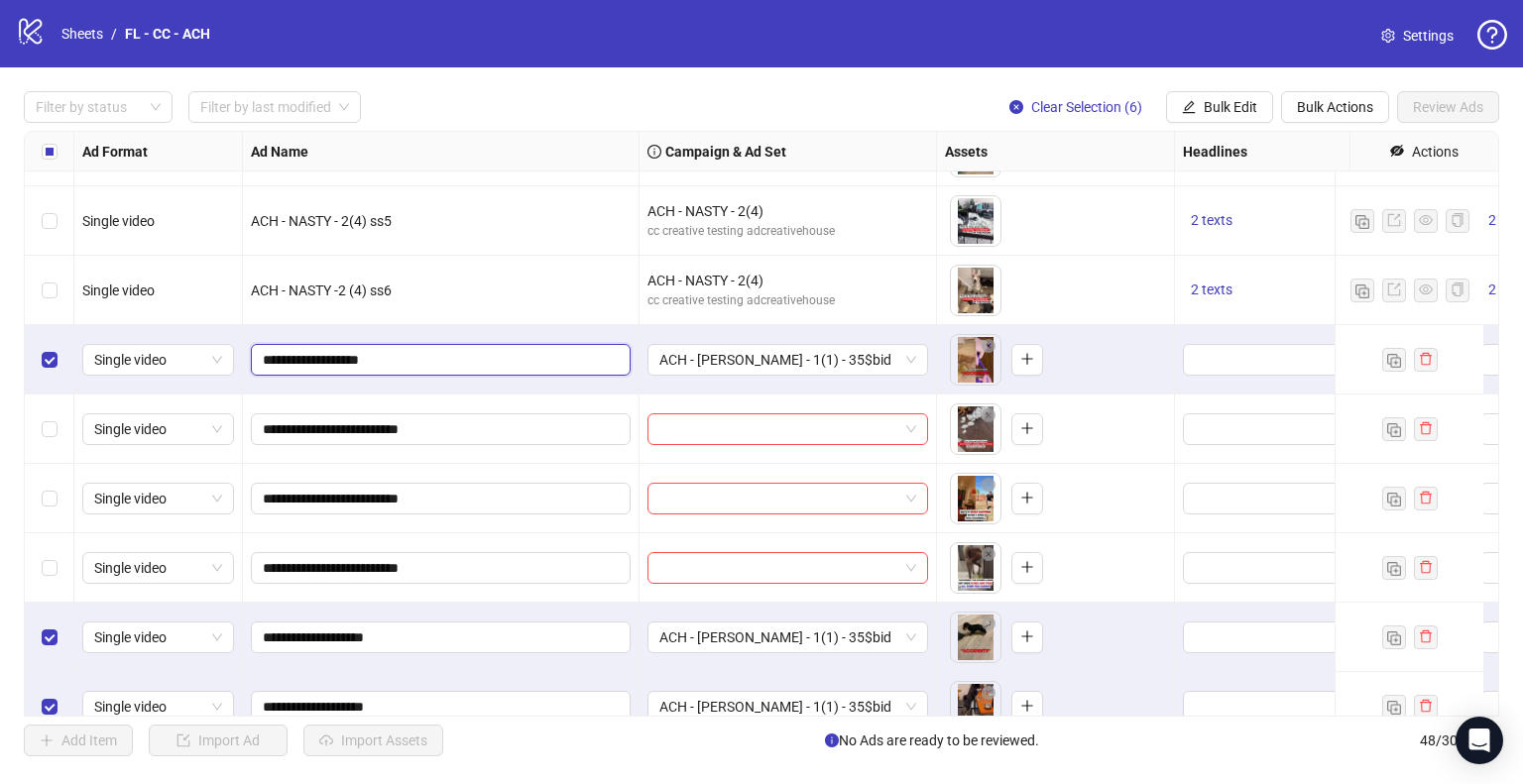 type on "**********" 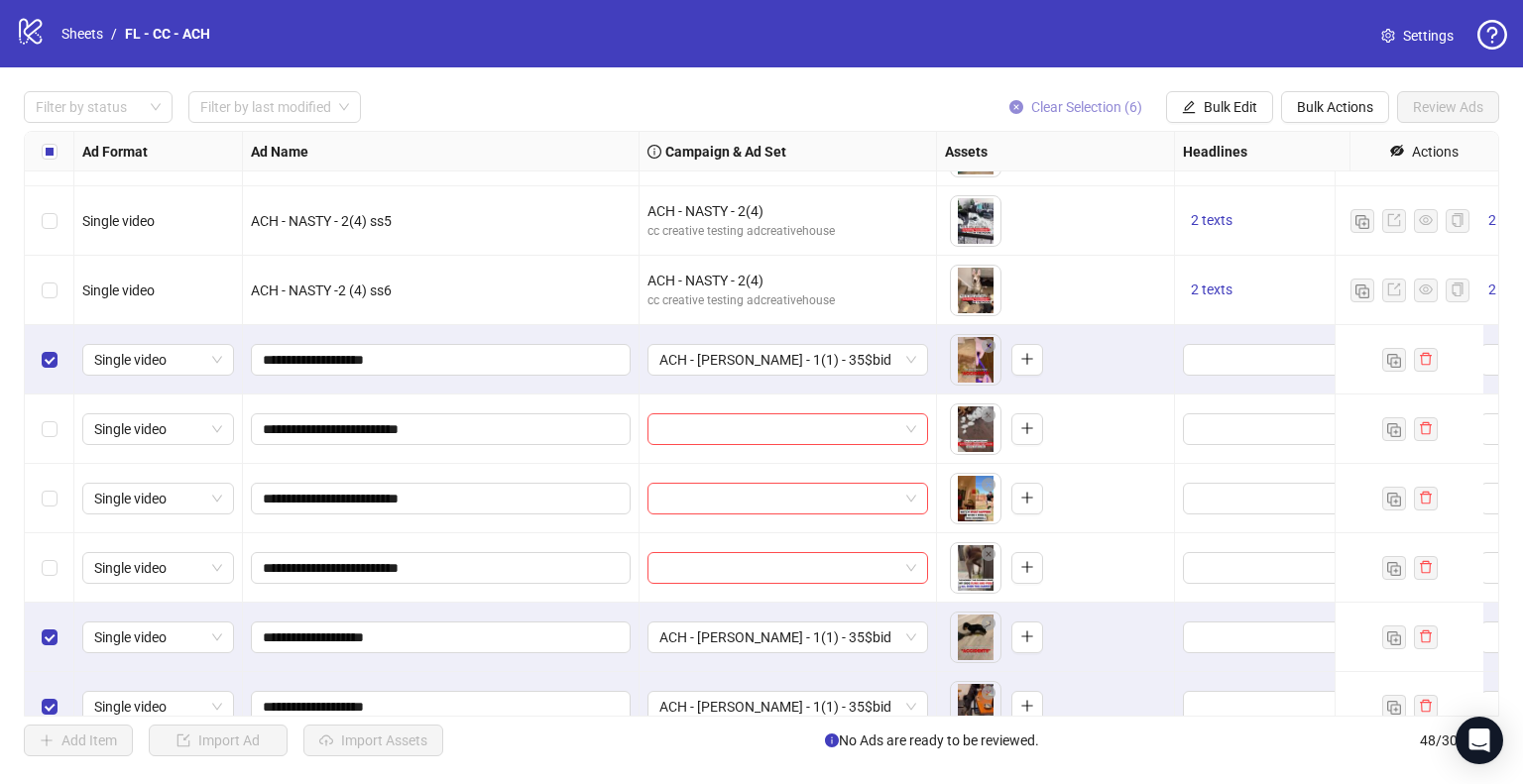 click on "Clear Selection (6)" at bounding box center (1087, 107) 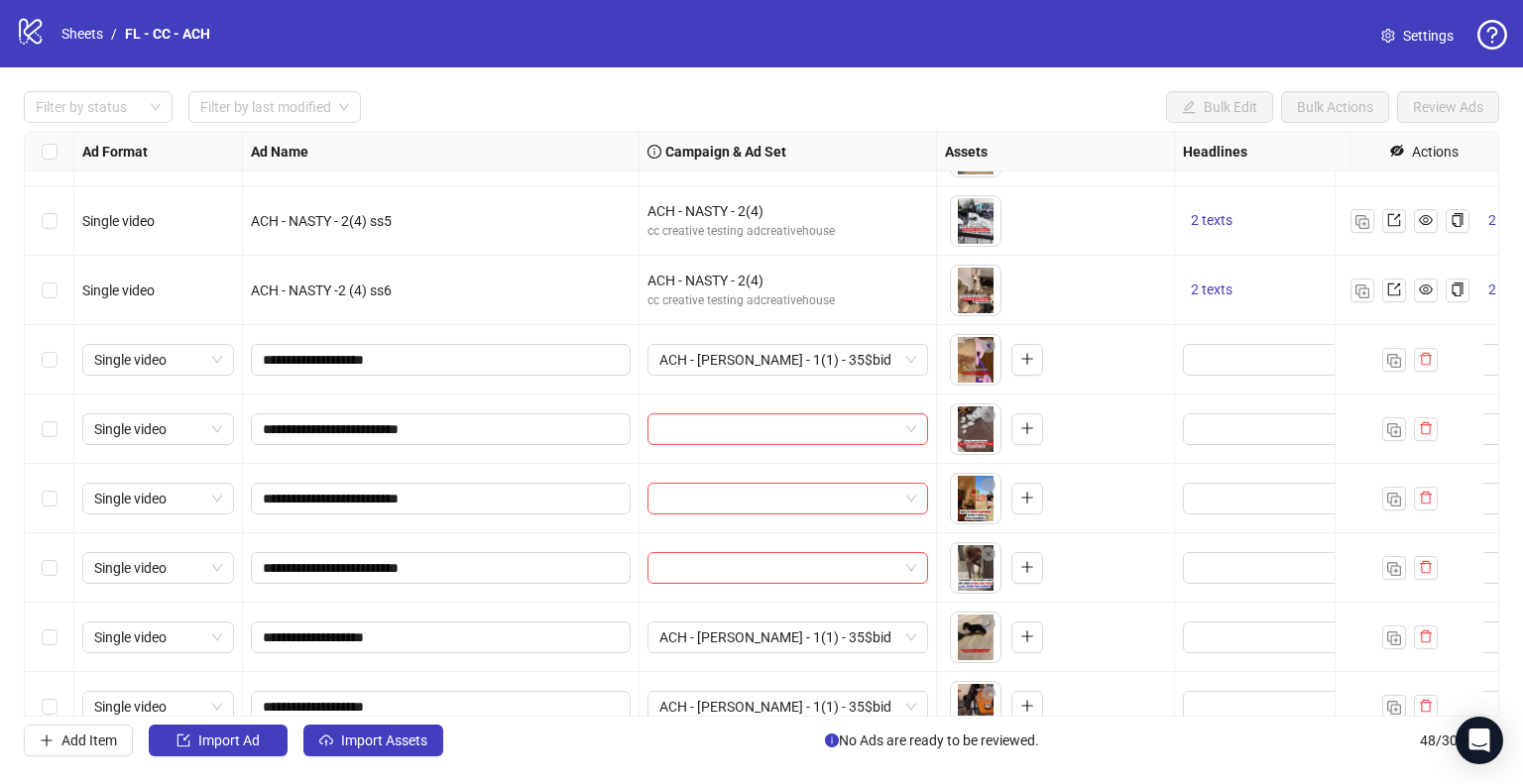 scroll, scrollTop: 1611, scrollLeft: 0, axis: vertical 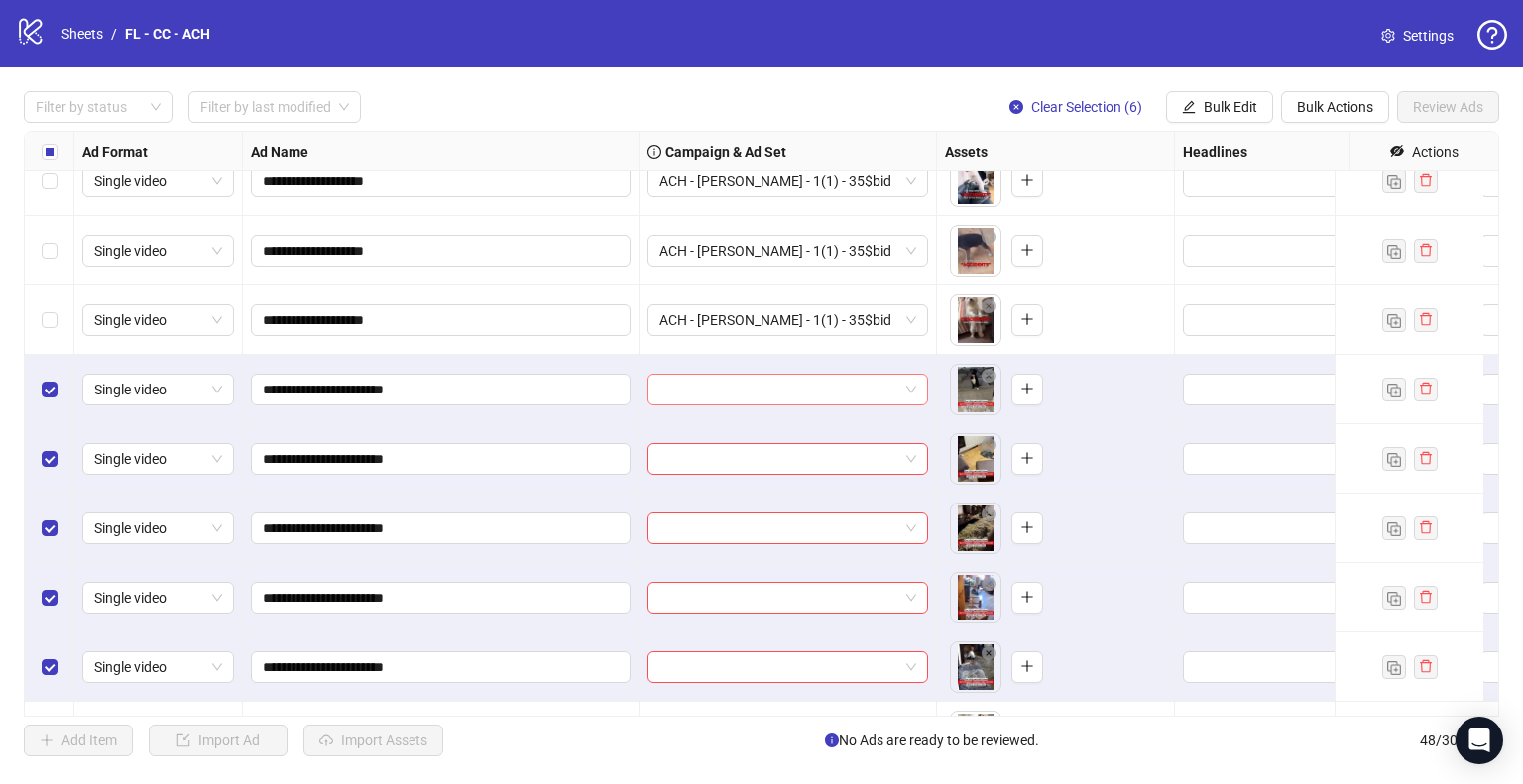 click at bounding box center [787, 390] 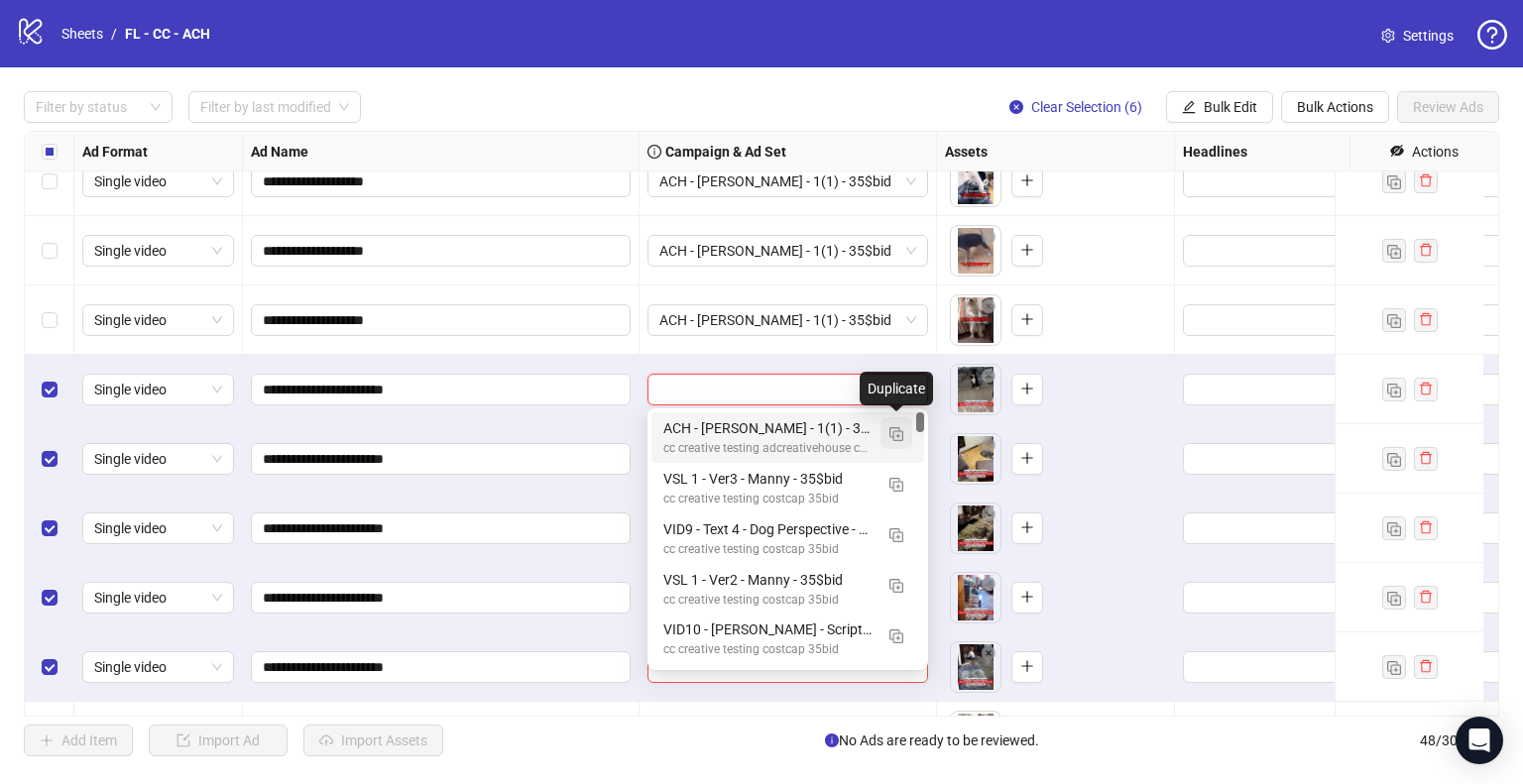click at bounding box center [896, 434] 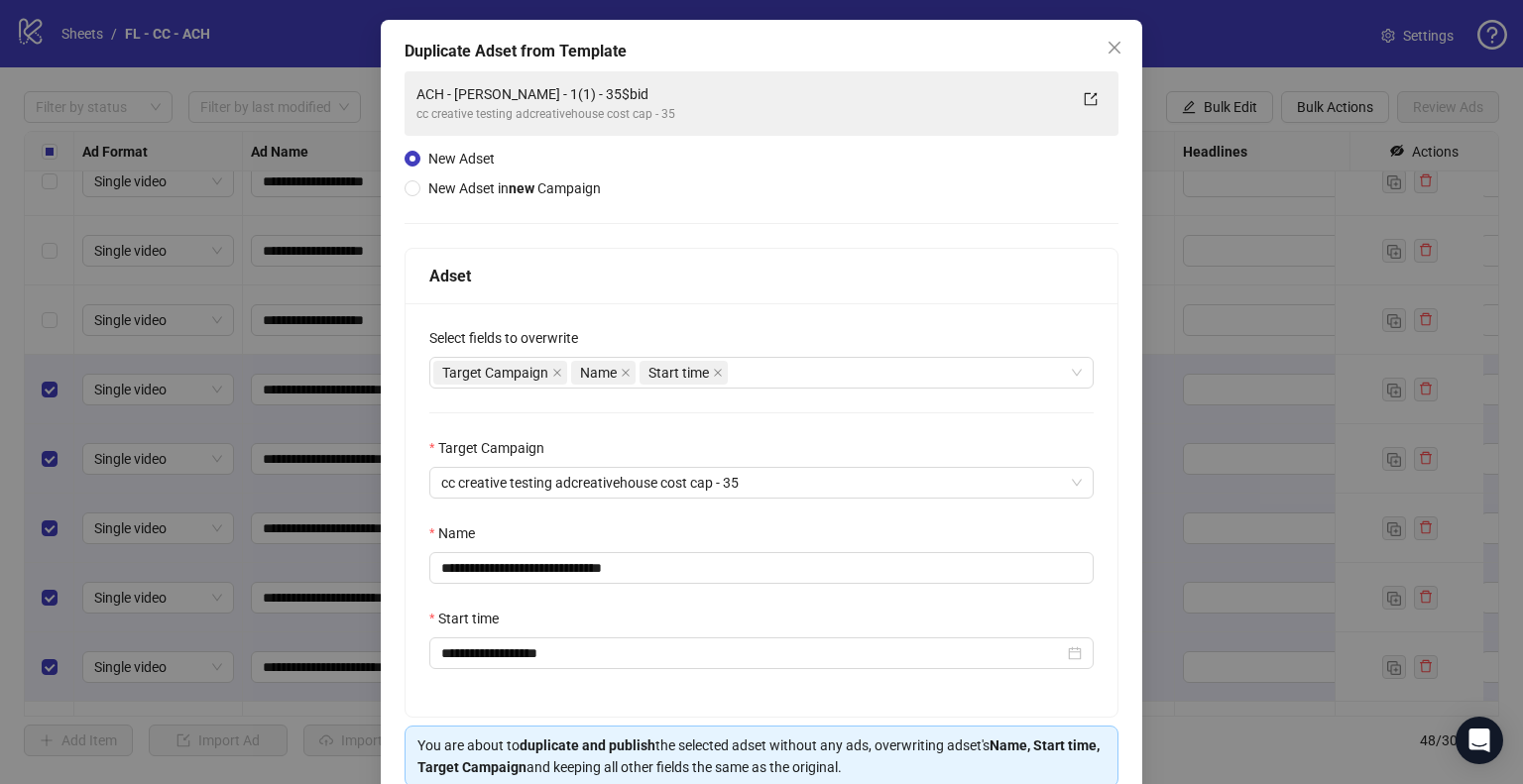 scroll, scrollTop: 168, scrollLeft: 0, axis: vertical 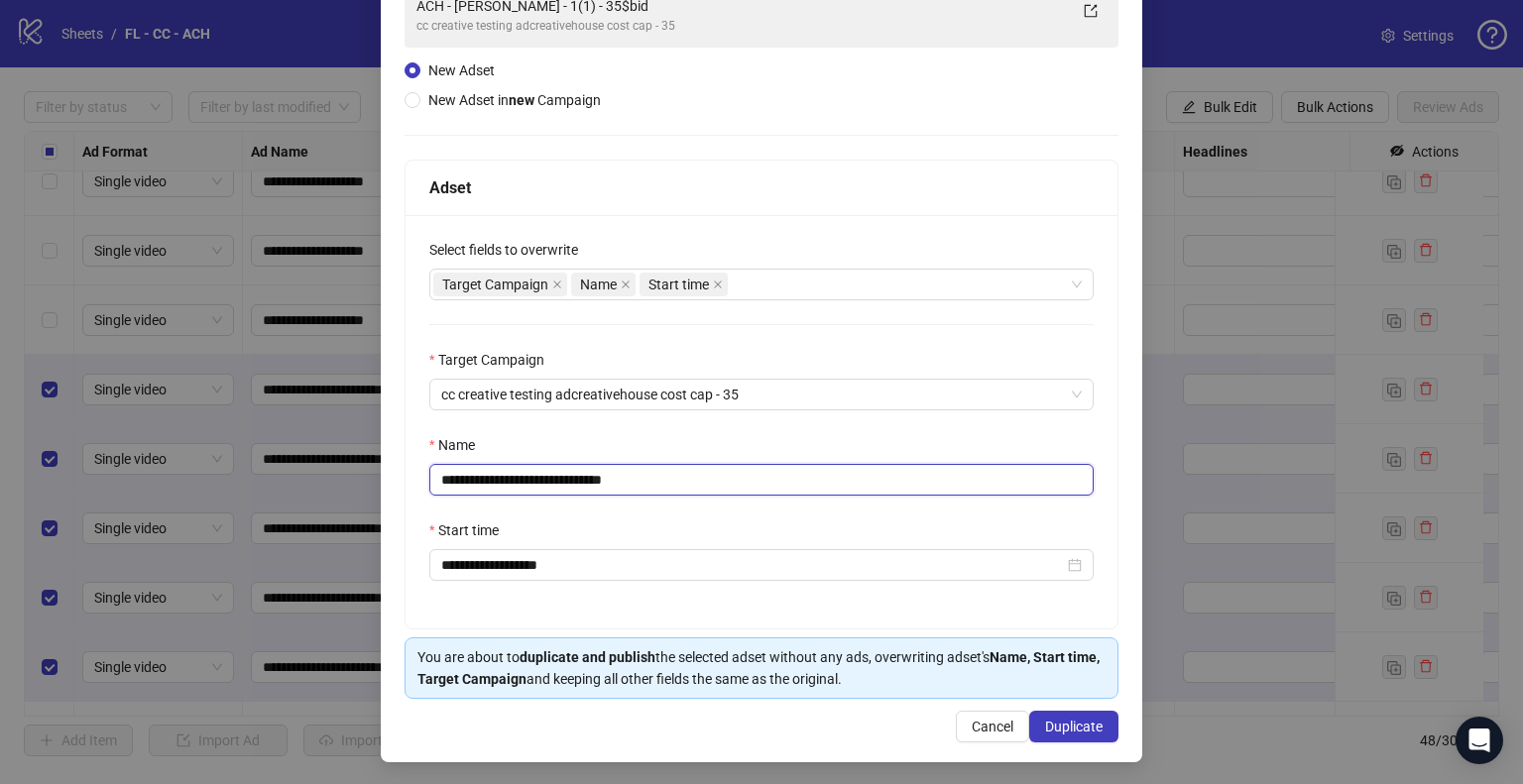 click on "**********" at bounding box center (762, 480) 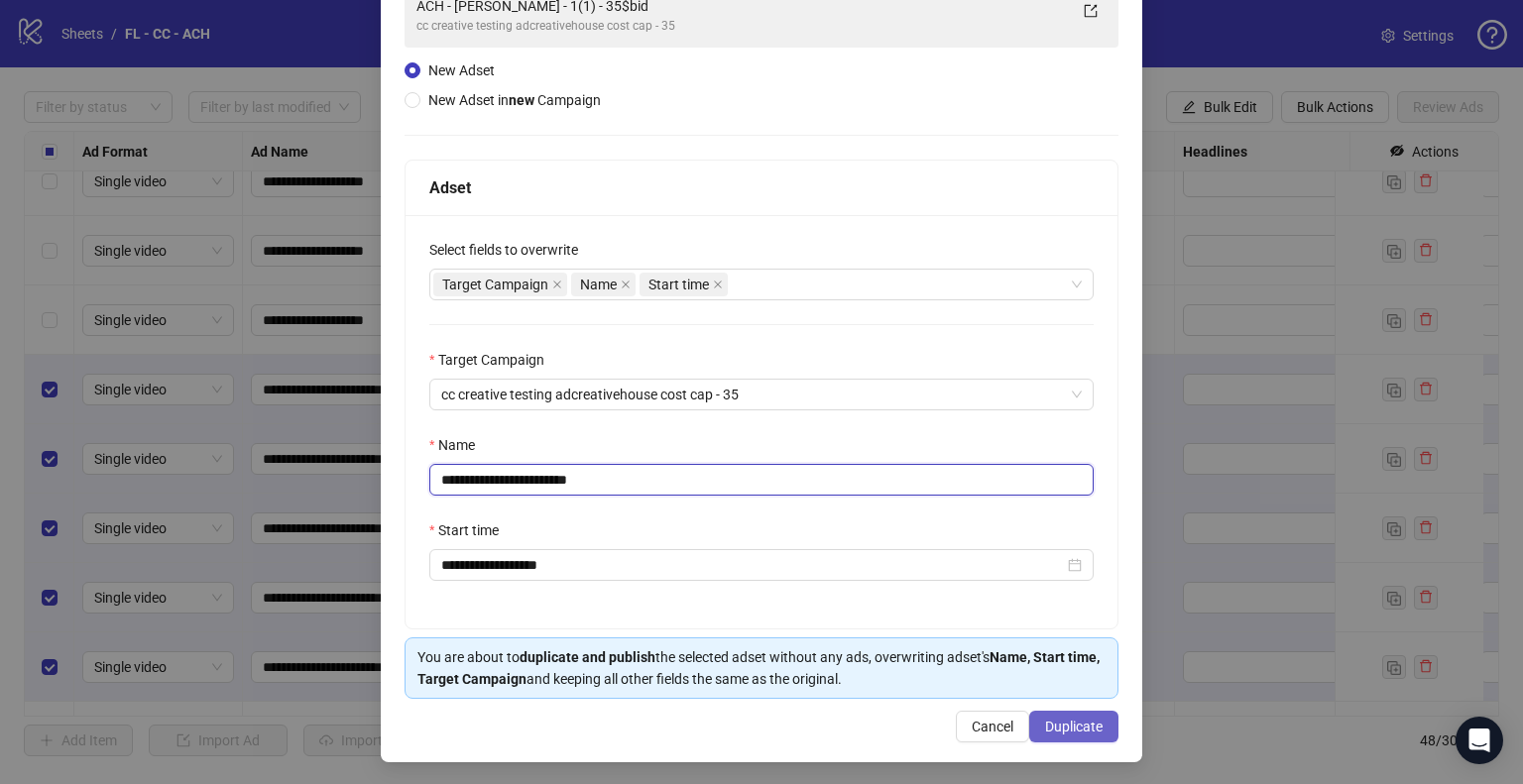 type on "**********" 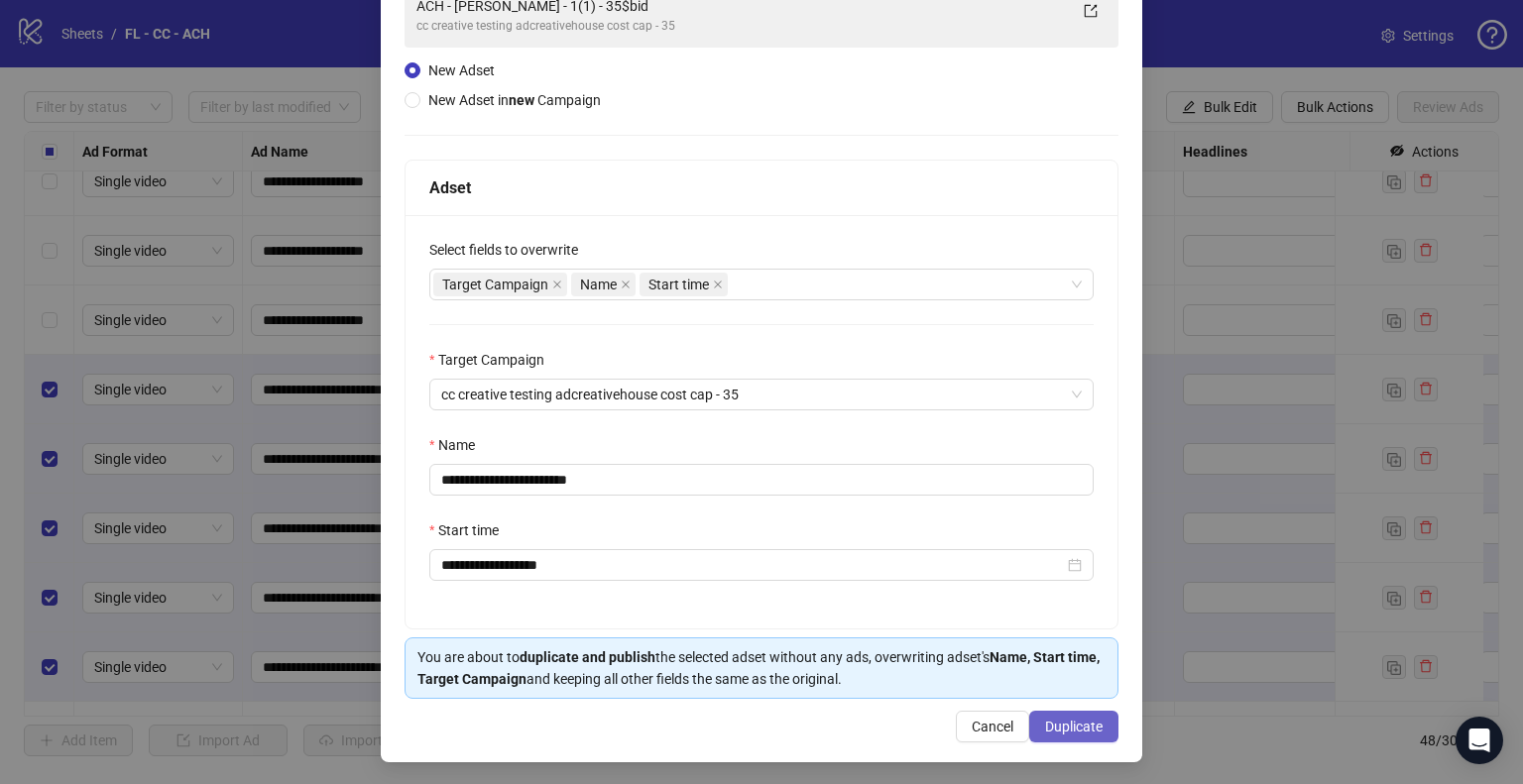 click on "Duplicate" at bounding box center (1074, 727) 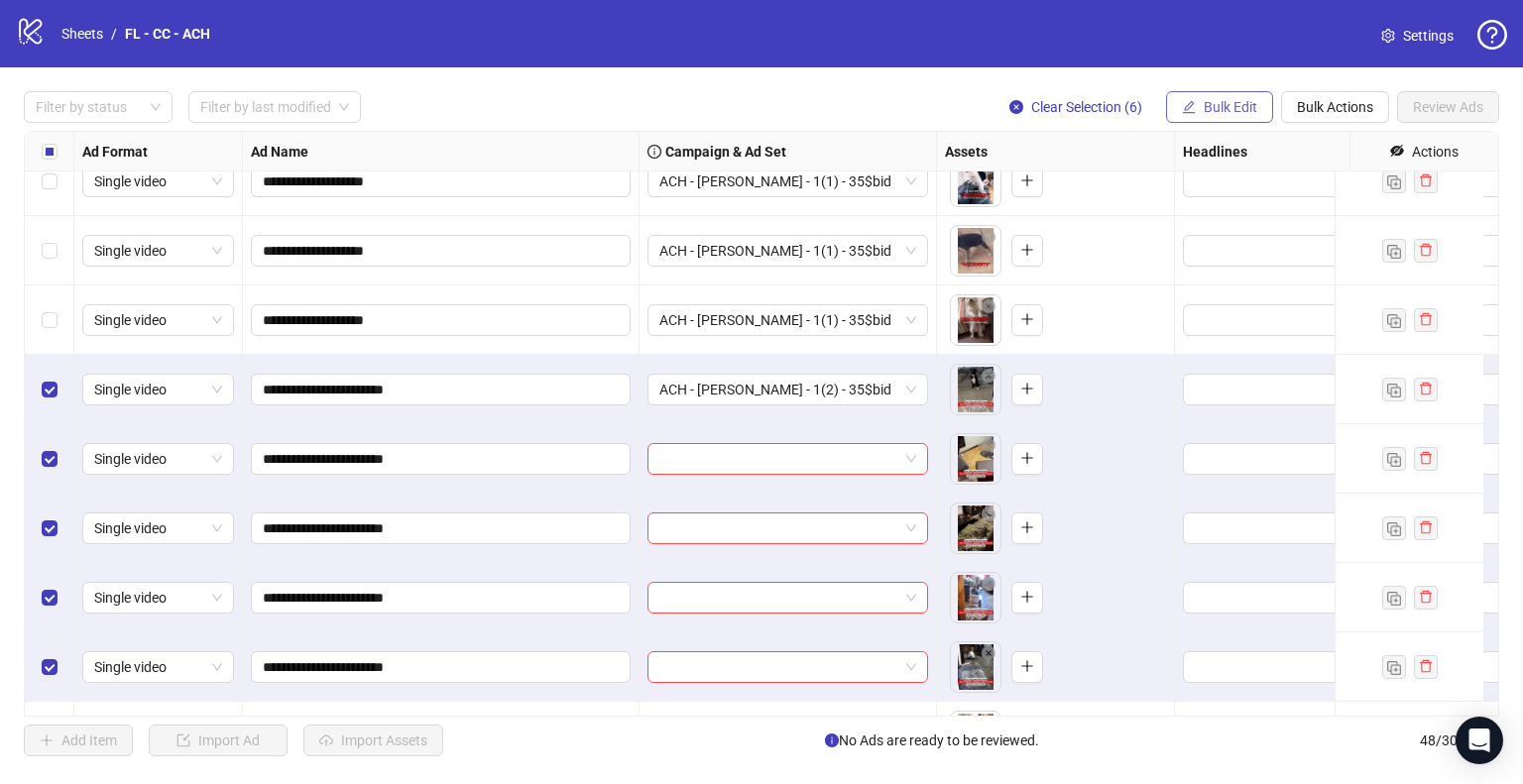 click on "Bulk Edit" at bounding box center [1220, 107] 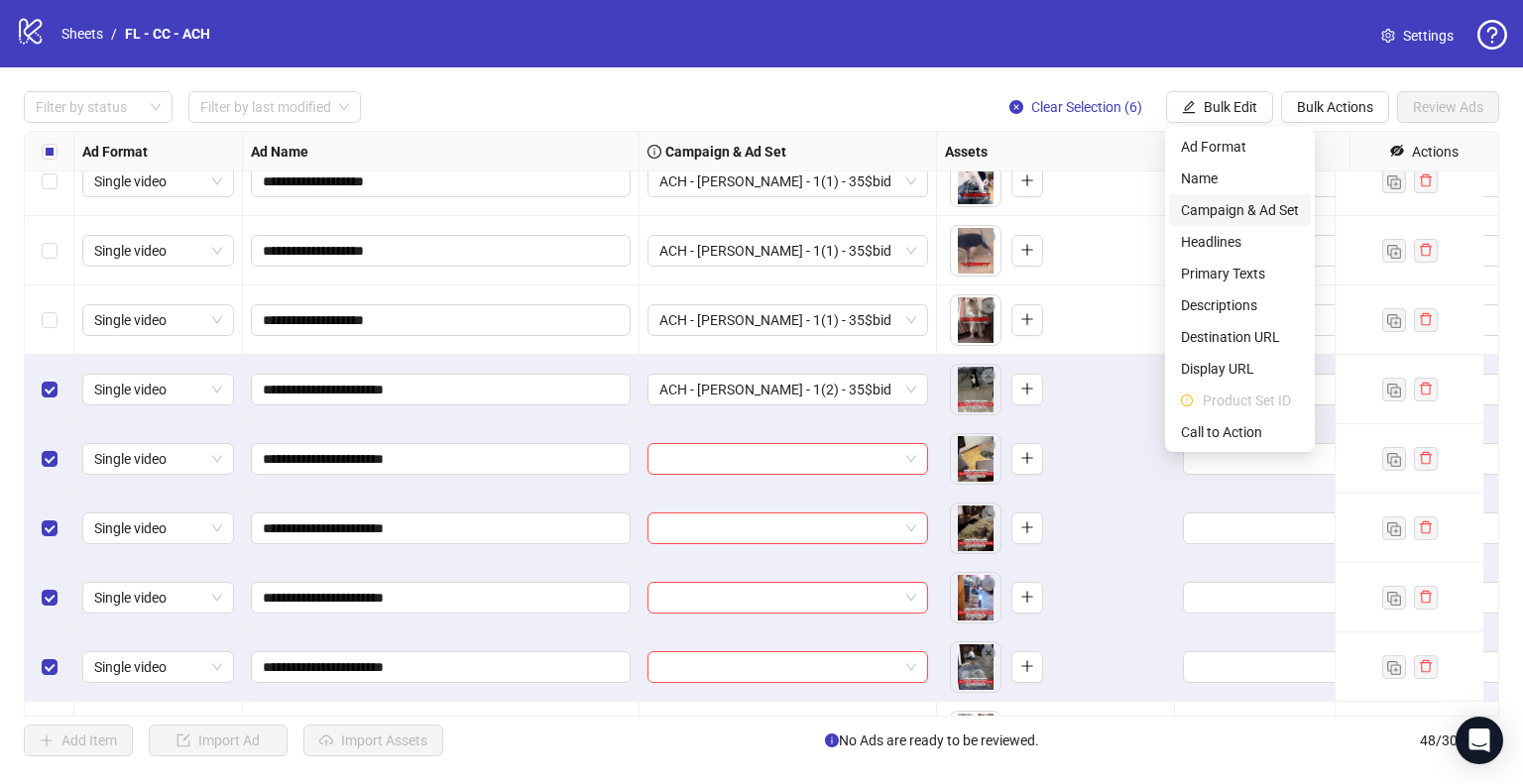click on "Campaign & Ad Set" at bounding box center (1239, 210) 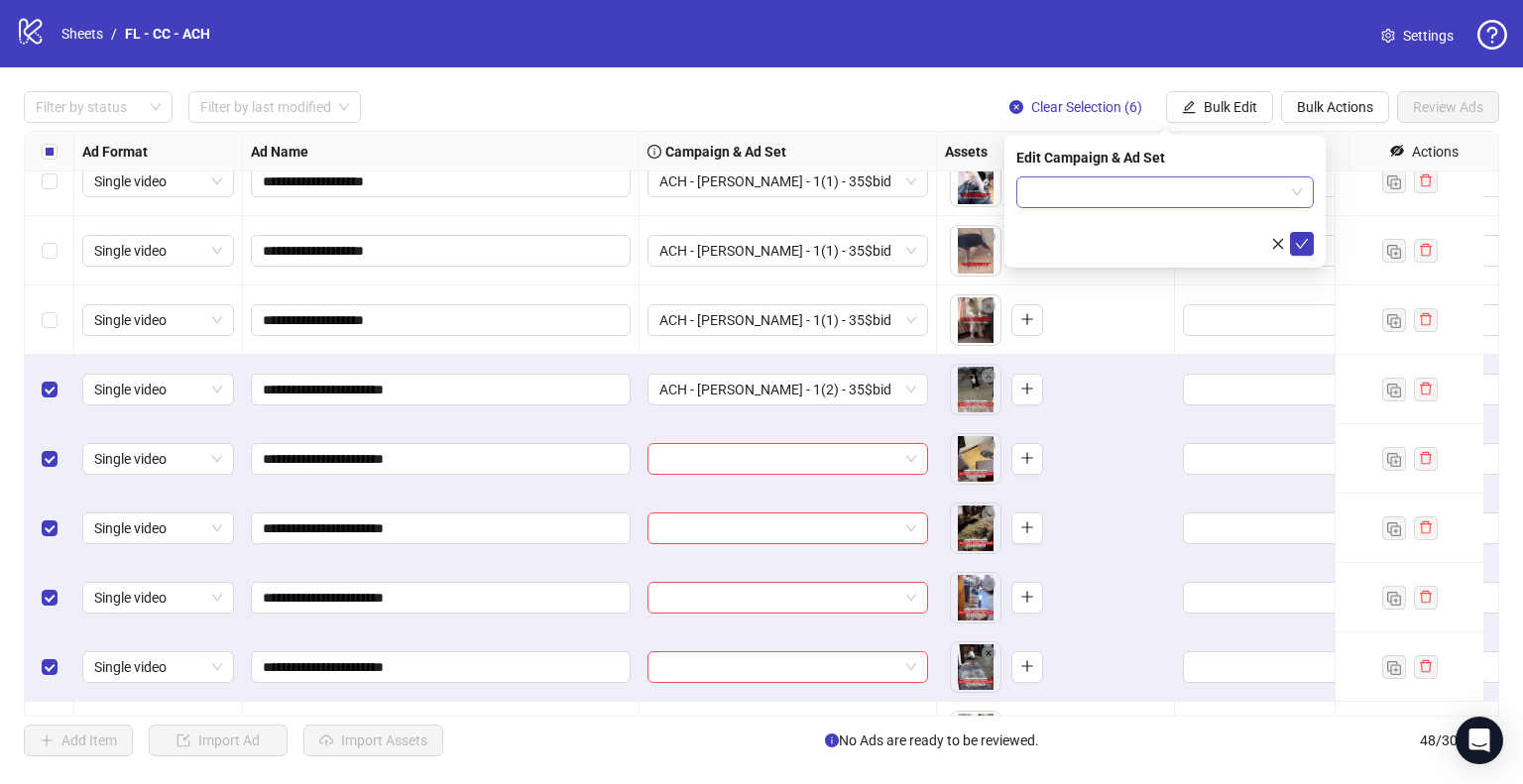 click at bounding box center [1165, 192] 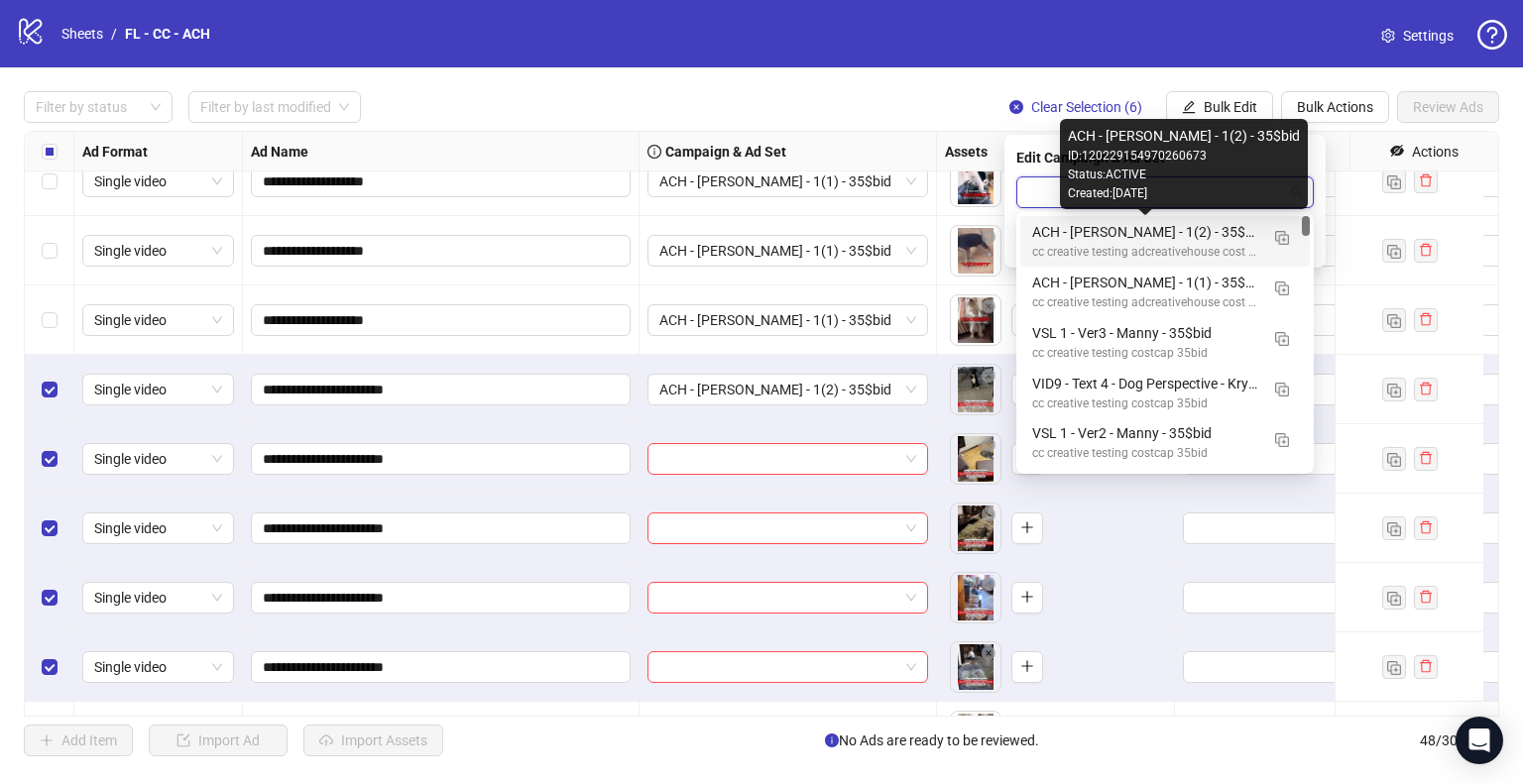 click on "ACH - [PERSON_NAME] - 1(2) - 35$bid" at bounding box center [1145, 232] 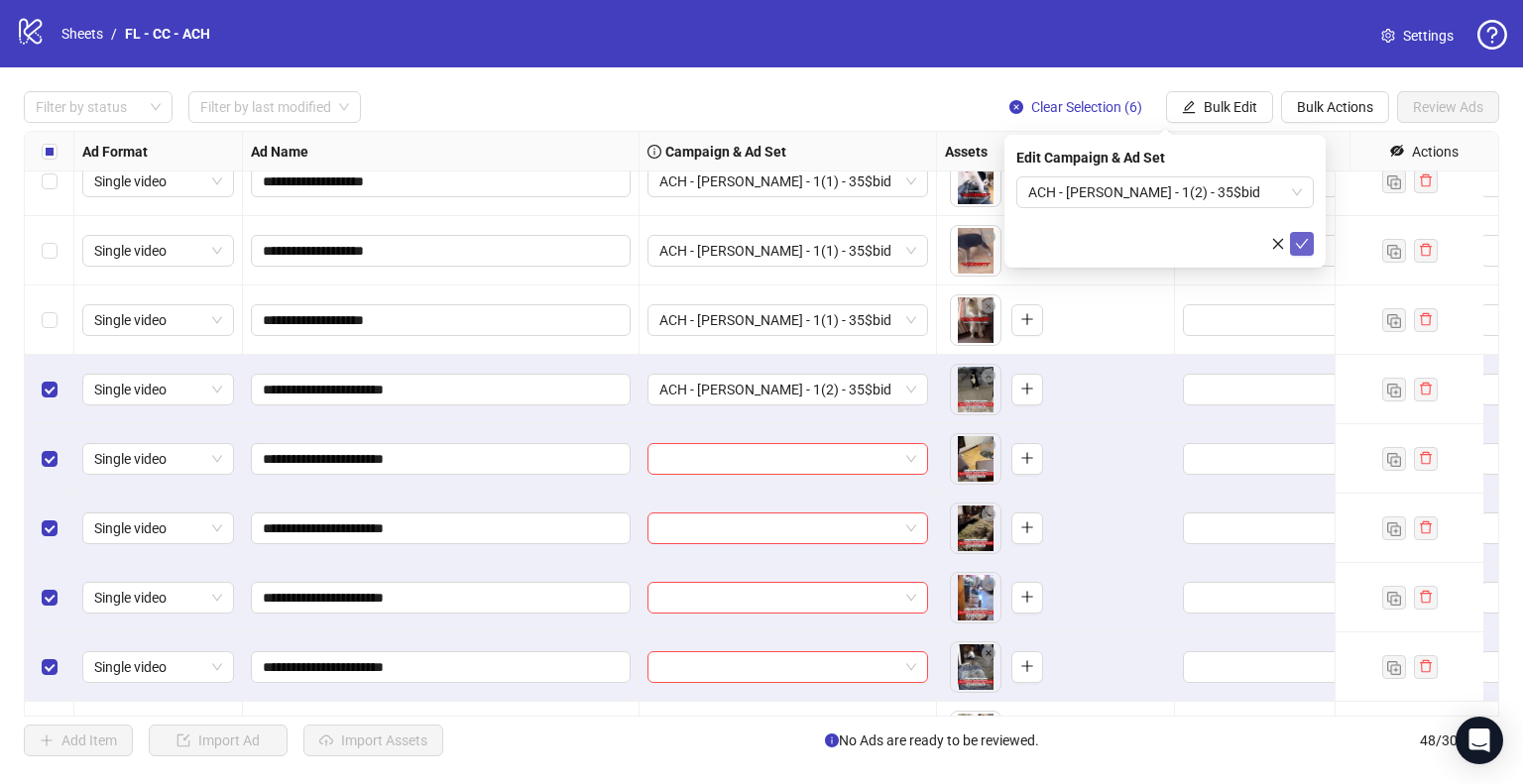 click 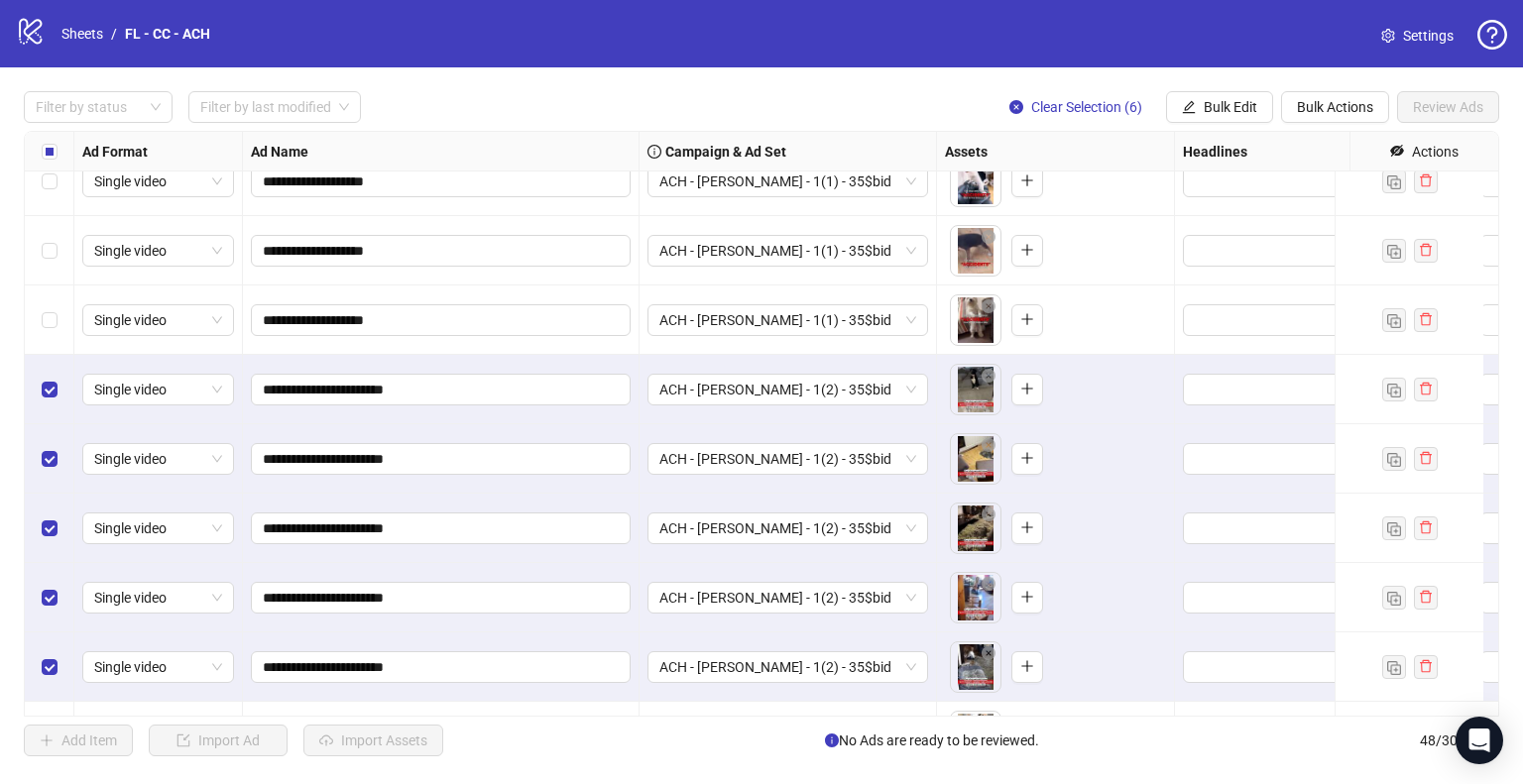 scroll, scrollTop: 2205, scrollLeft: 0, axis: vertical 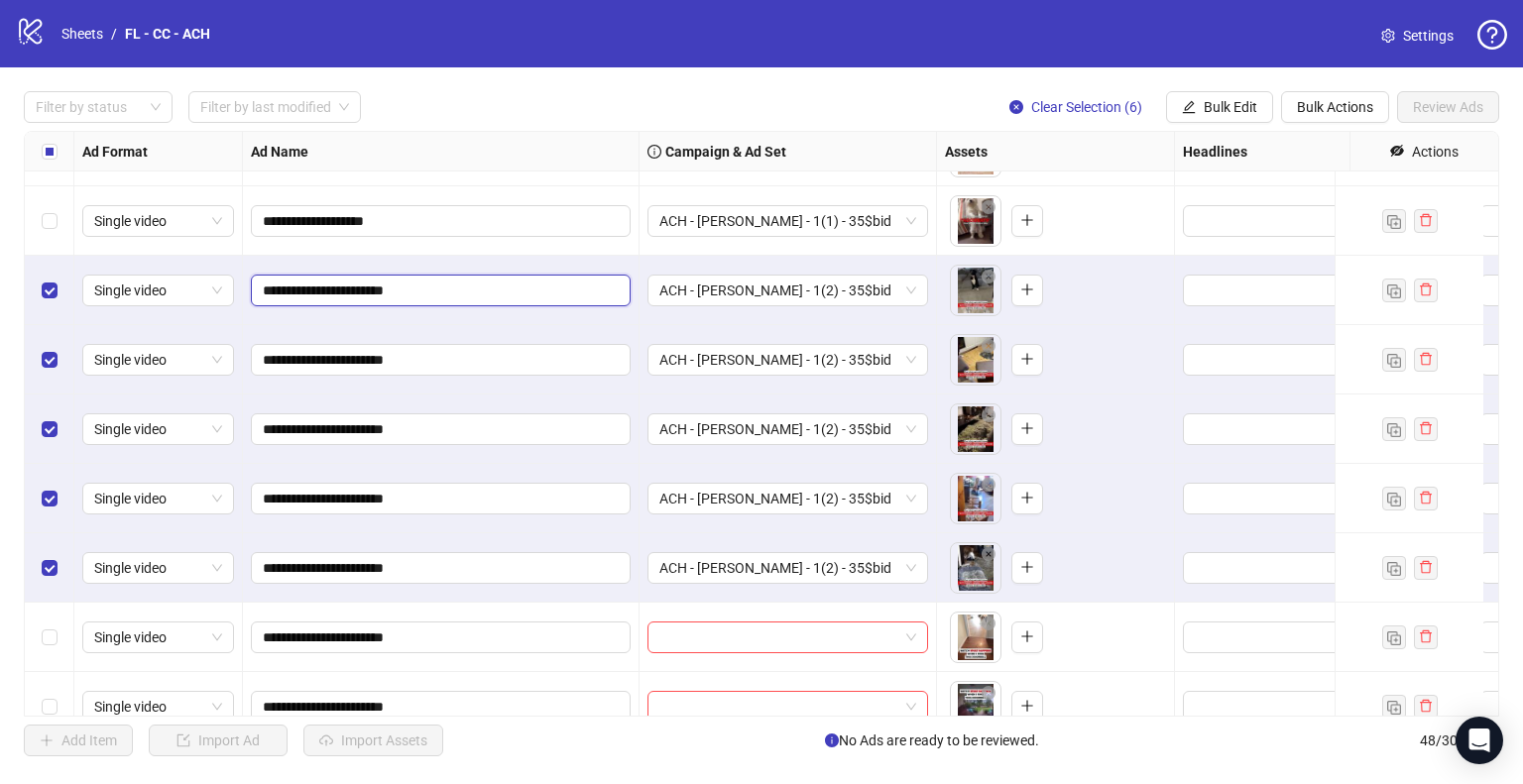 drag, startPoint x: 379, startPoint y: 287, endPoint x: 256, endPoint y: 287, distance: 123 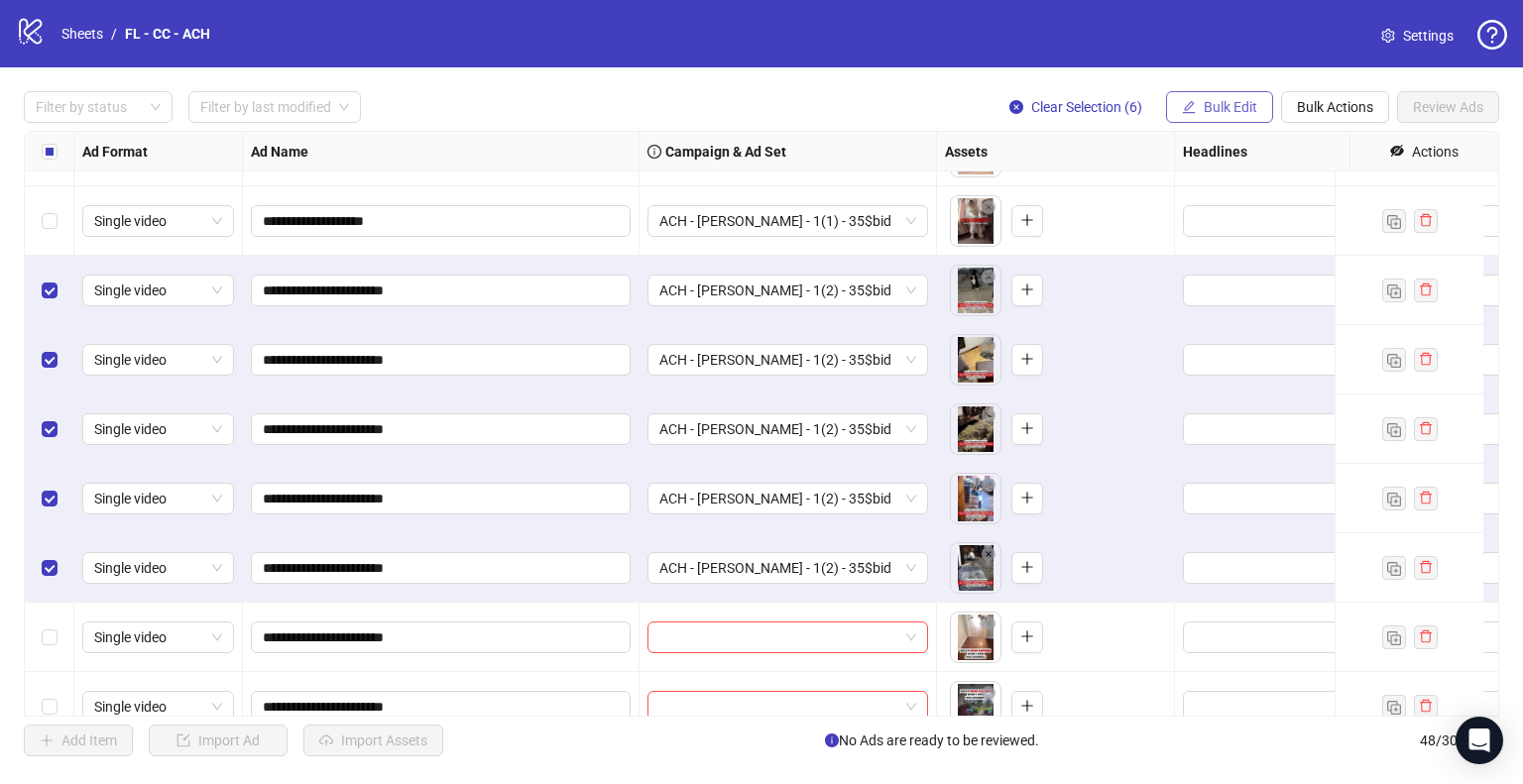 click on "Bulk Edit" at bounding box center (1230, 107) 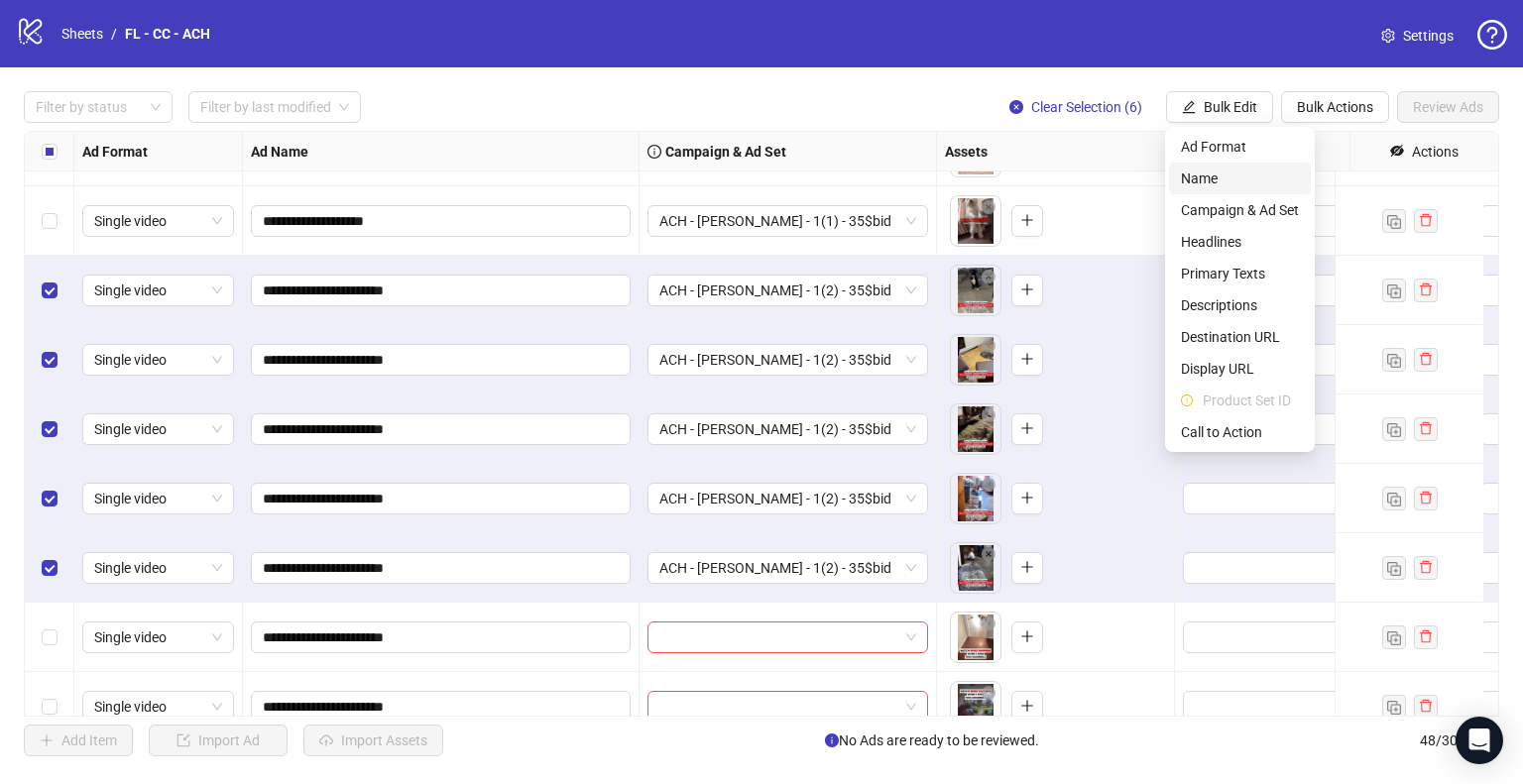 click on "Name" at bounding box center (1239, 178) 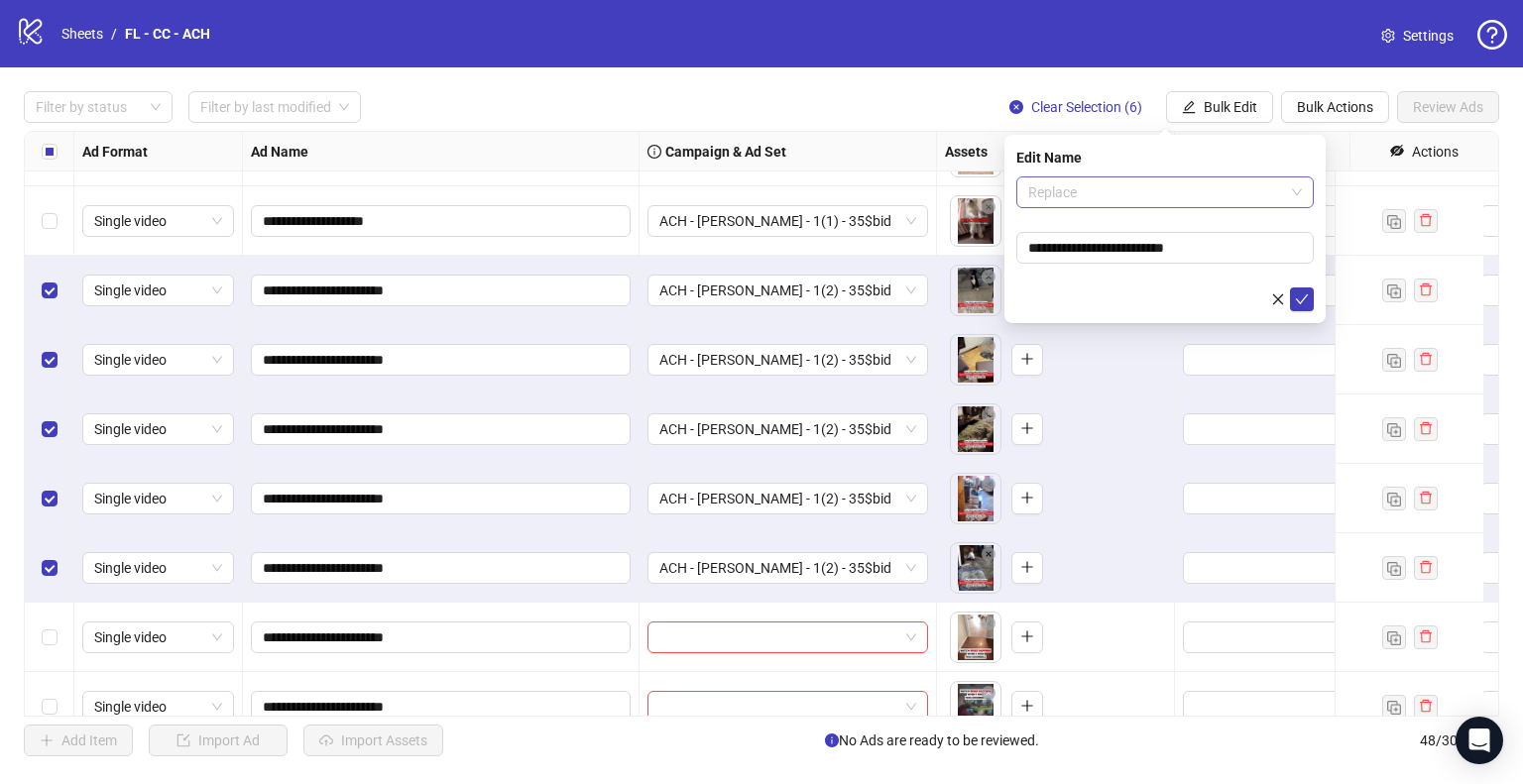 click on "Replace" at bounding box center [1165, 192] 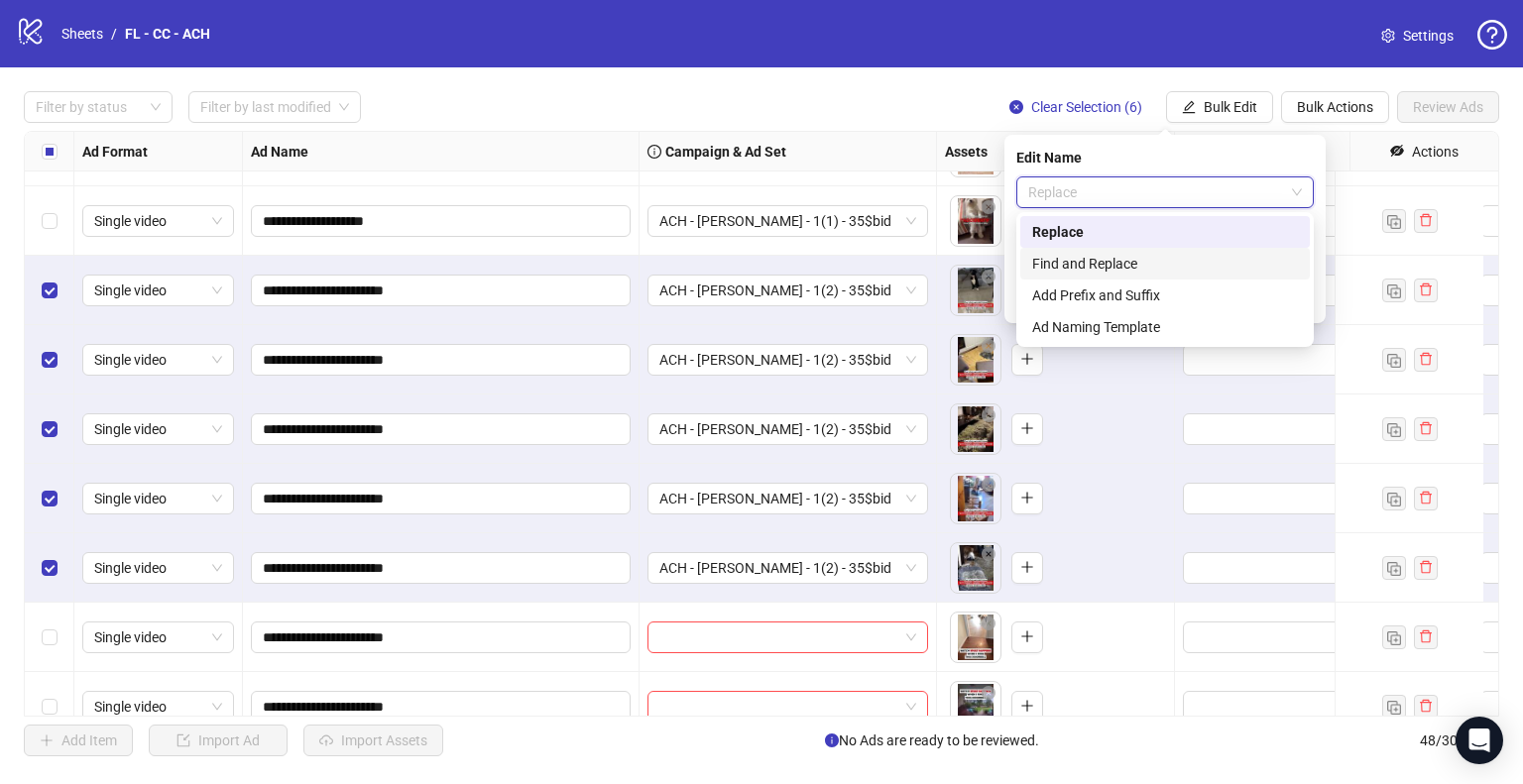 click on "Find and Replace" at bounding box center (1165, 264) 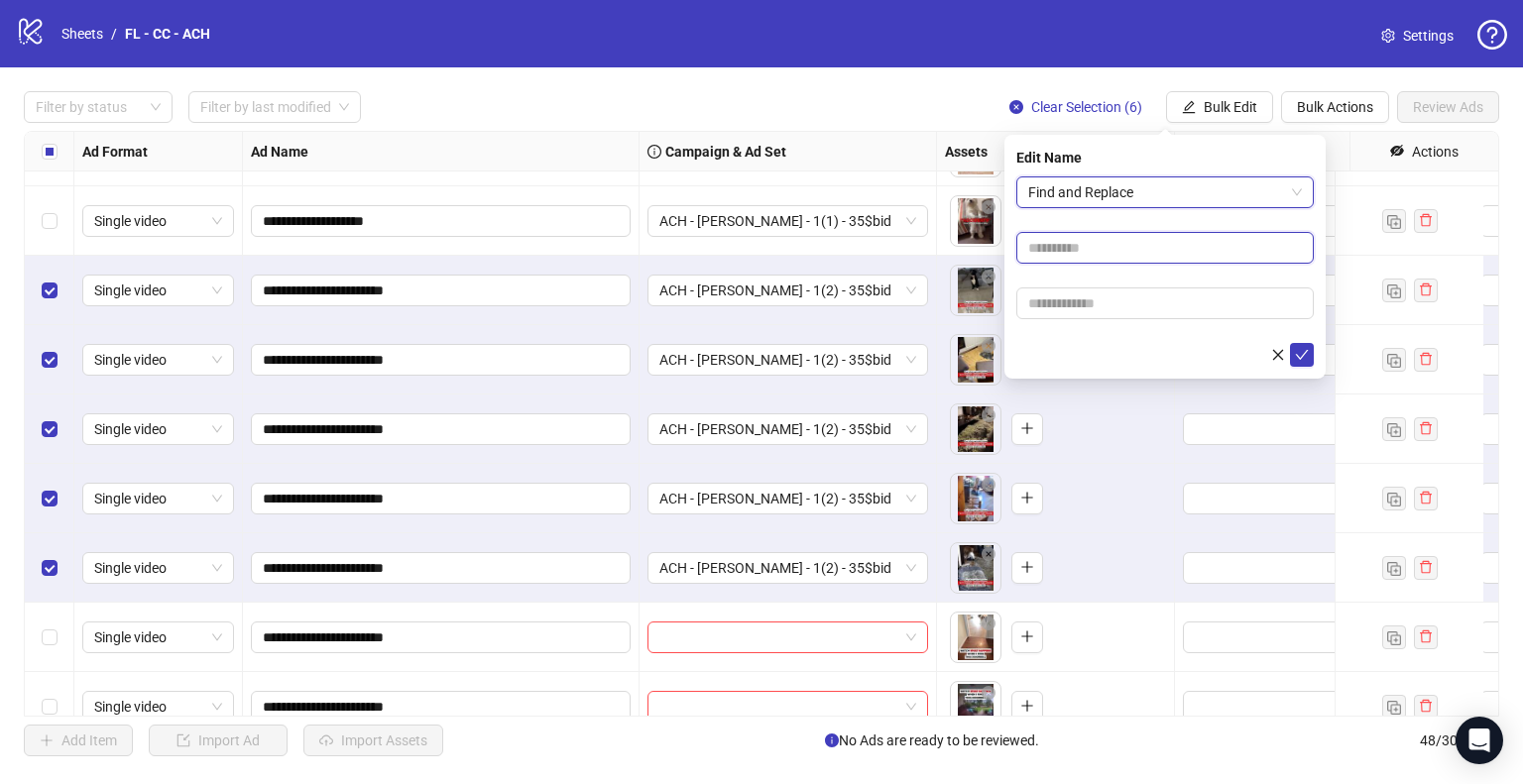 click at bounding box center (1165, 248) 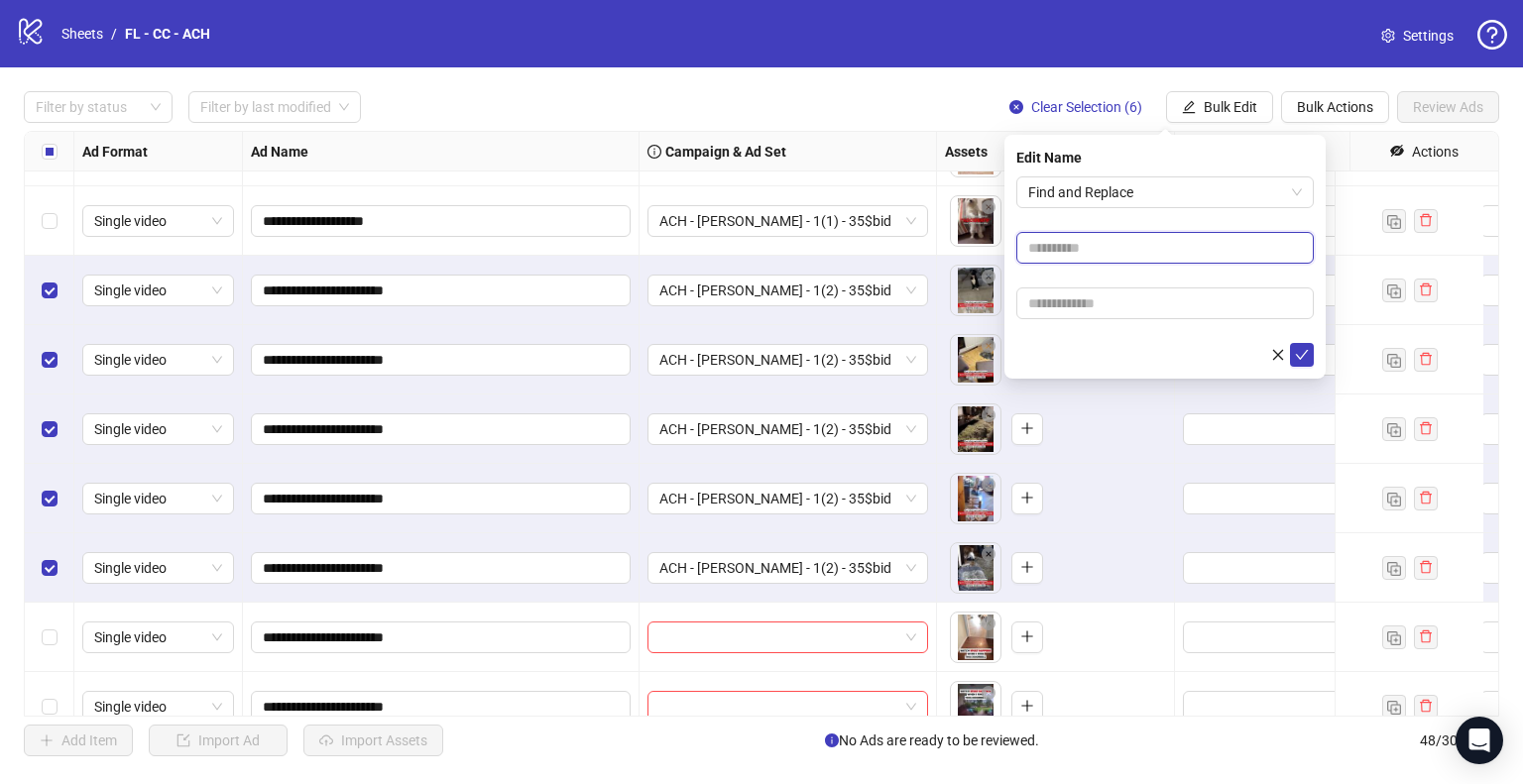 paste on "**********" 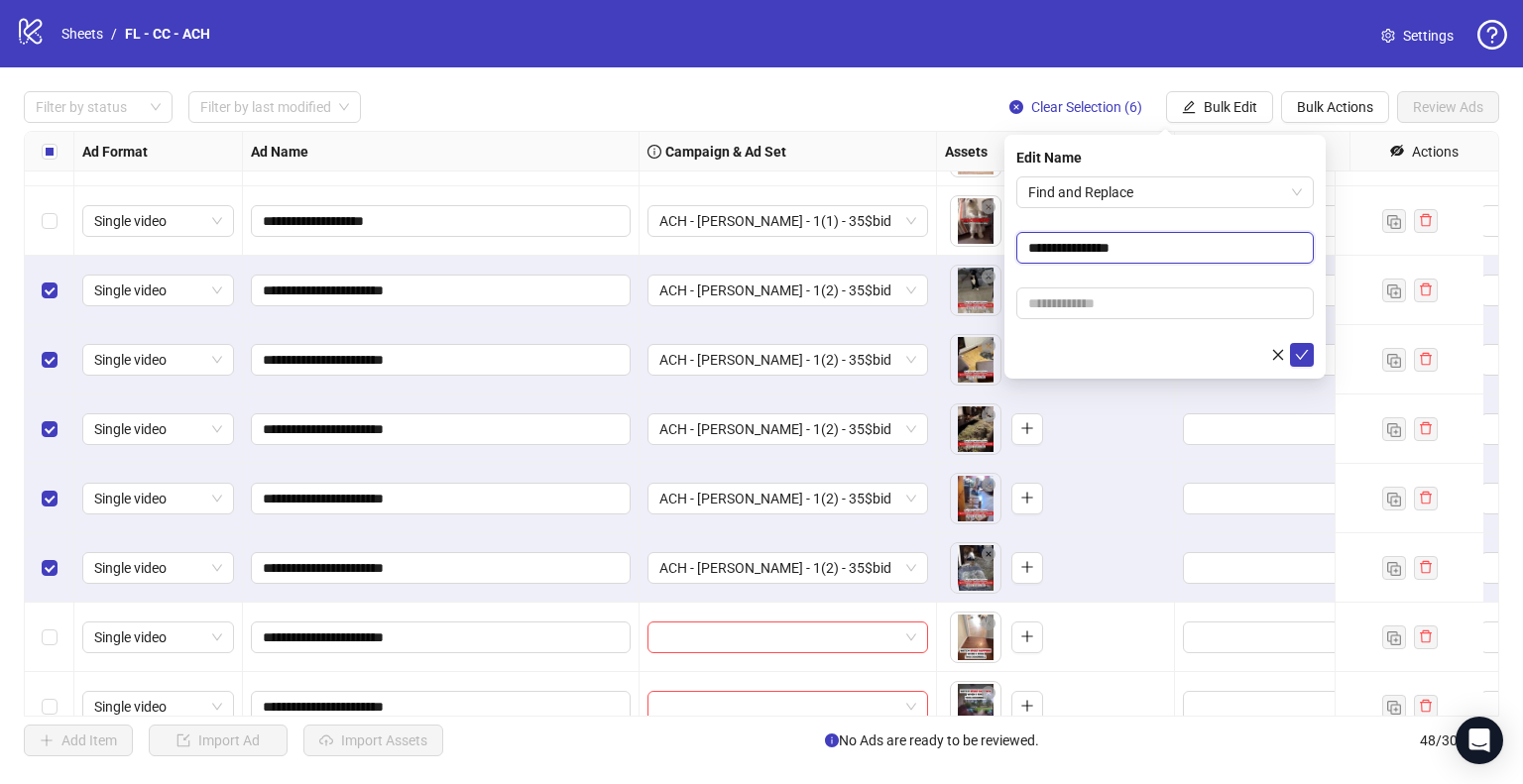 type on "**********" 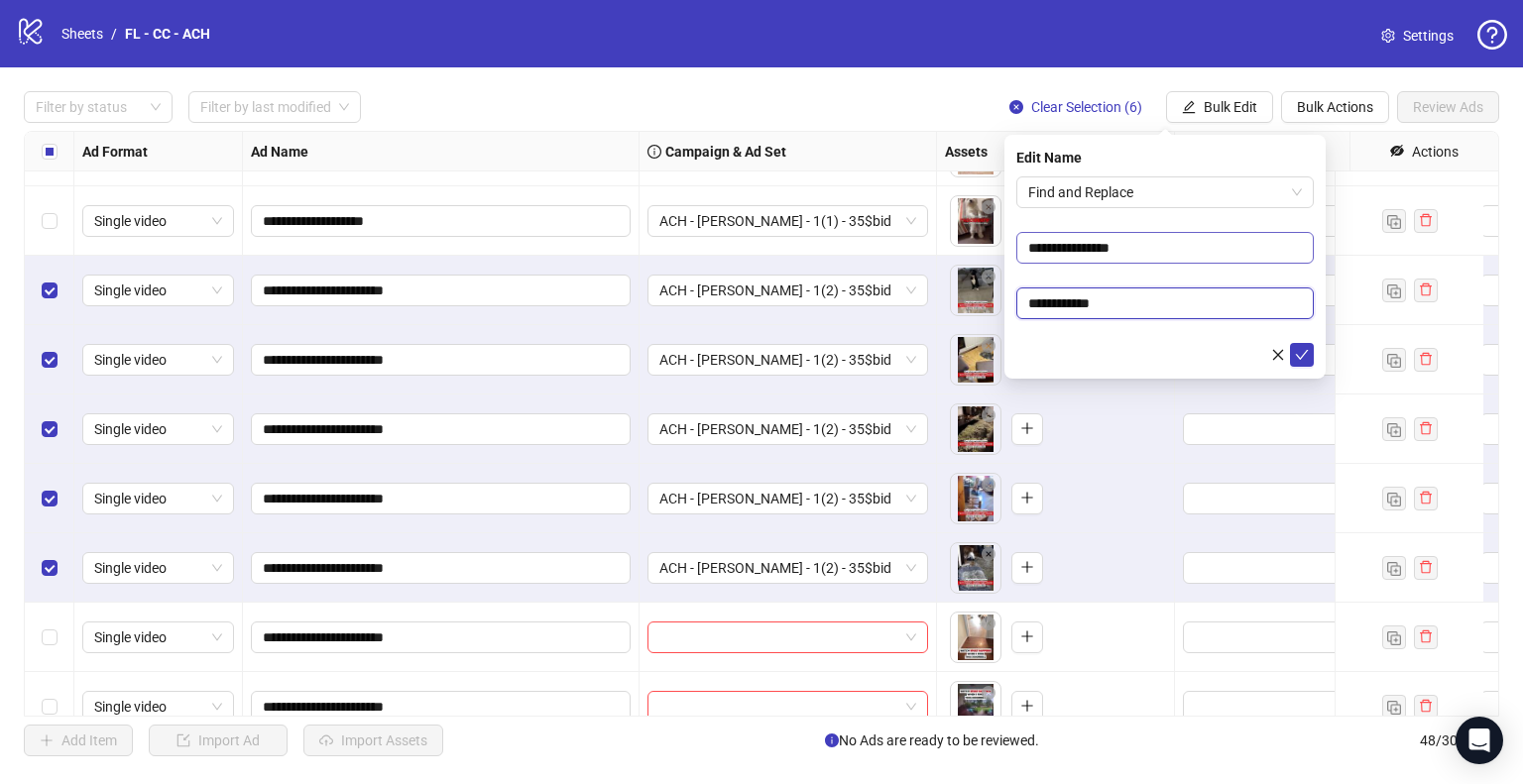 type on "**********" 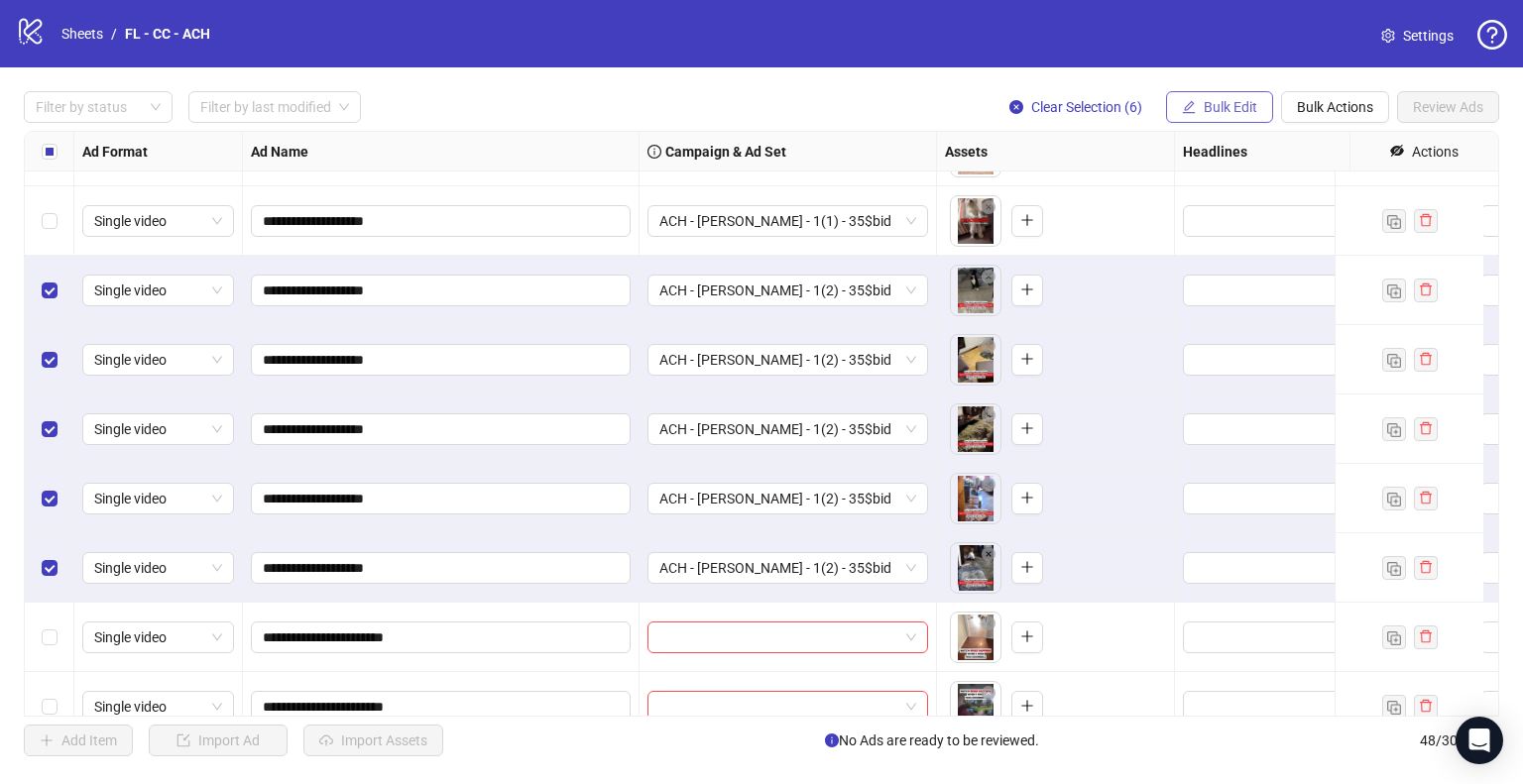 click on "Bulk Edit" at bounding box center (1230, 107) 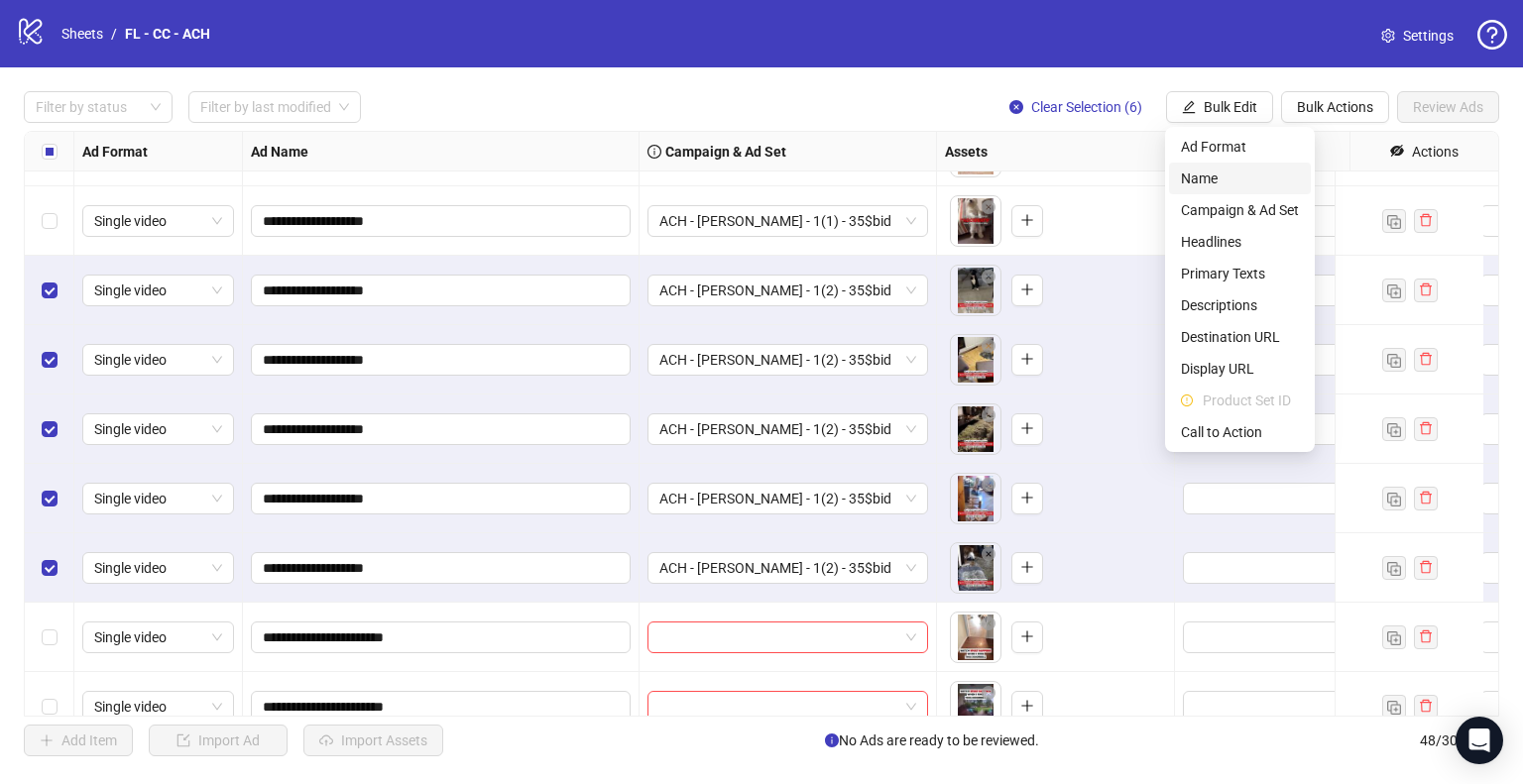click on "Name" at bounding box center (1239, 178) 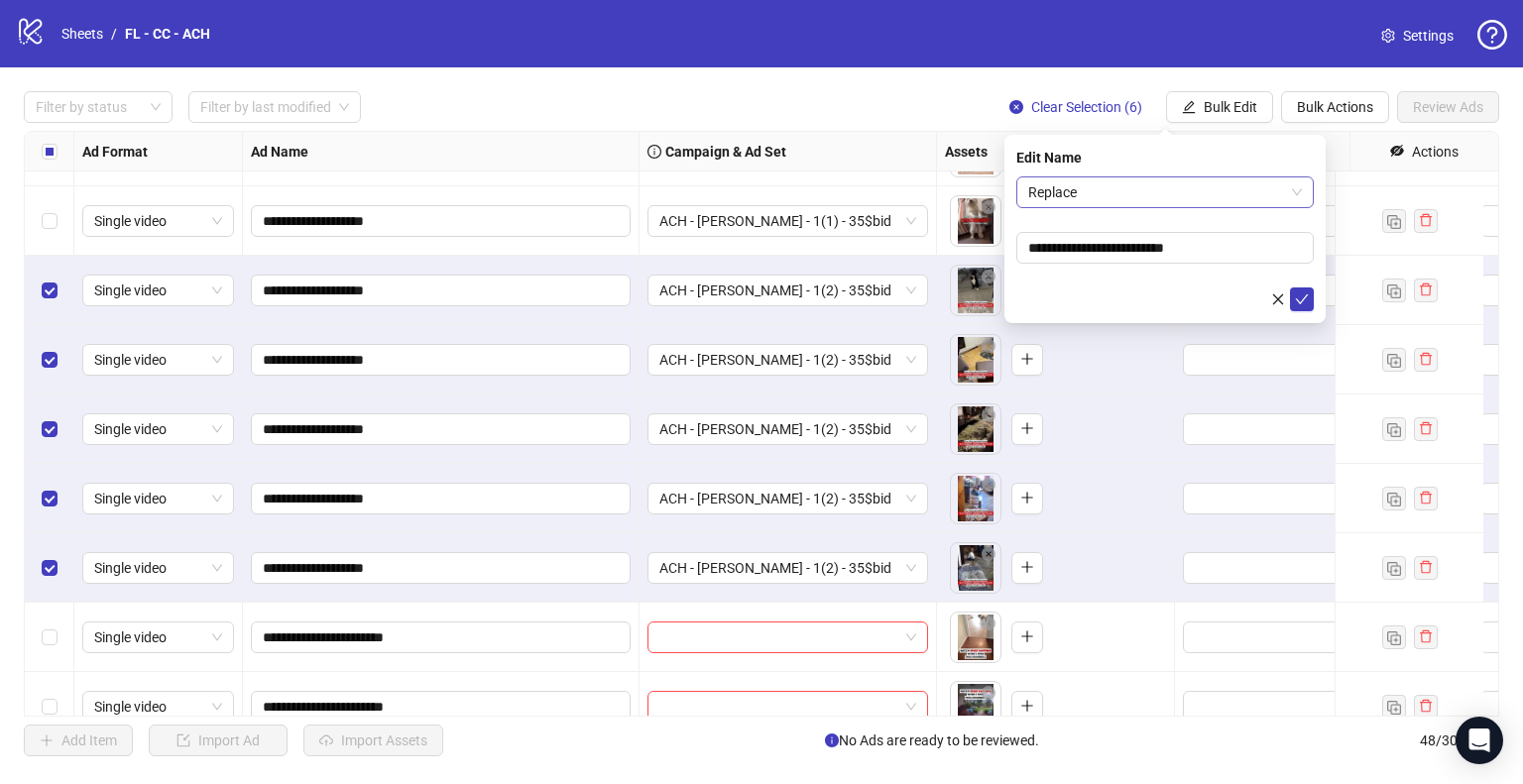 click on "Replace" at bounding box center (1165, 192) 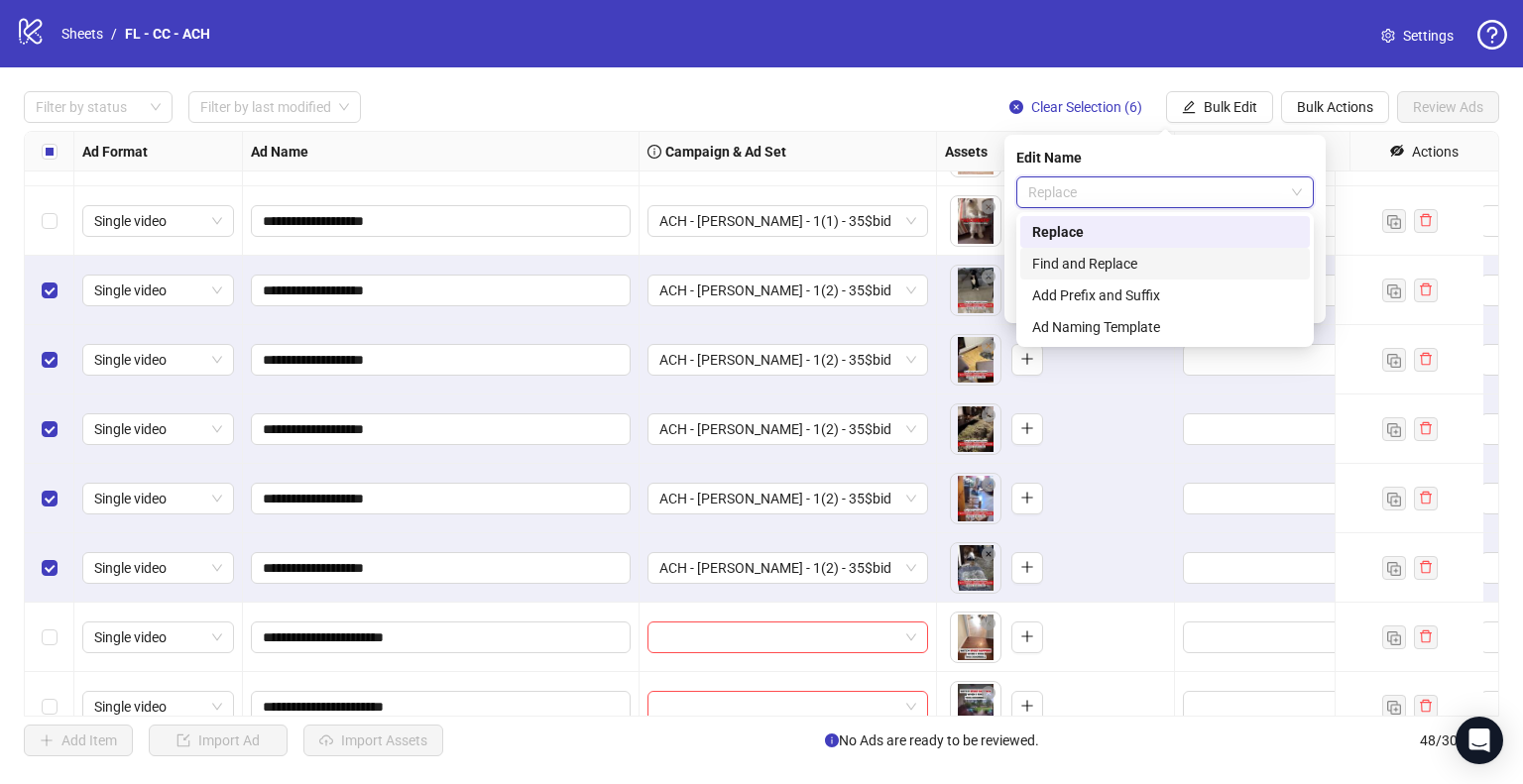 click on "Find and Replace" at bounding box center (1165, 264) 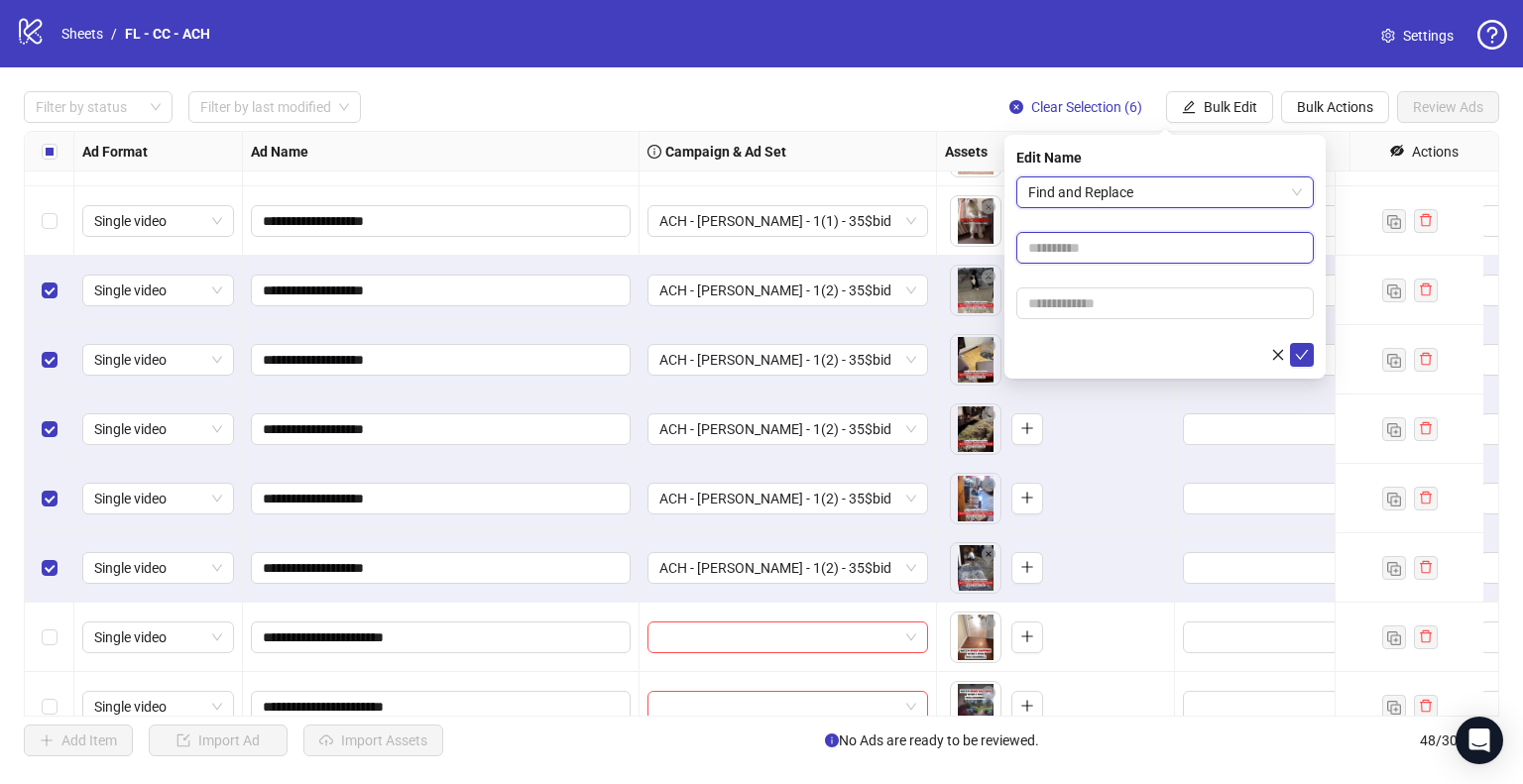 click at bounding box center (1165, 248) 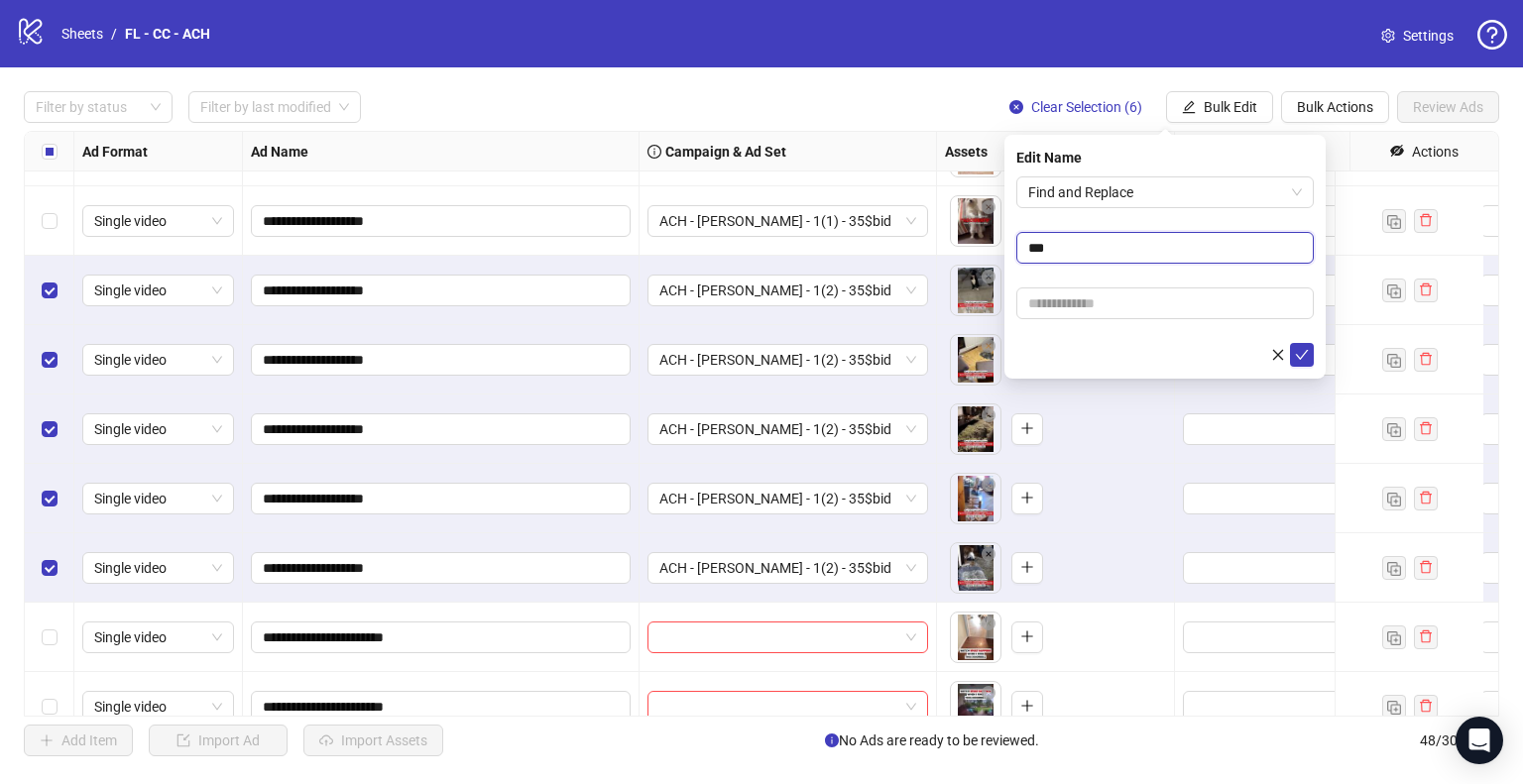 type on "***" 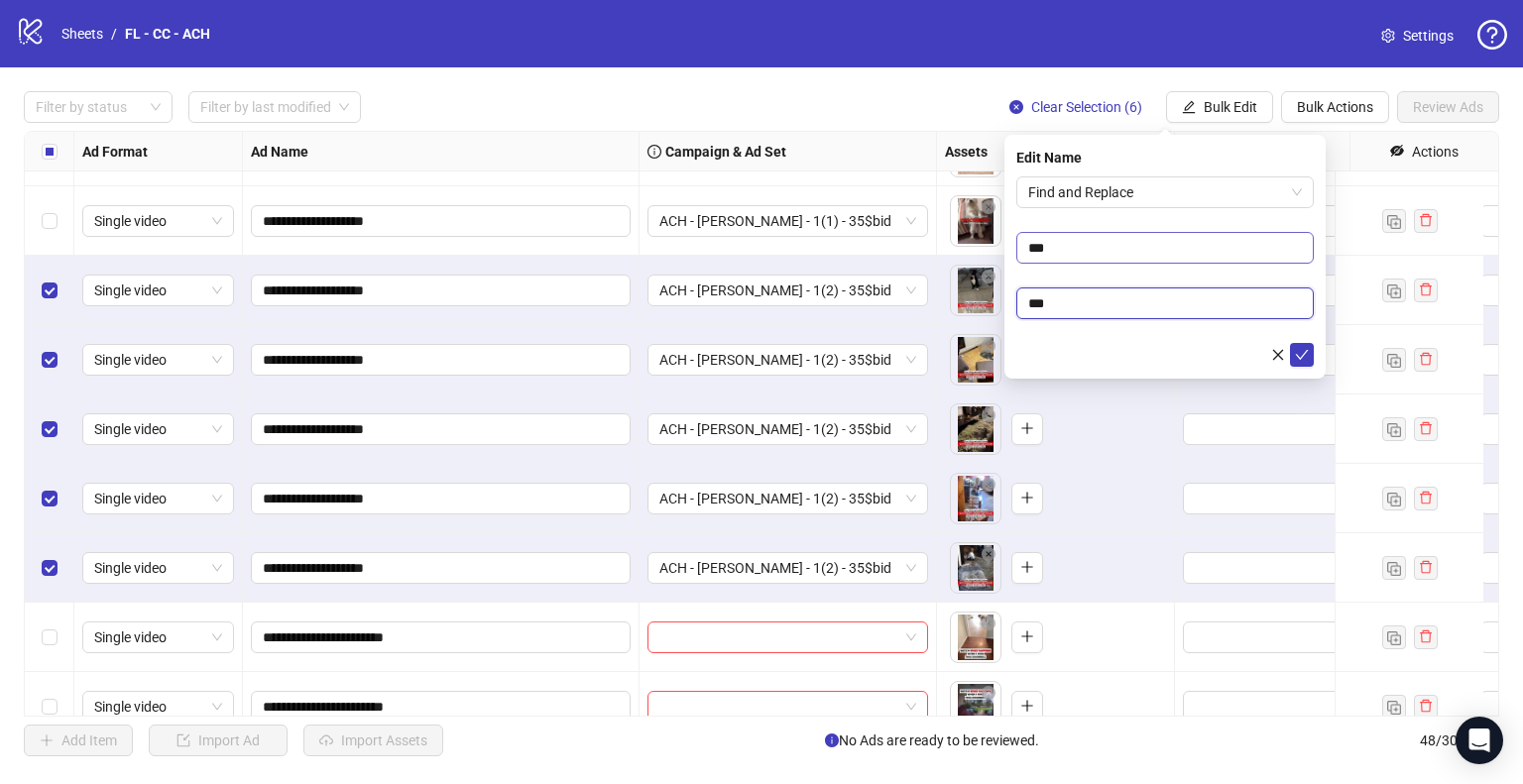 type on "**" 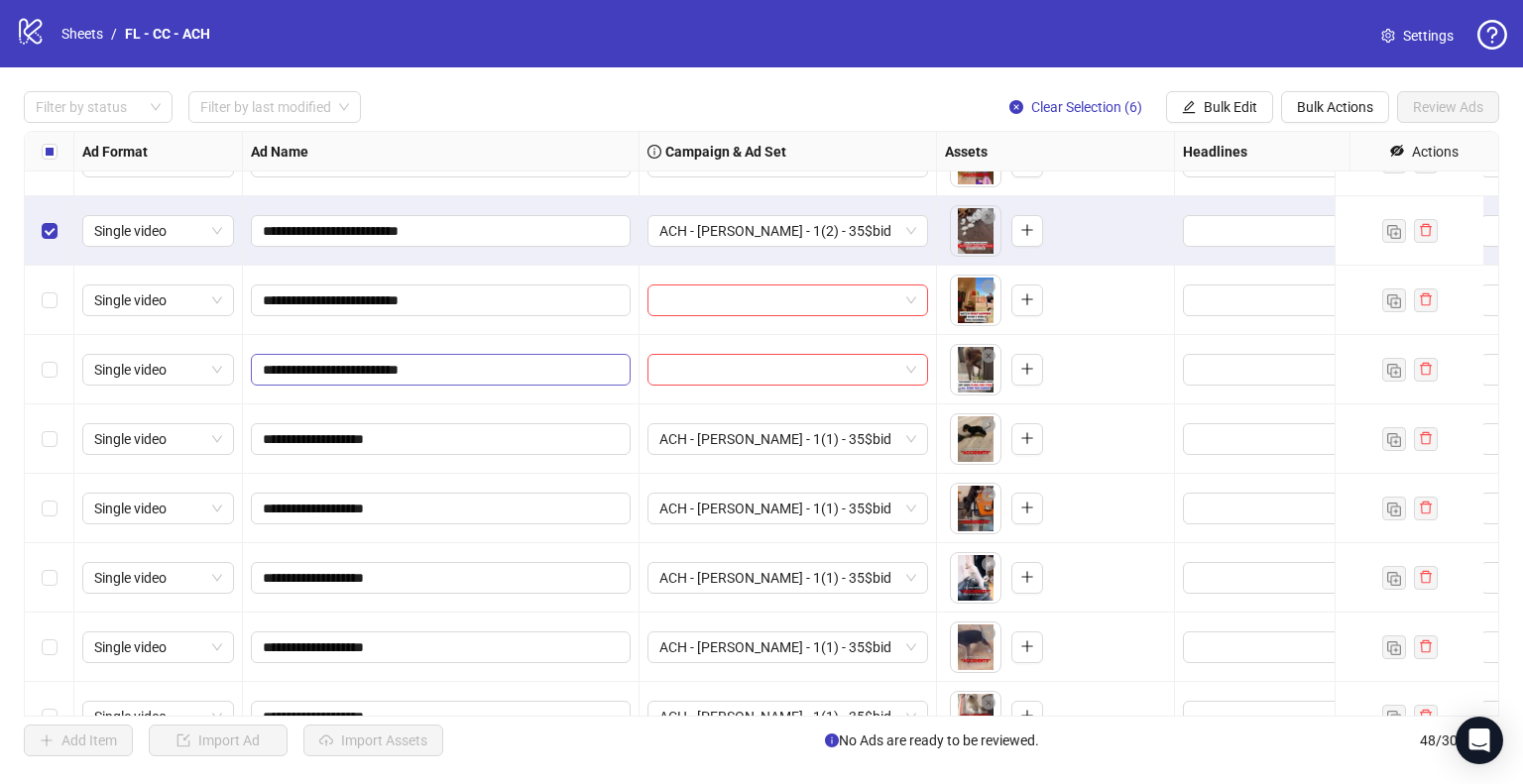 scroll, scrollTop: 1611, scrollLeft: 0, axis: vertical 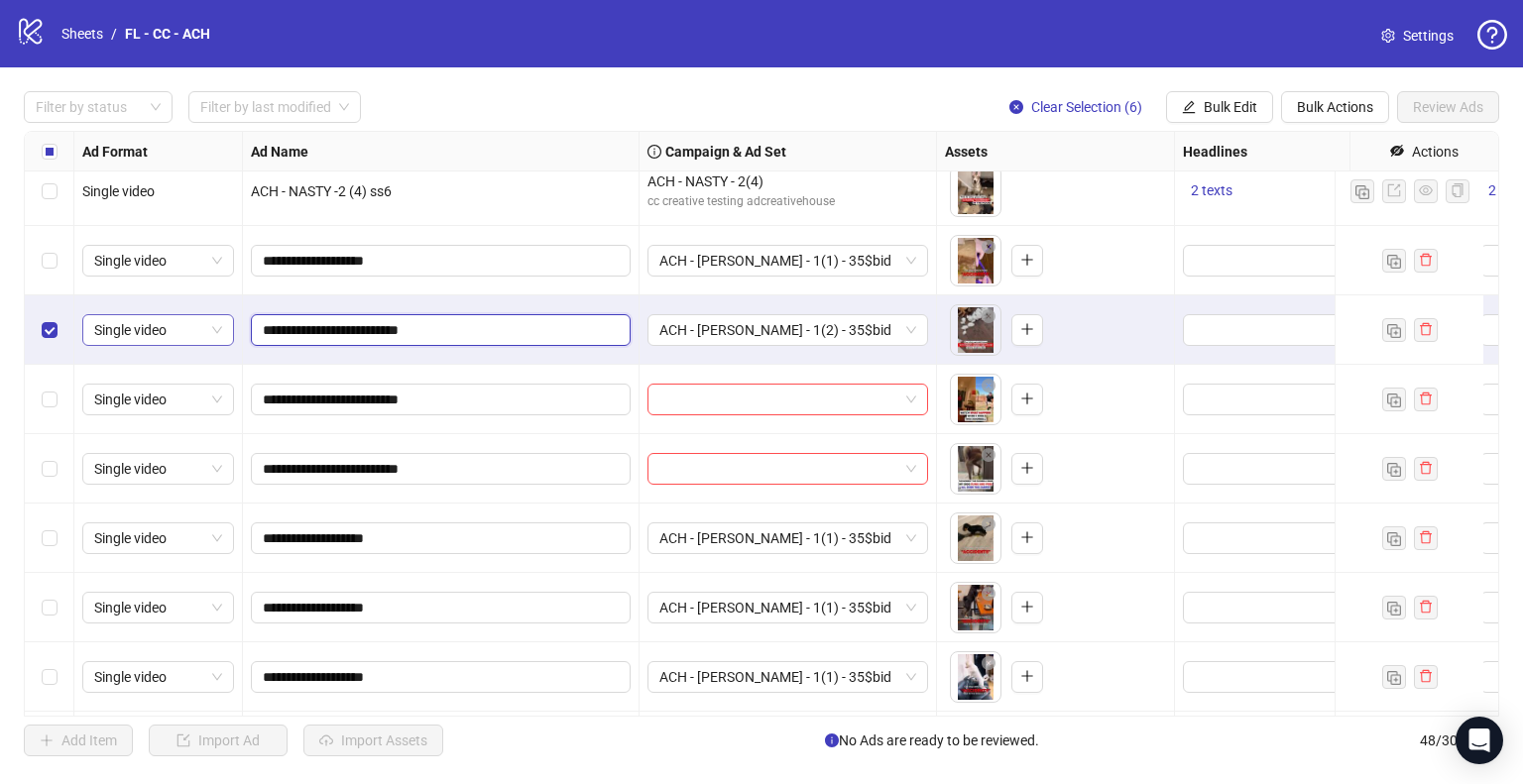 drag, startPoint x: 316, startPoint y: 324, endPoint x: 198, endPoint y: 326, distance: 118.01695 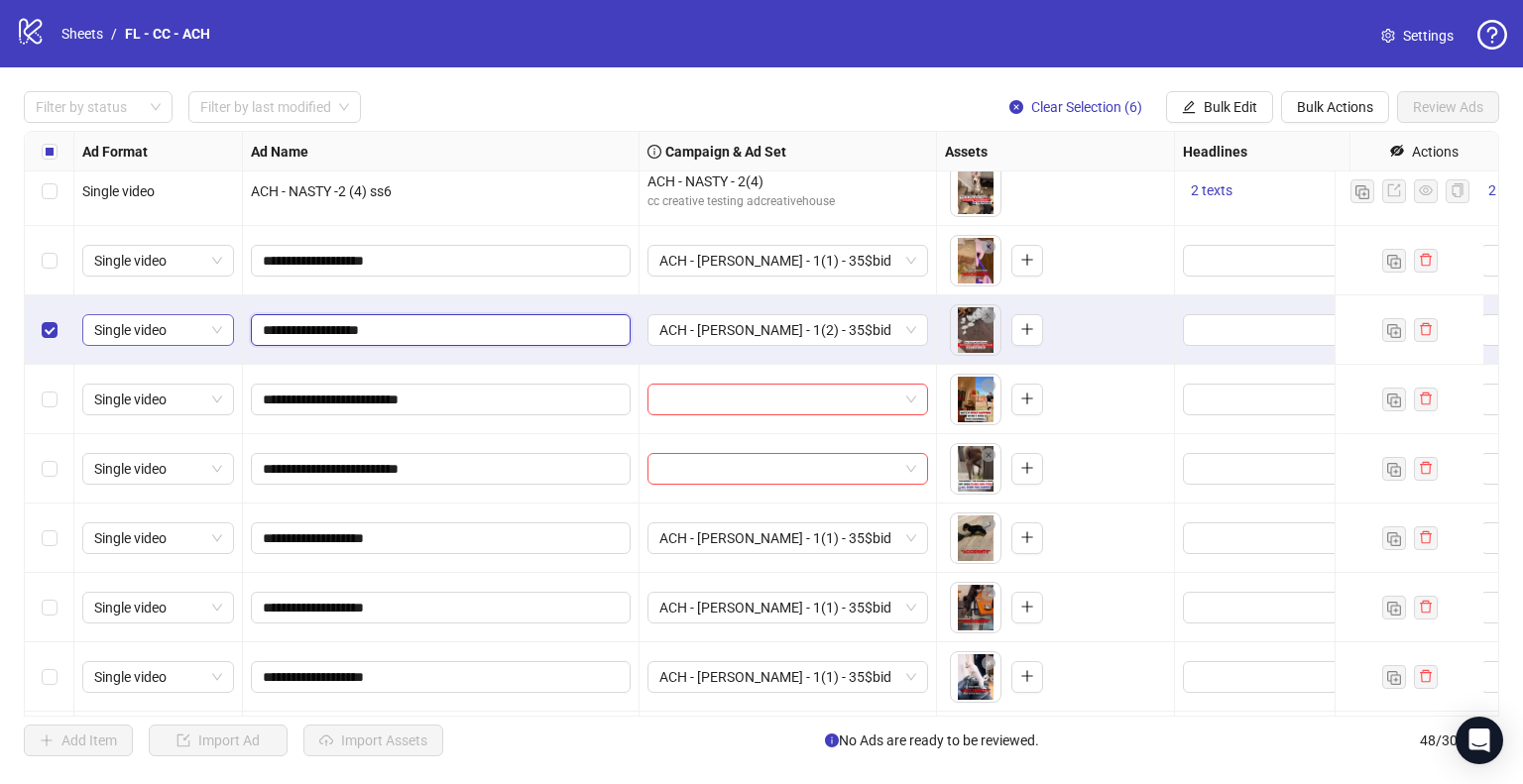 type on "**********" 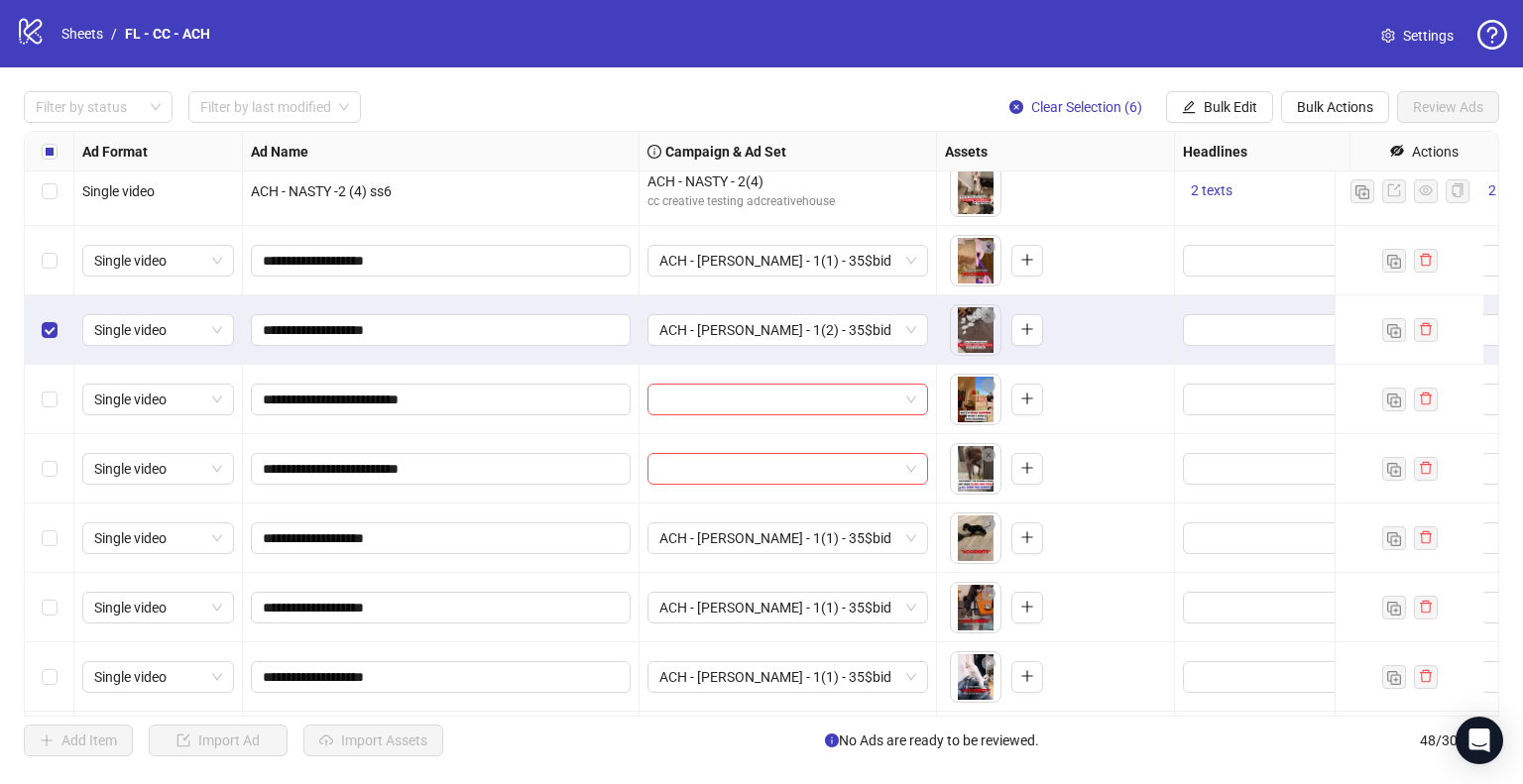 click on "ACH - [PERSON_NAME] - 1(2) - 35$bid" at bounding box center (788, 330) 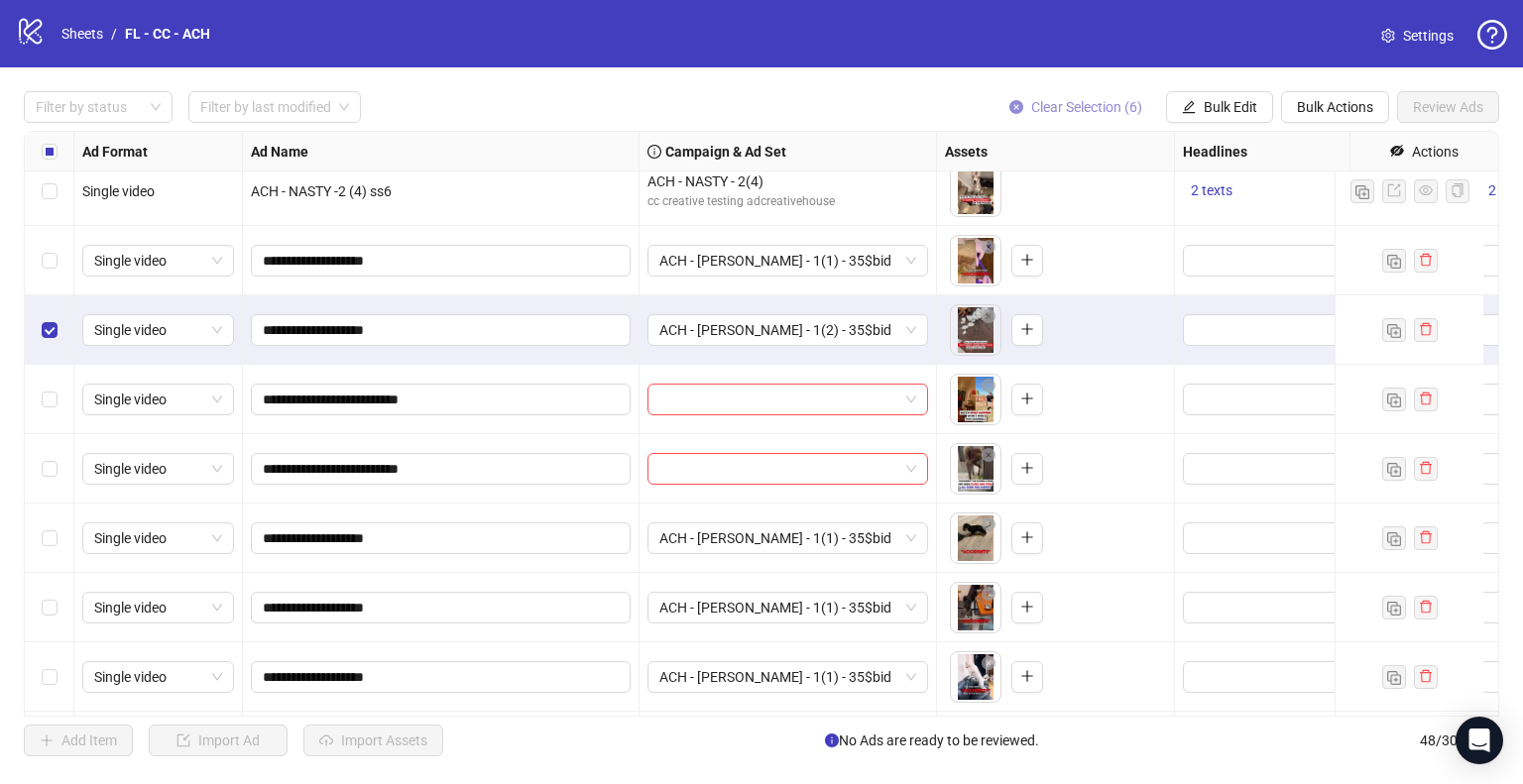 click on "Clear Selection (6)" at bounding box center [1087, 107] 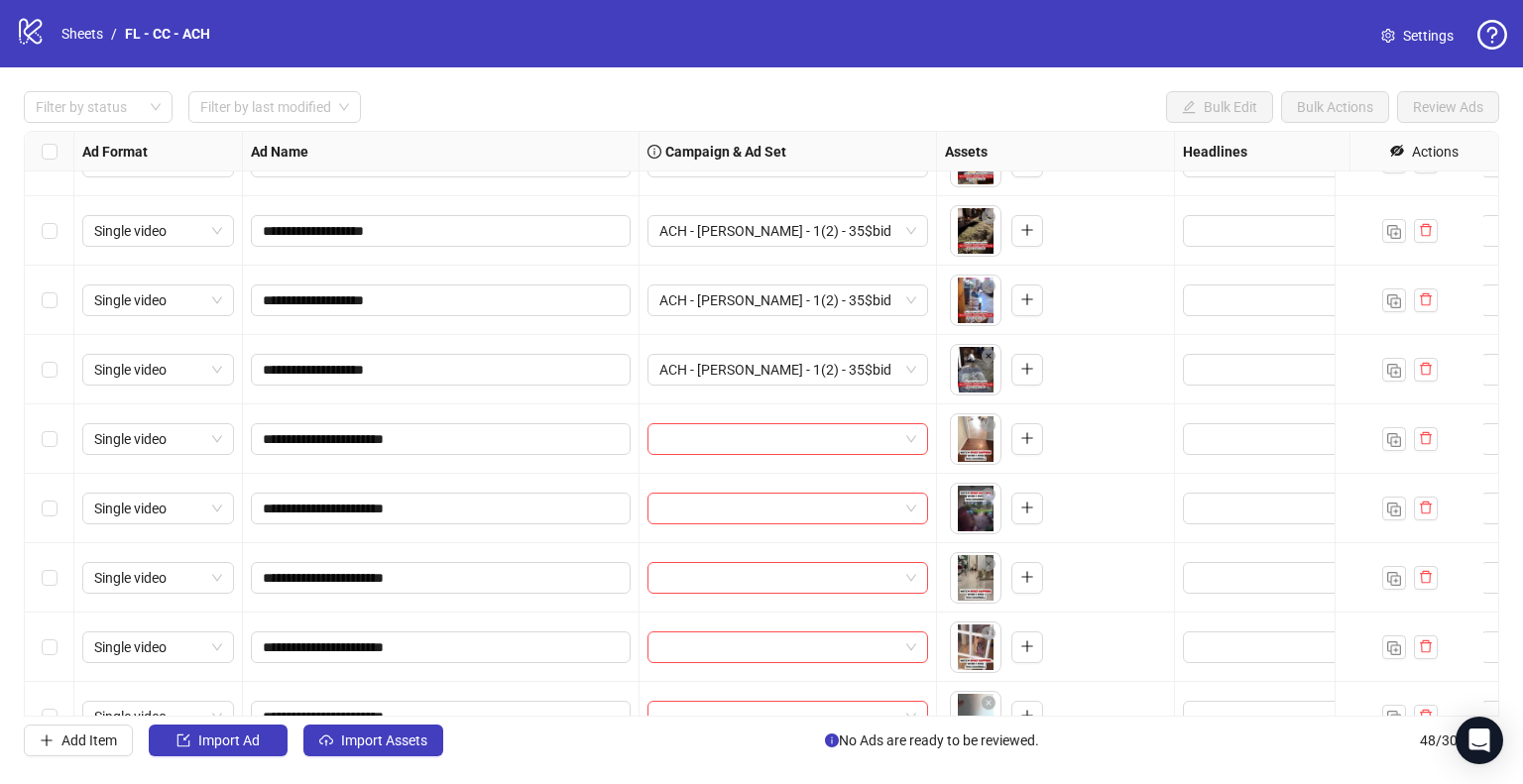 scroll, scrollTop: 2503, scrollLeft: 0, axis: vertical 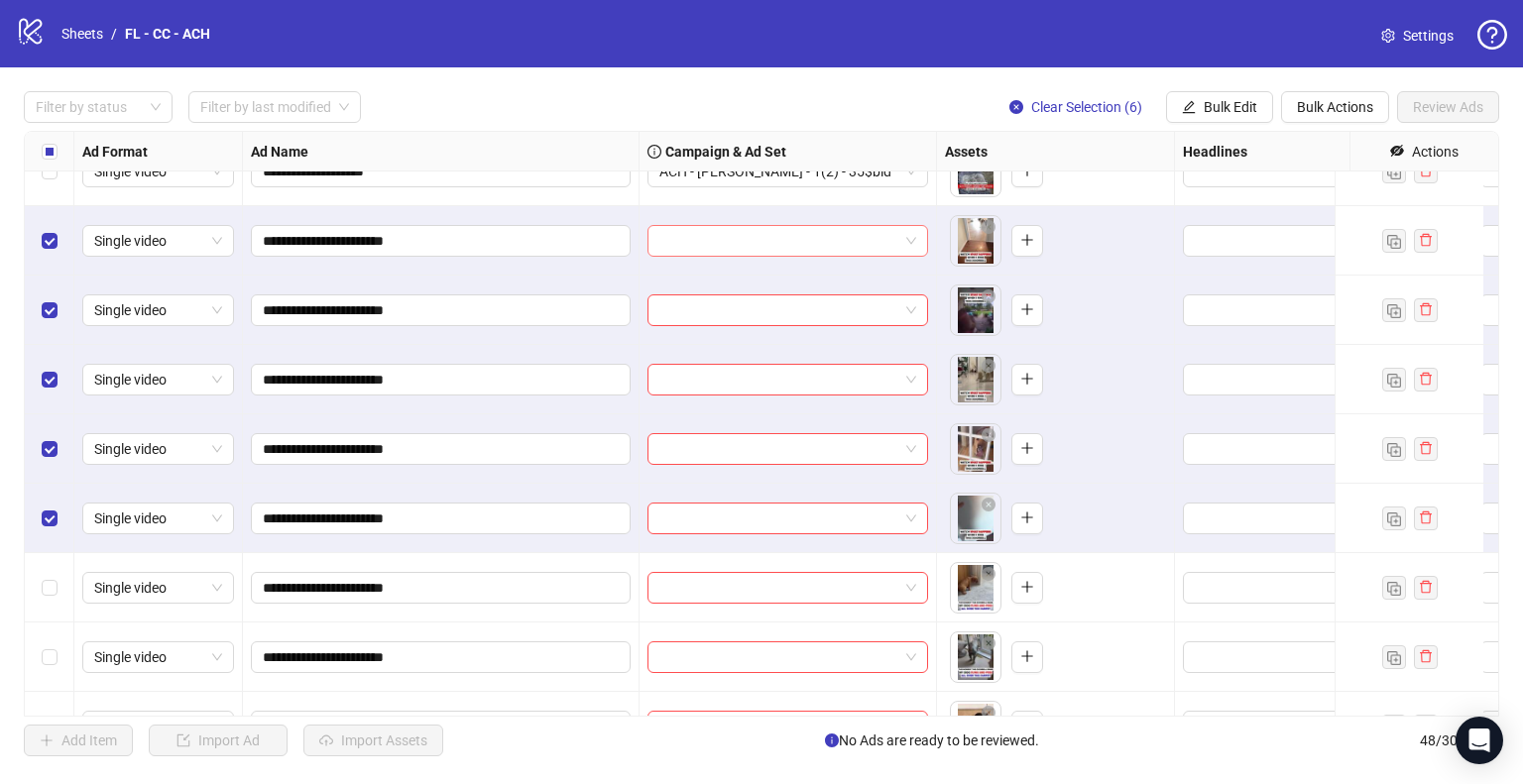 click at bounding box center (787, 241) 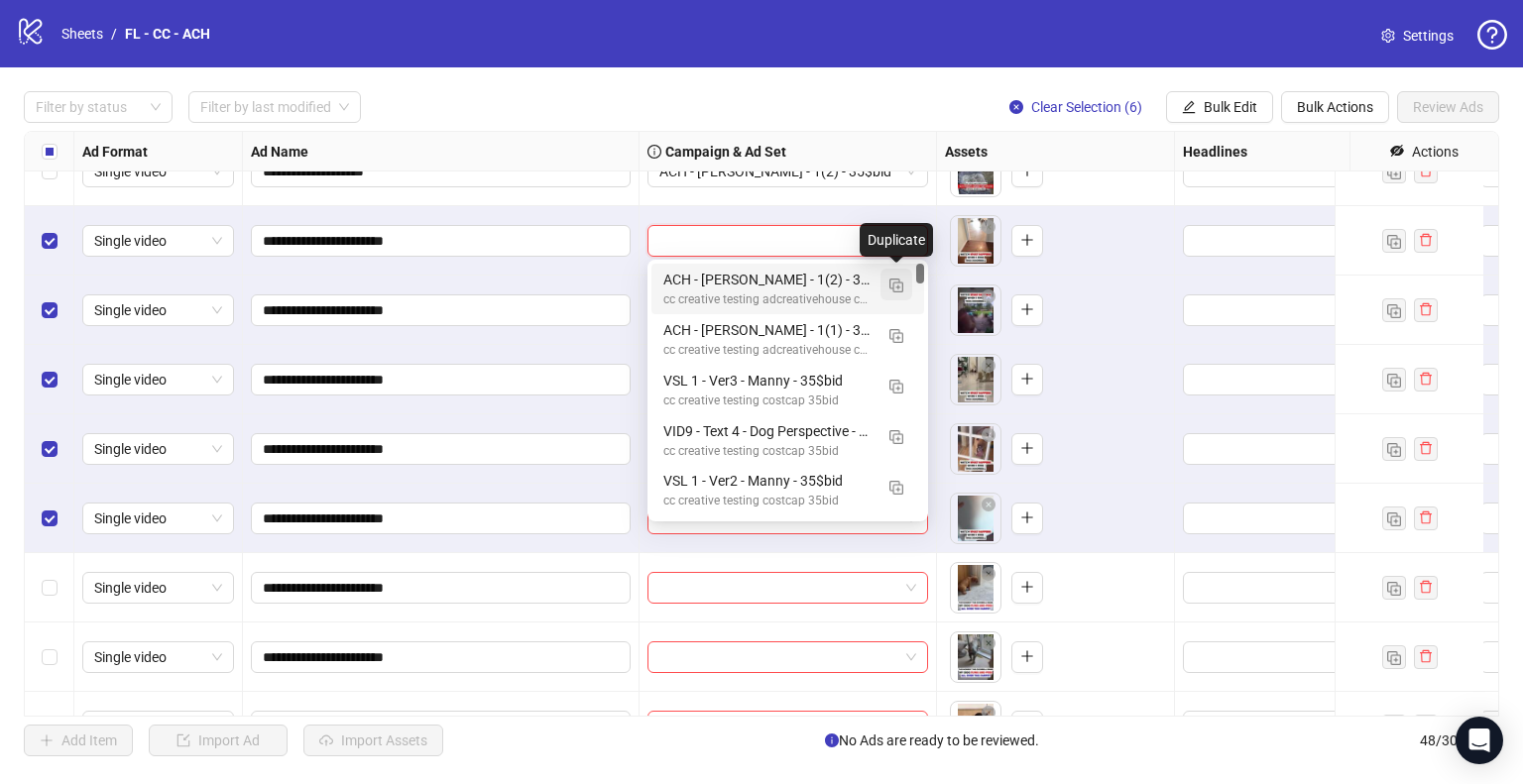 click at bounding box center (896, 285) 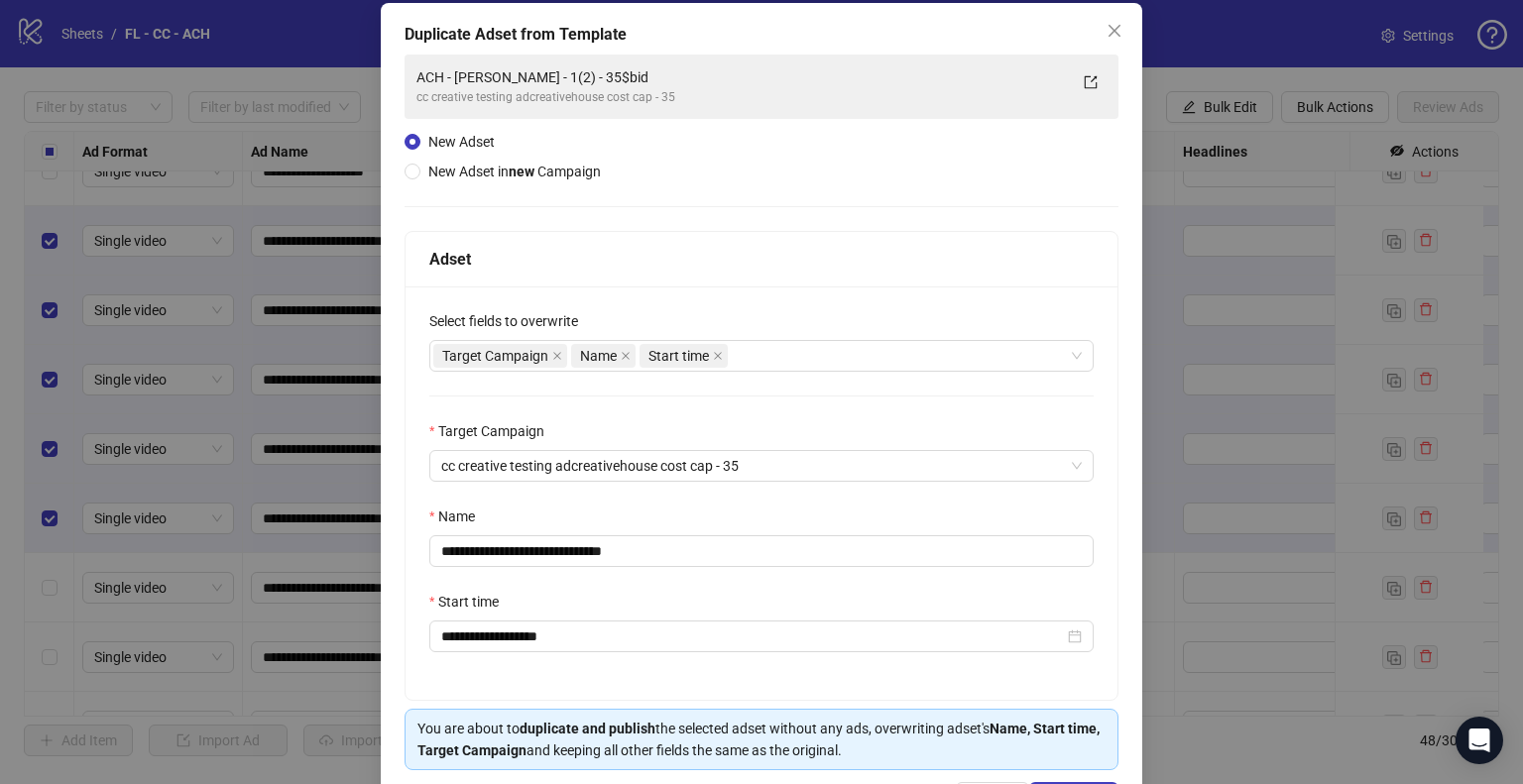 scroll, scrollTop: 168, scrollLeft: 0, axis: vertical 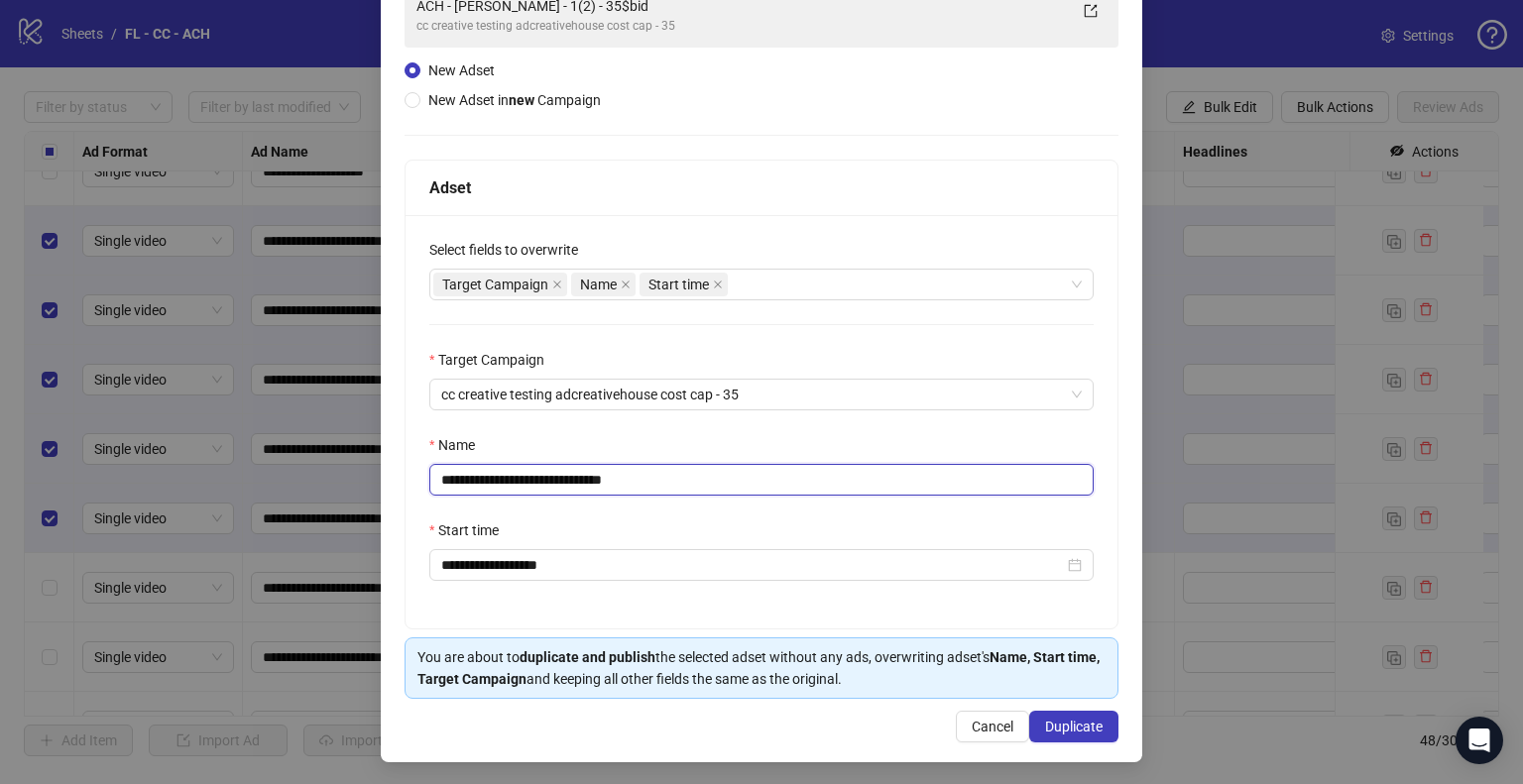 click on "**********" at bounding box center [762, 480] 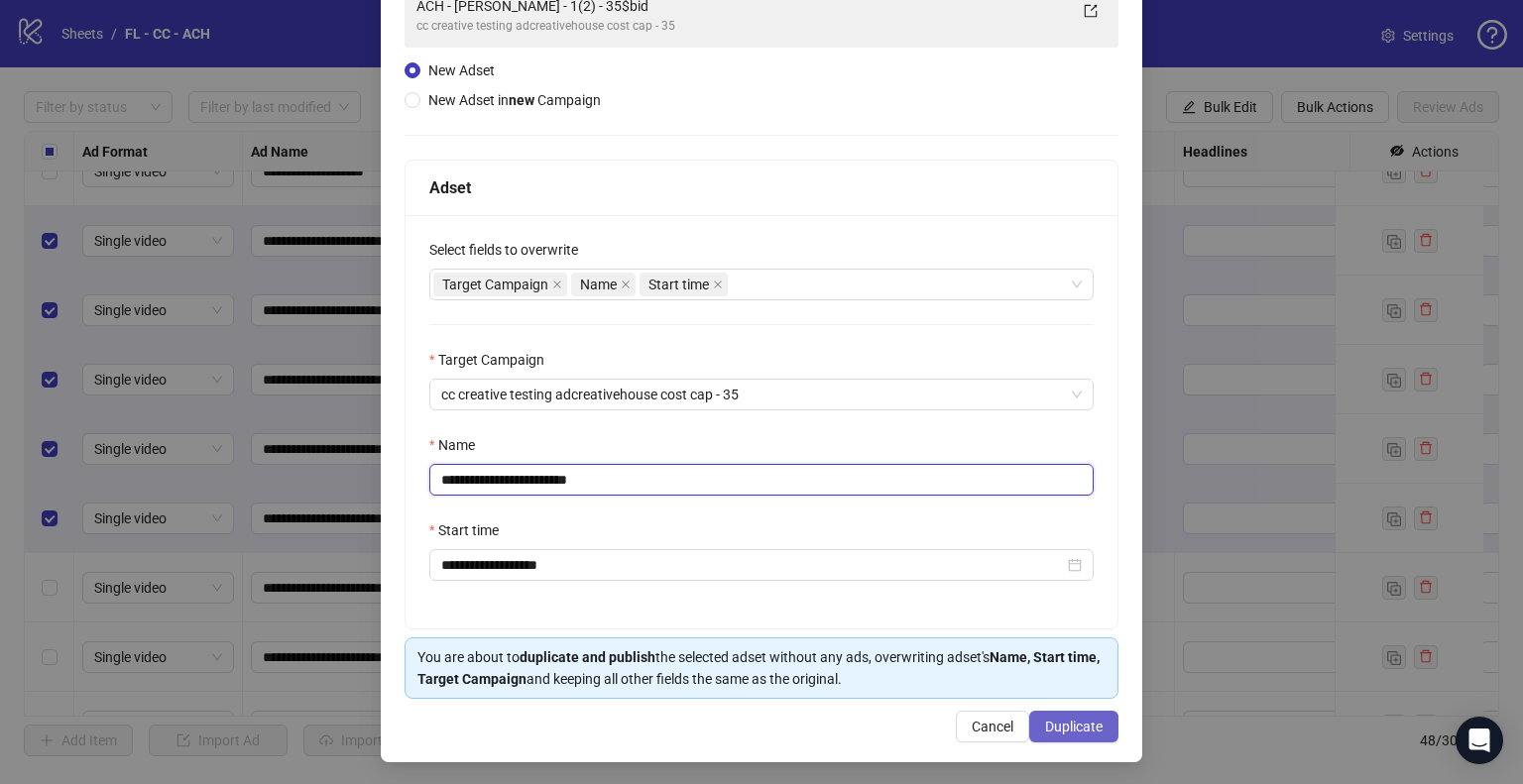 type on "**********" 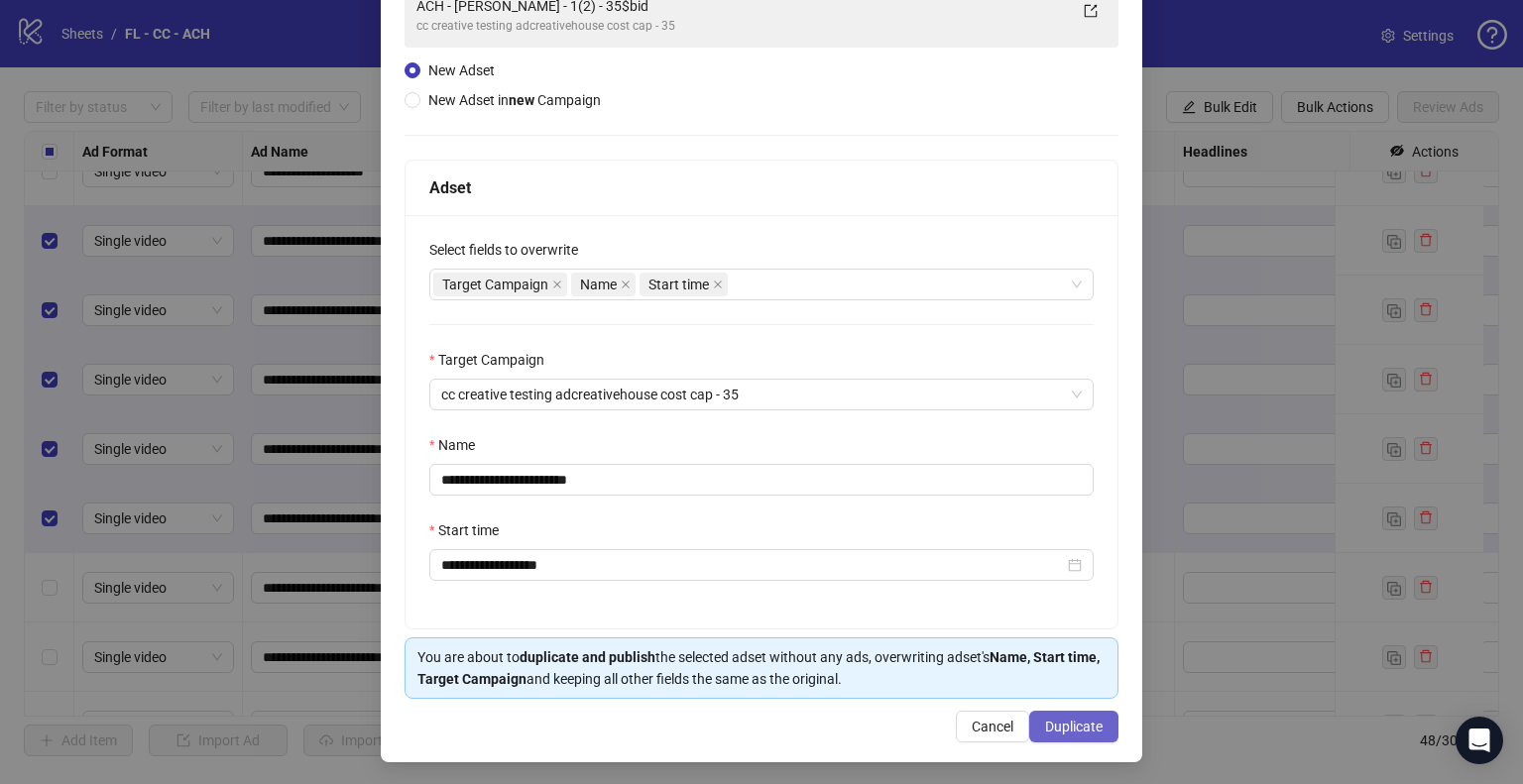 click on "Duplicate" at bounding box center (1074, 727) 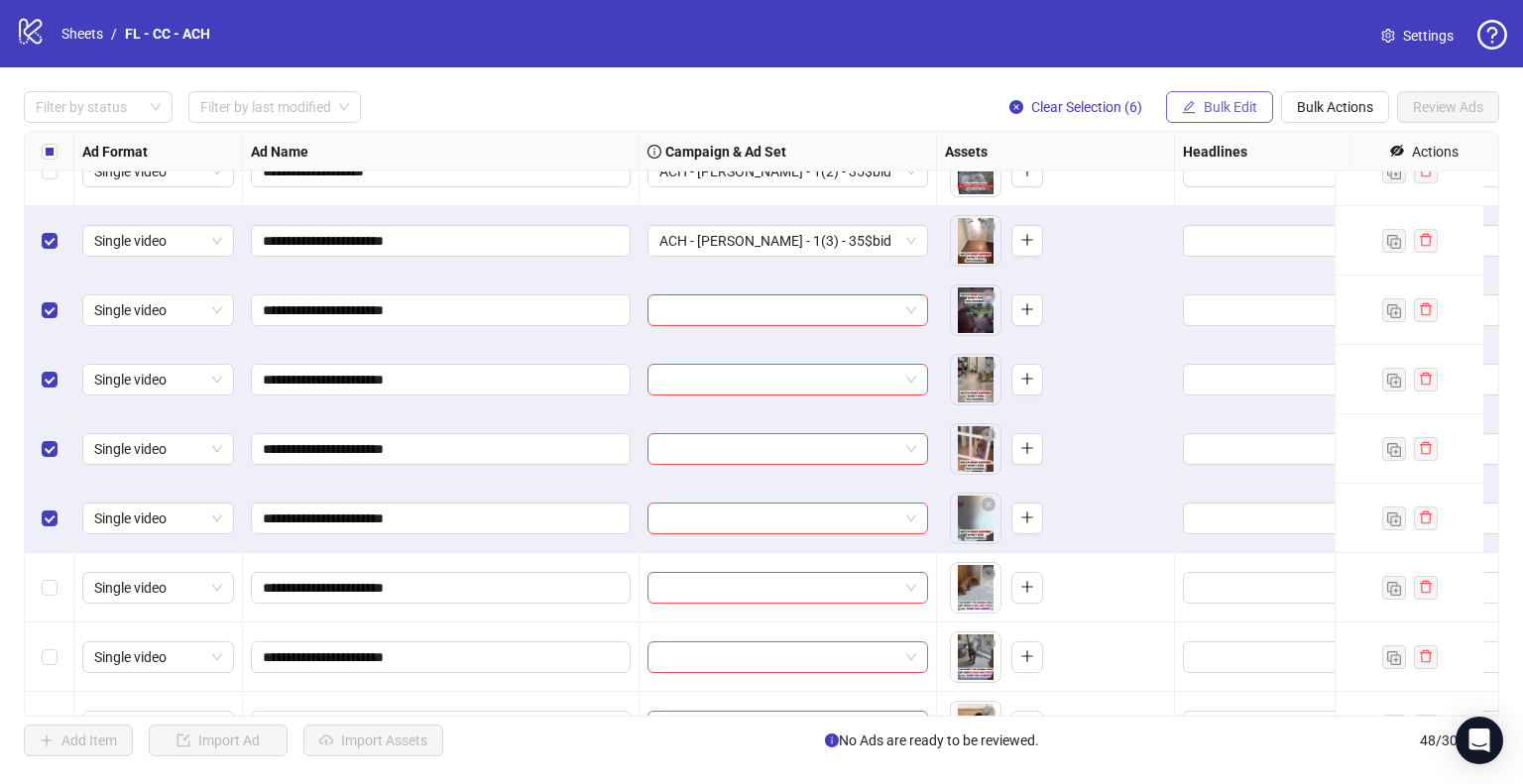 click on "Bulk Edit" at bounding box center (1230, 107) 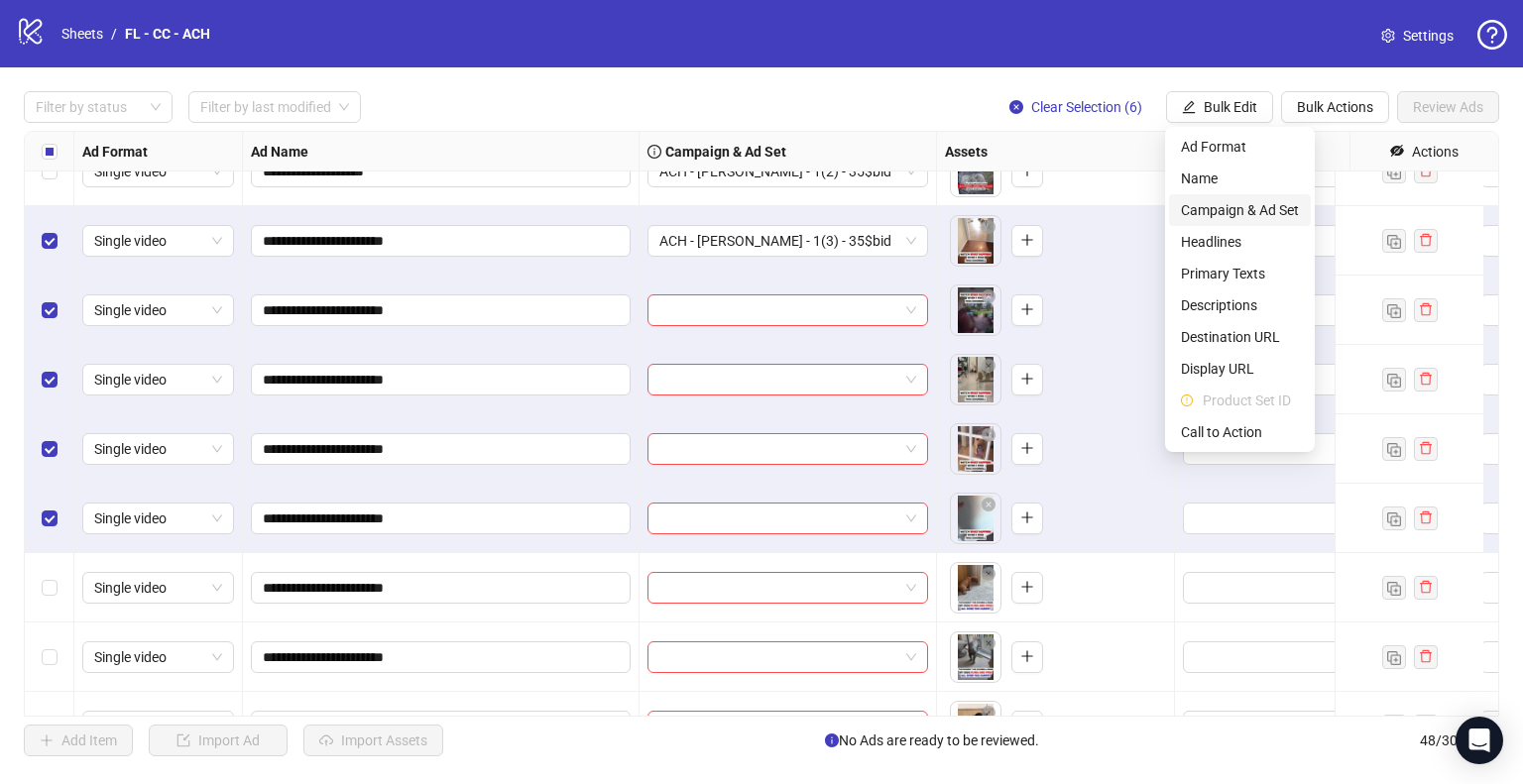 click on "Campaign & Ad Set" at bounding box center [1239, 210] 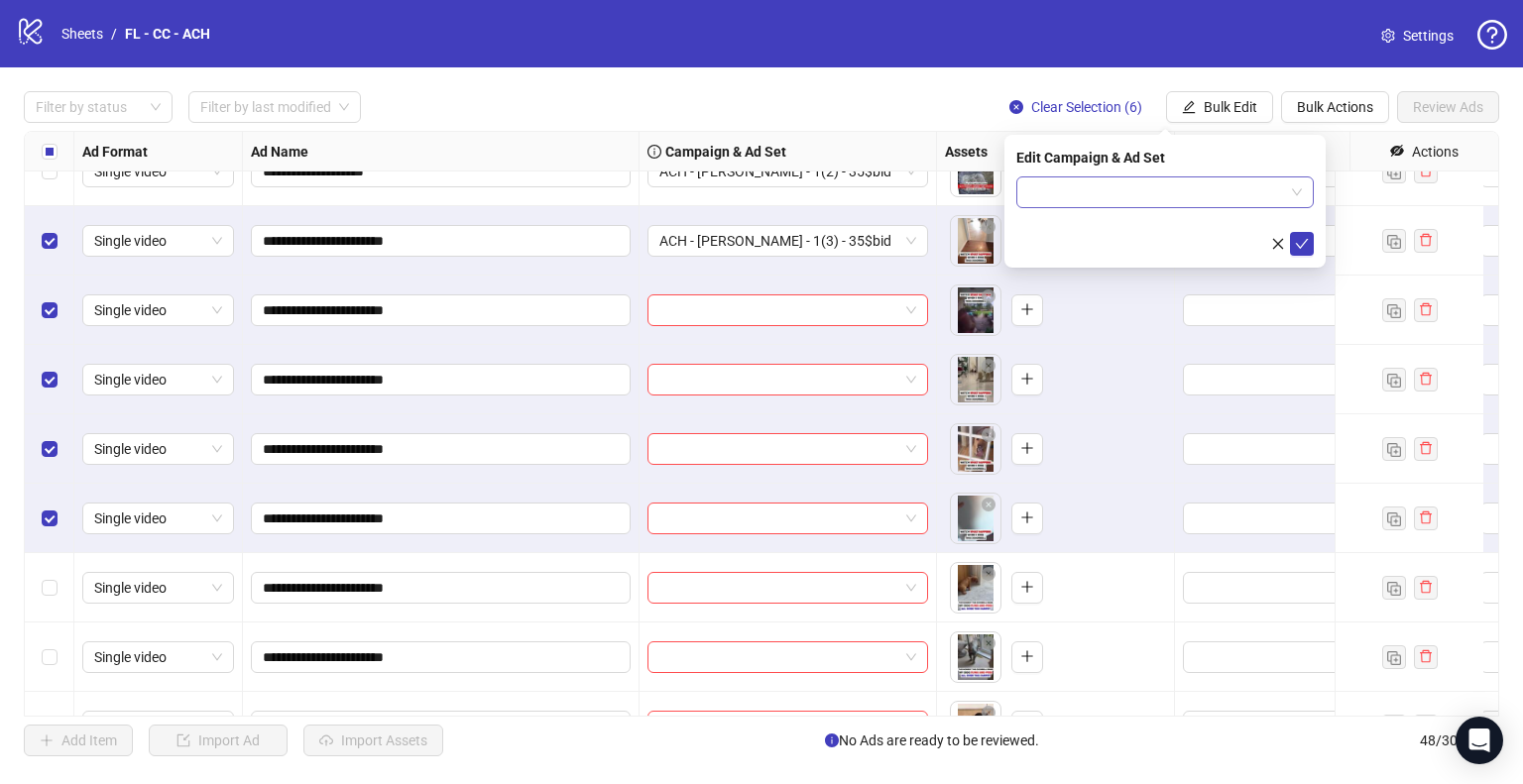 click at bounding box center [1156, 192] 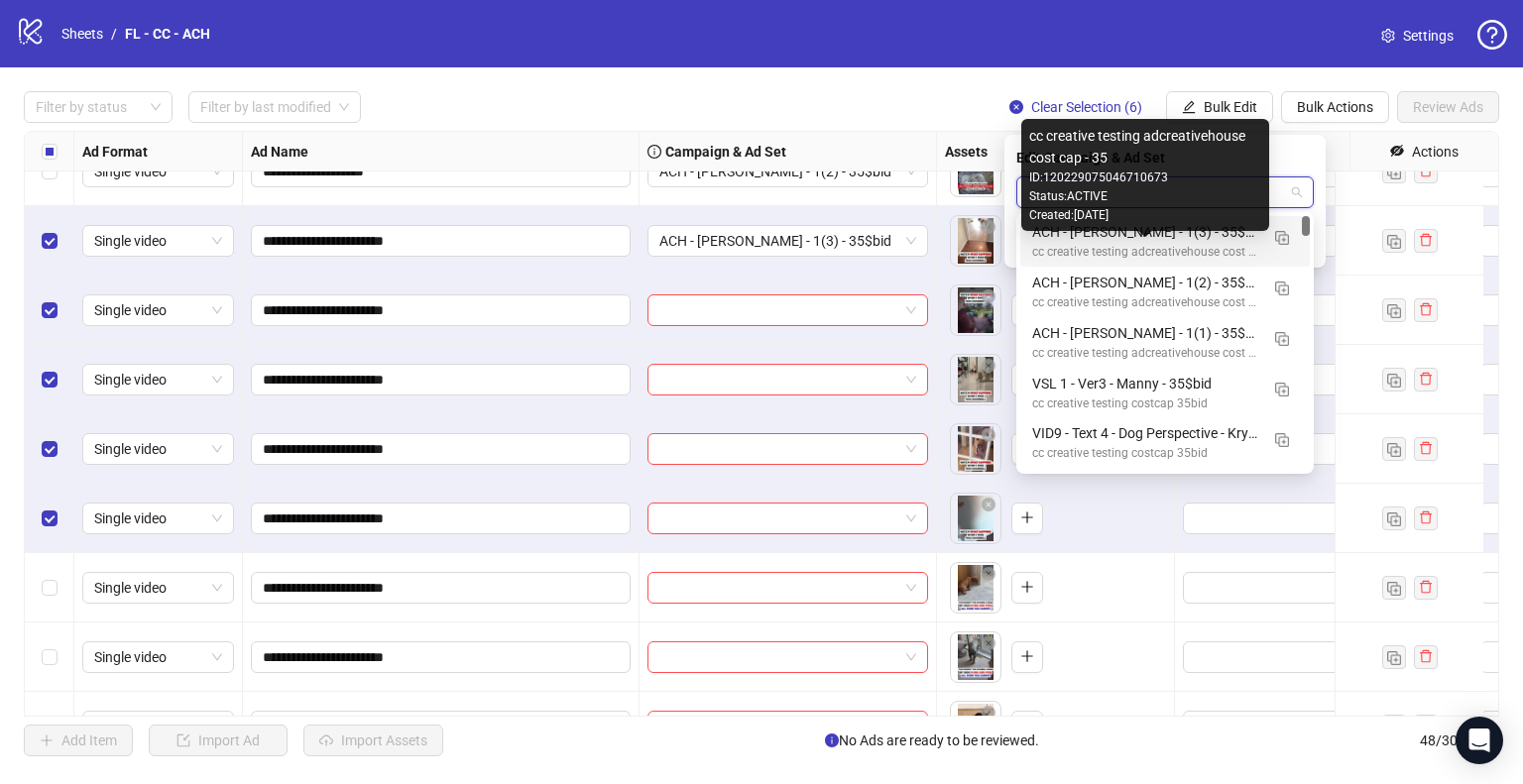 click on "cc creative testing adcreativehouse cost cap - 35" at bounding box center (1145, 252) 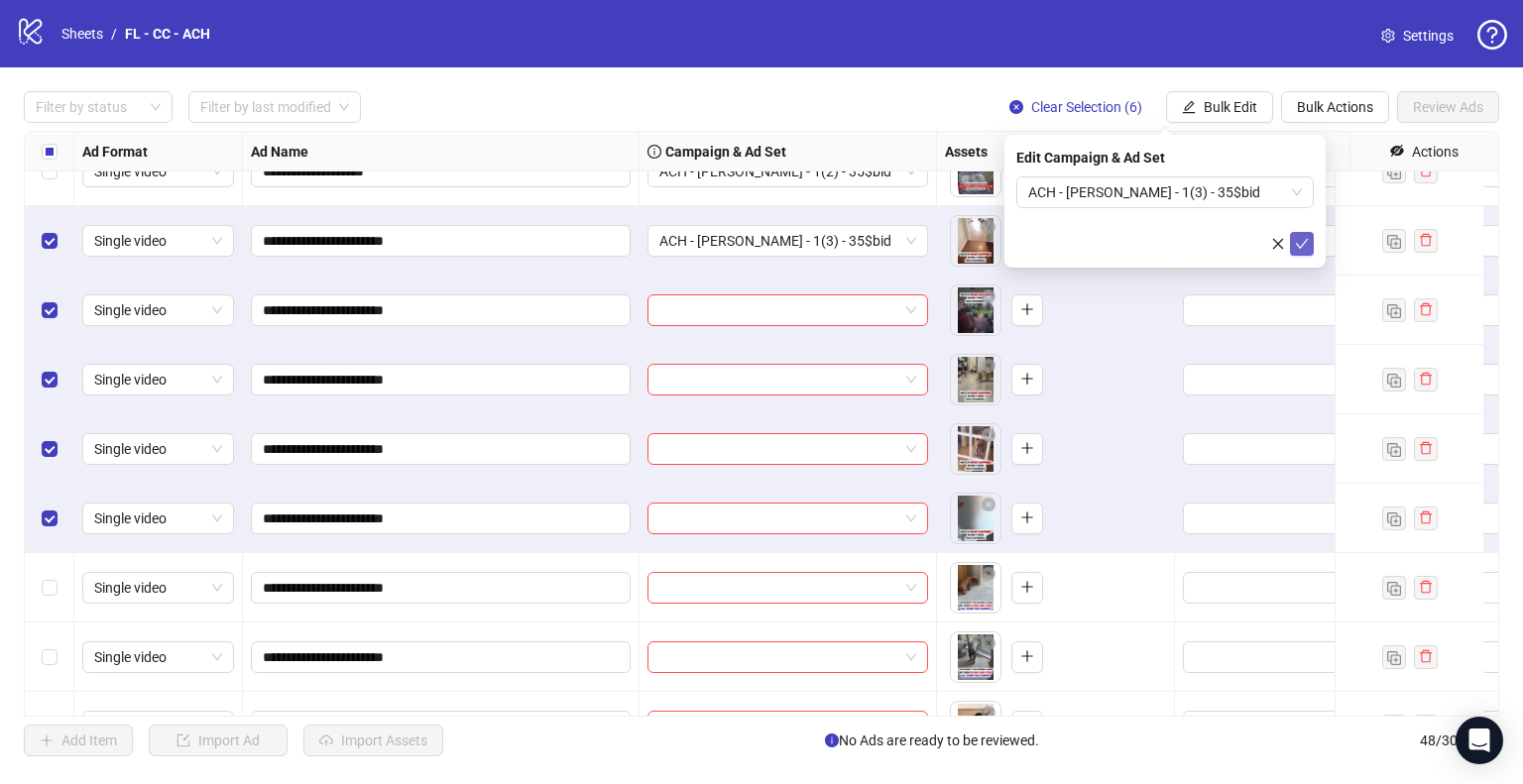 click 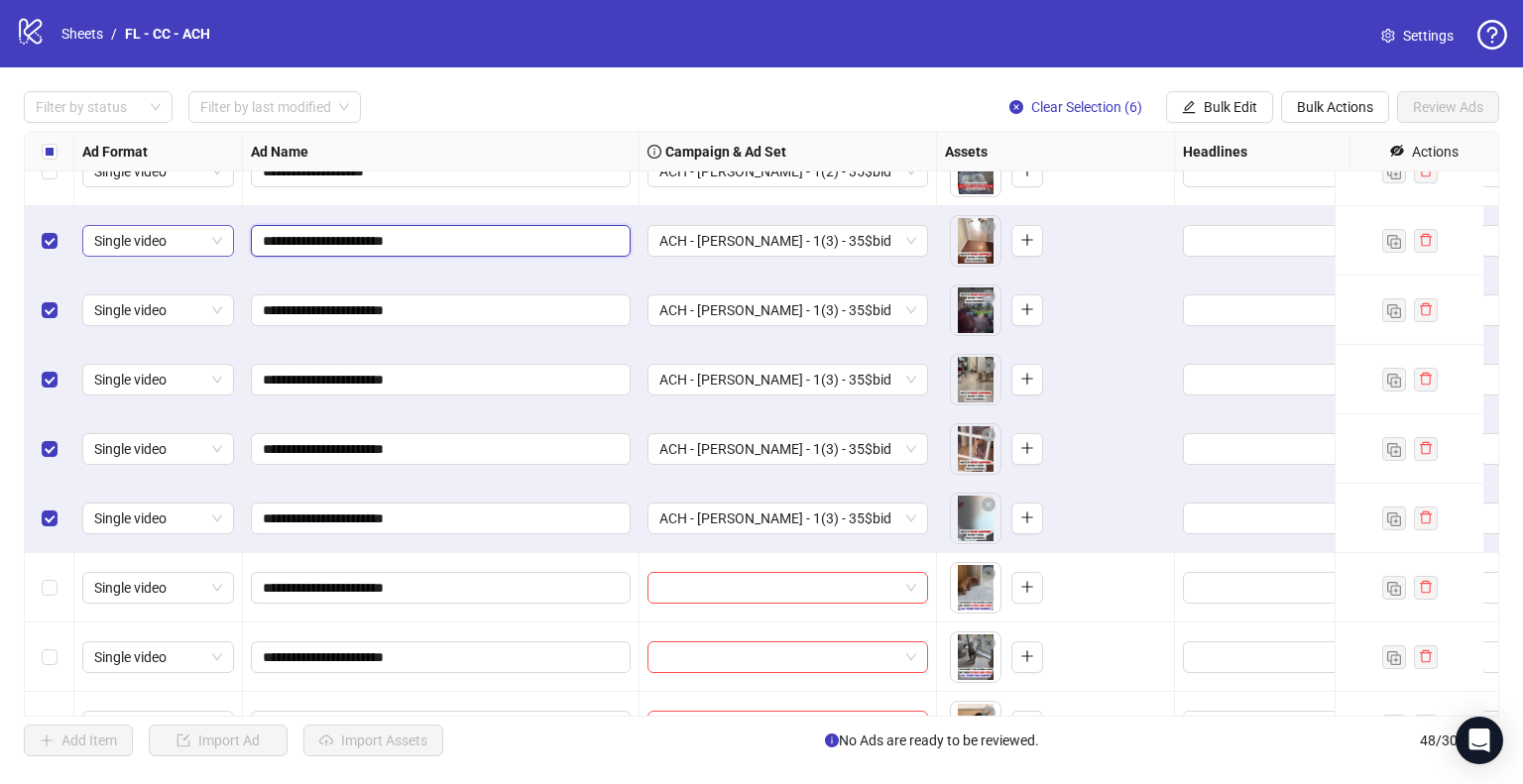 drag, startPoint x: 378, startPoint y: 237, endPoint x: 186, endPoint y: 234, distance: 192.02344 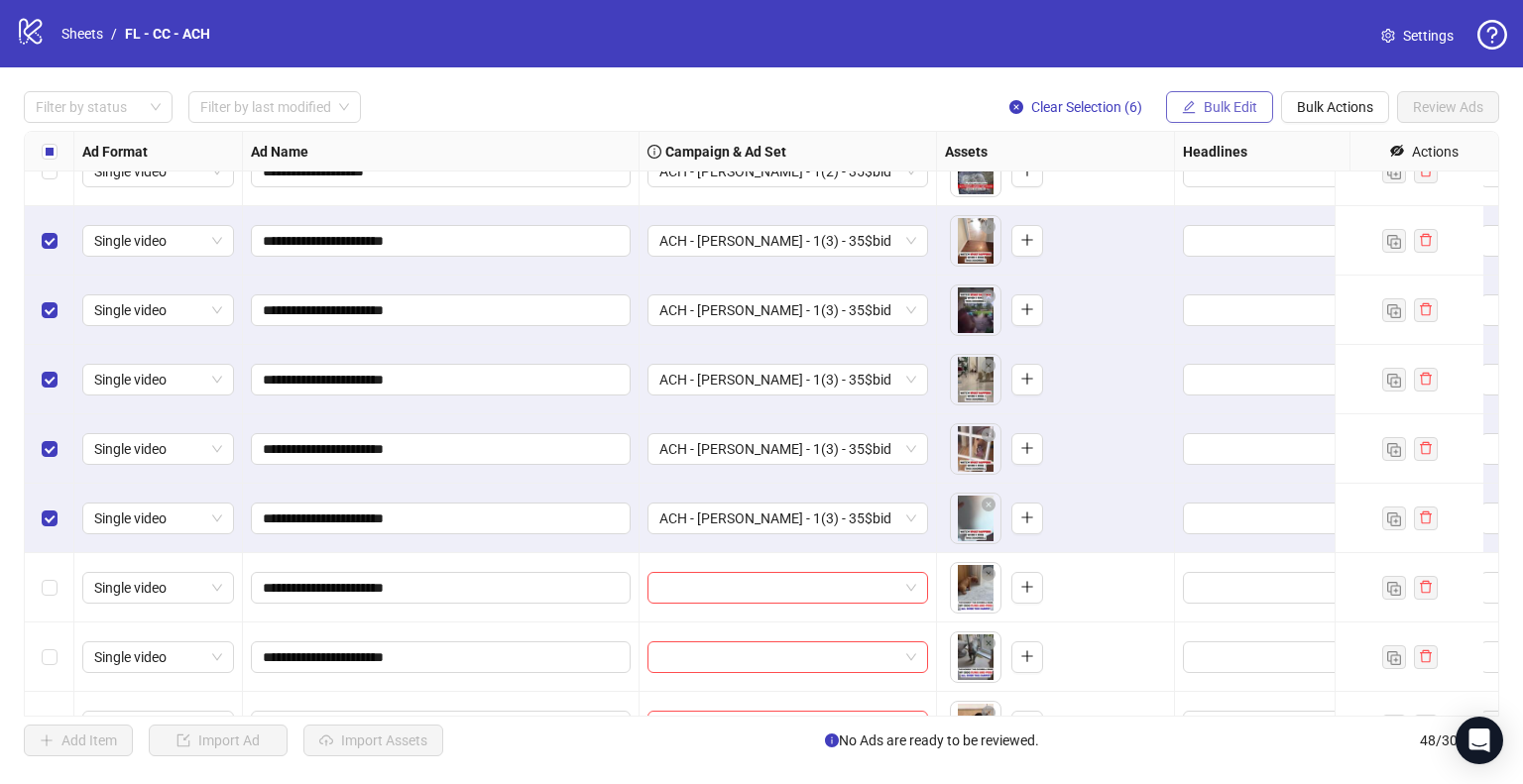 click on "Bulk Edit" at bounding box center (1220, 107) 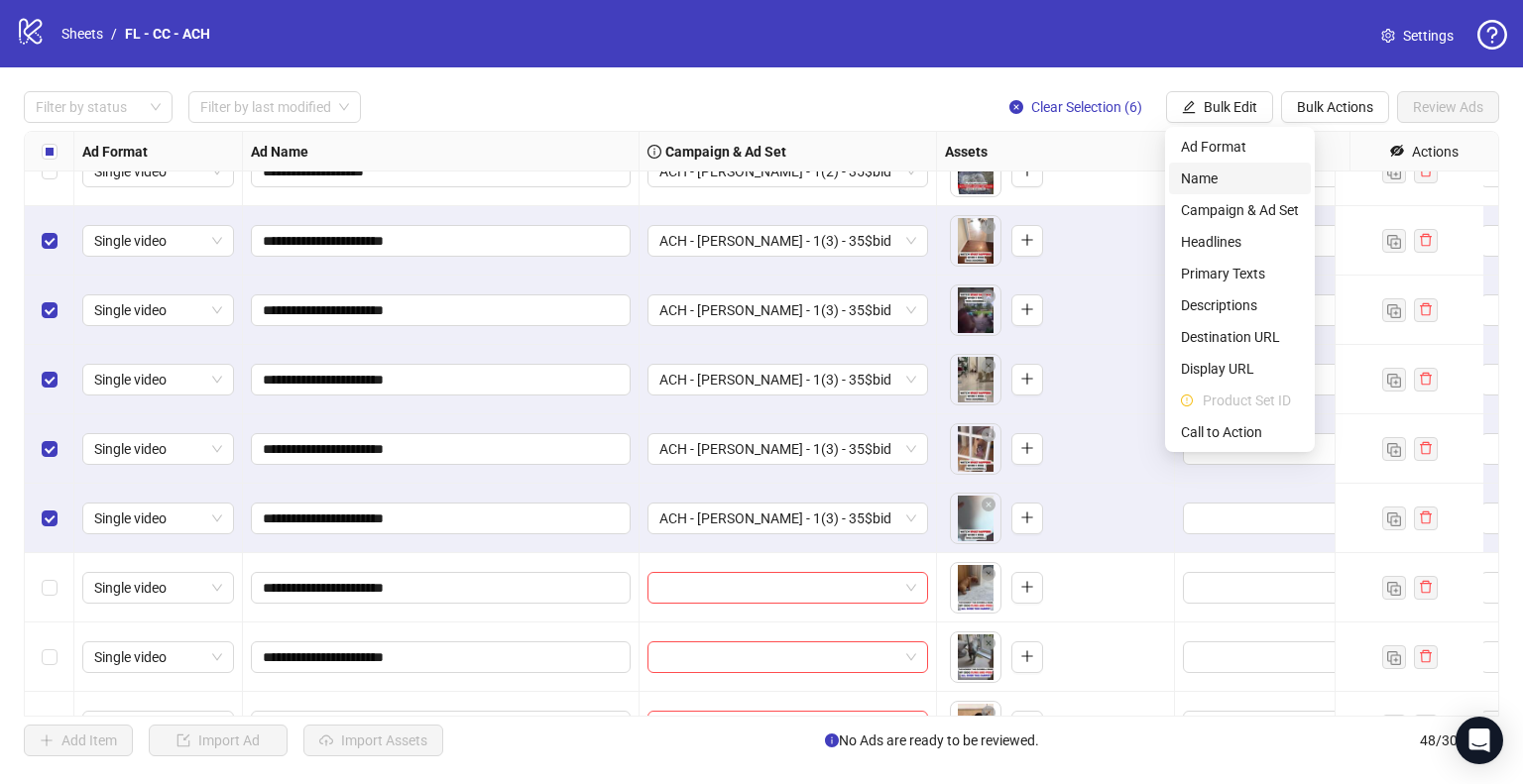click on "Name" at bounding box center (1239, 178) 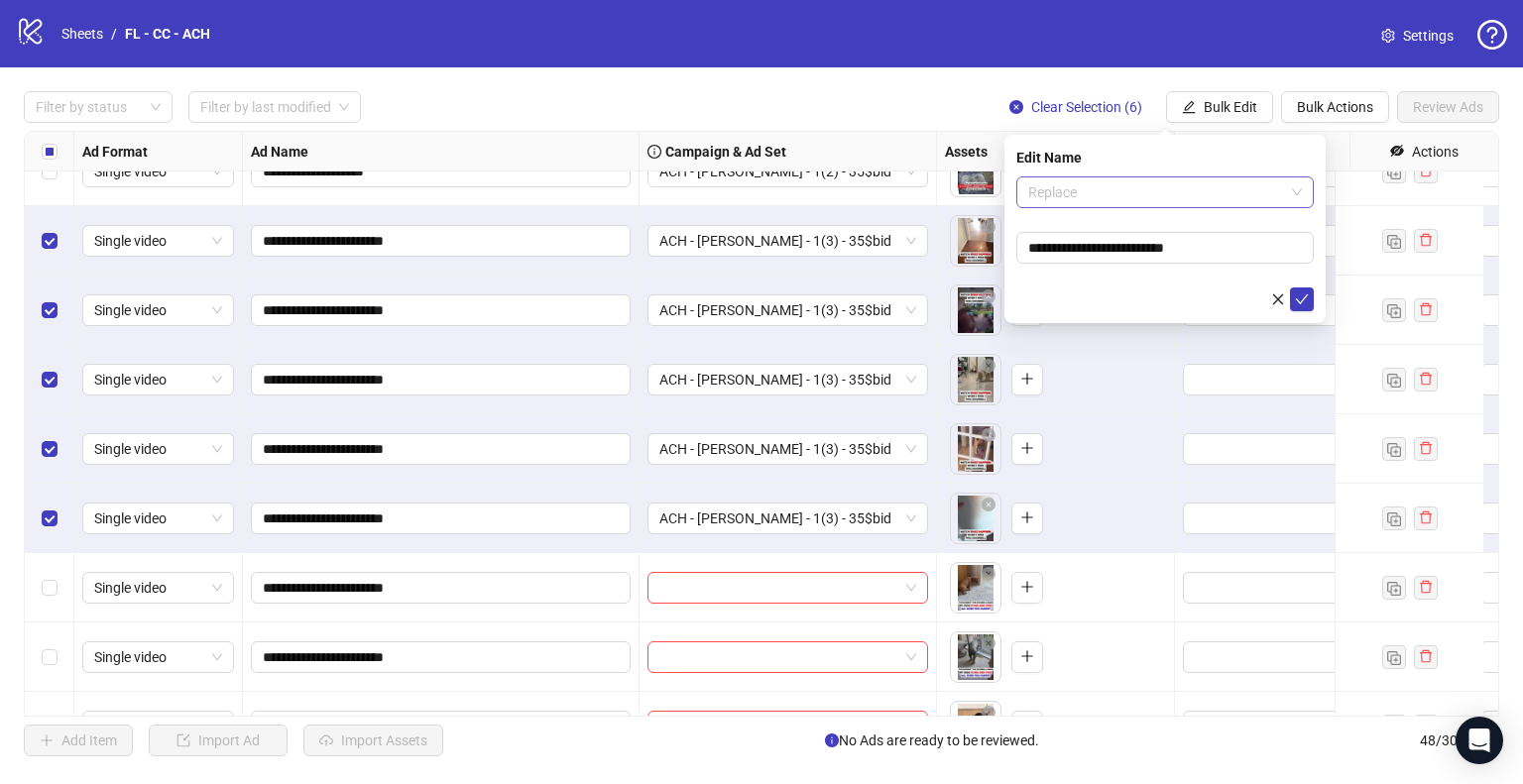 click on "Replace" at bounding box center (1165, 192) 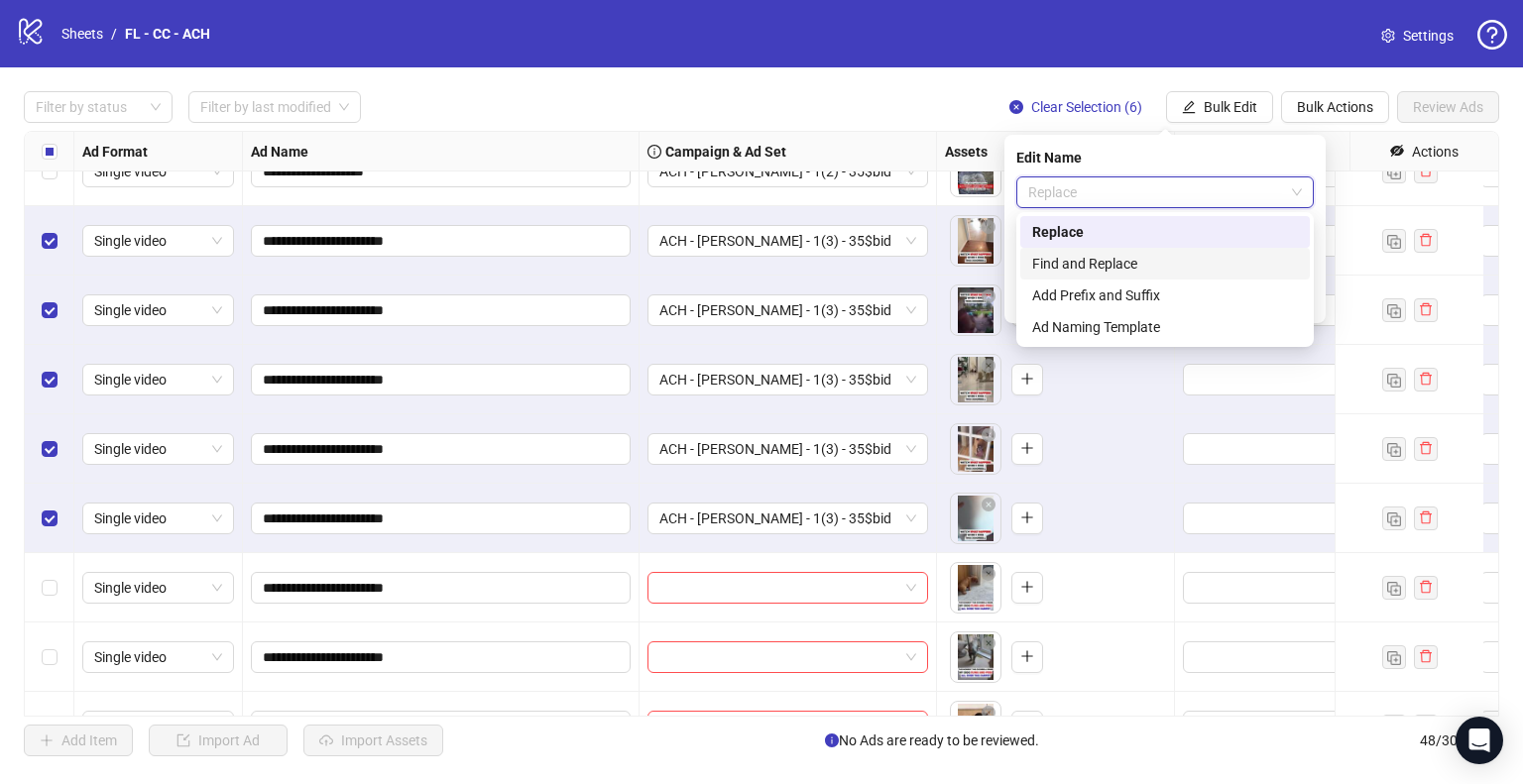 click on "Find and Replace" at bounding box center [1165, 264] 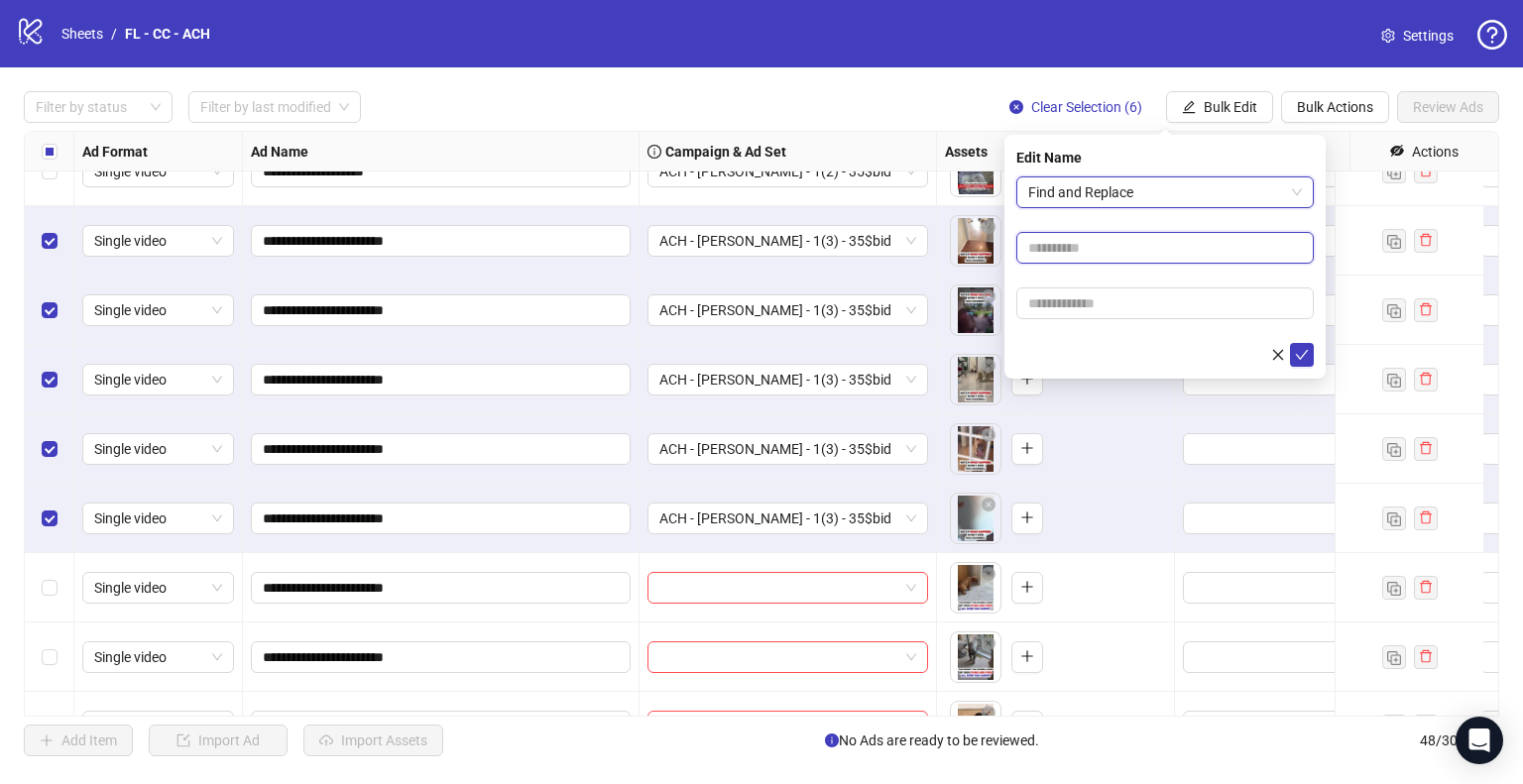 click at bounding box center (1165, 248) 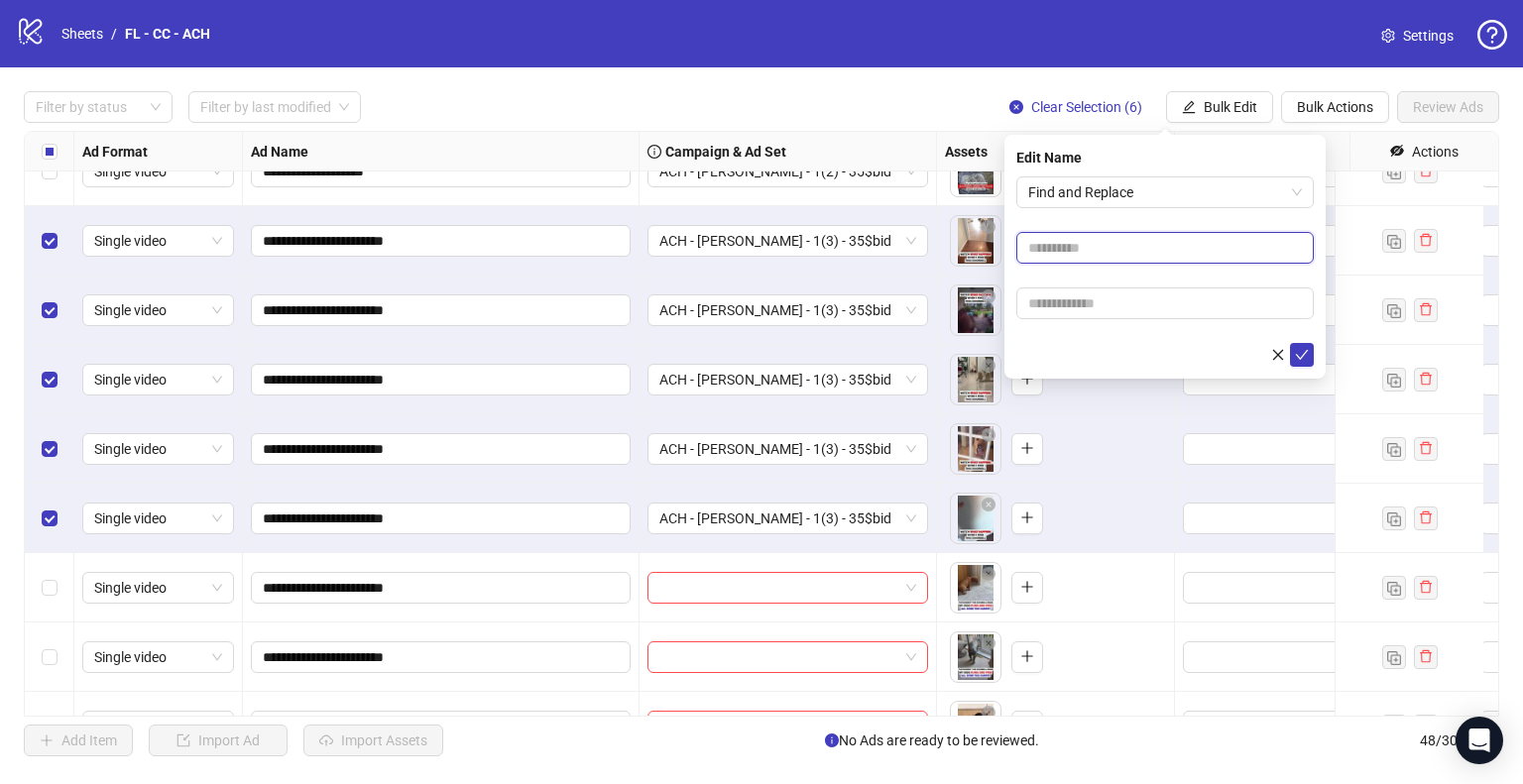 paste on "**********" 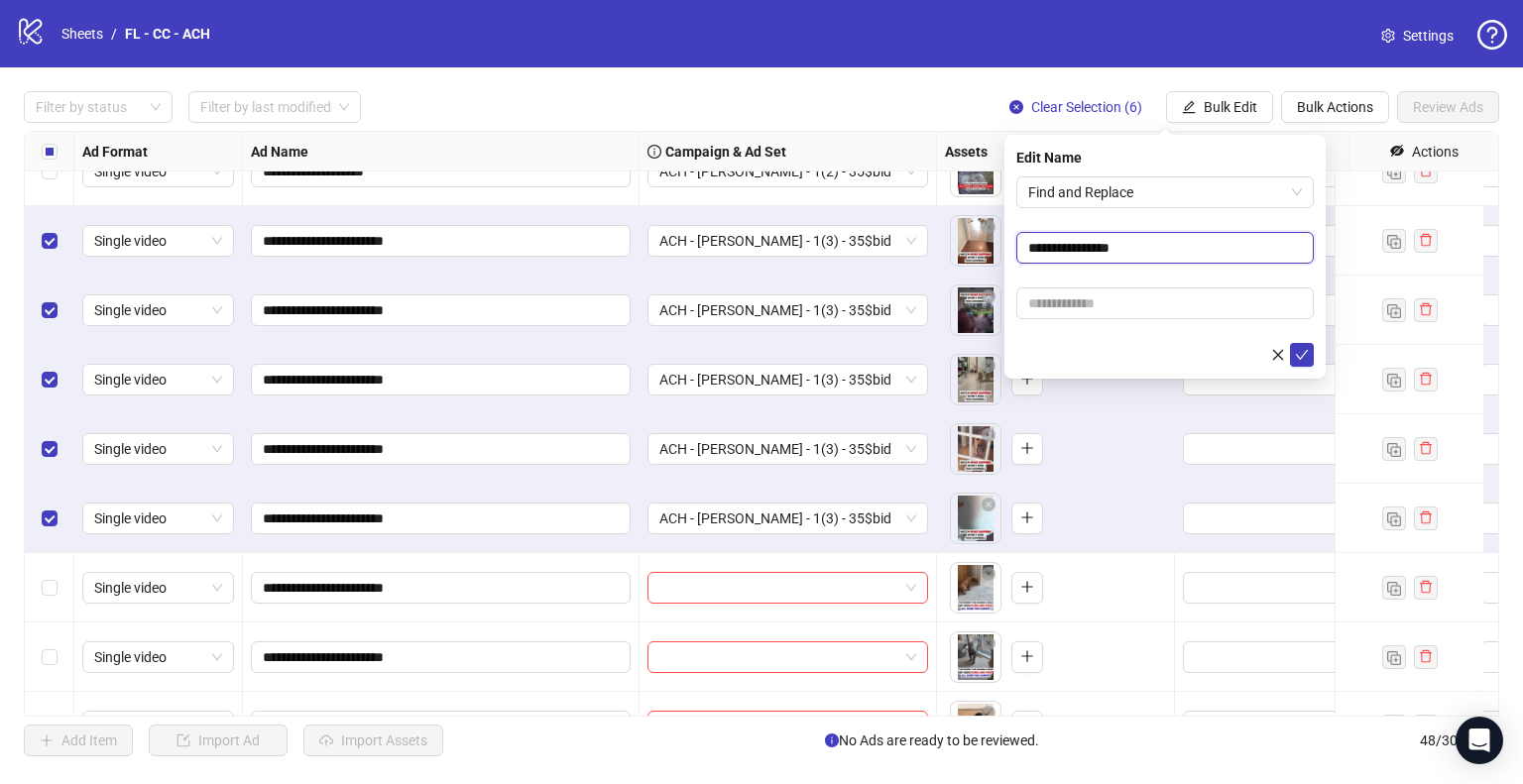 type on "**********" 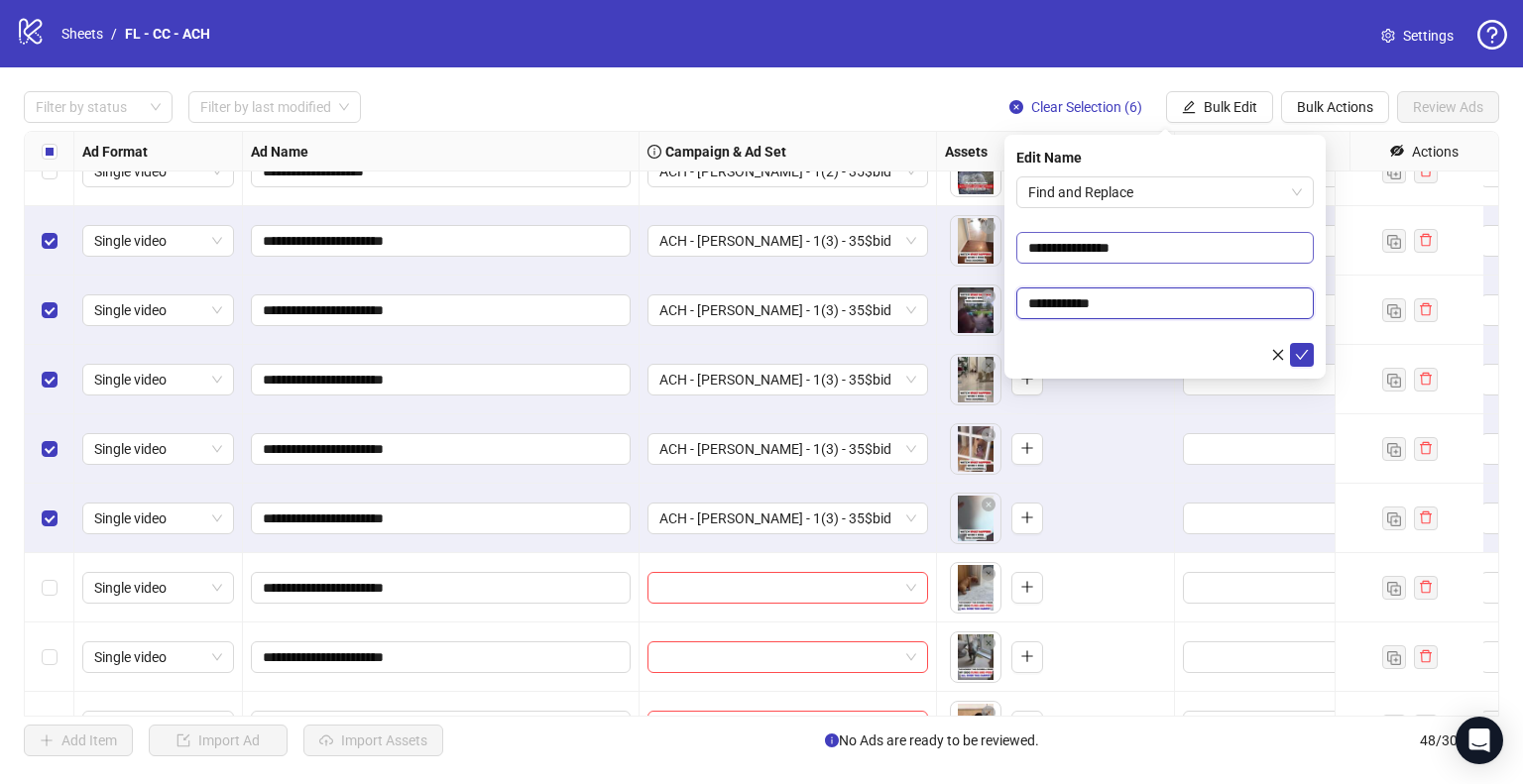 type on "**********" 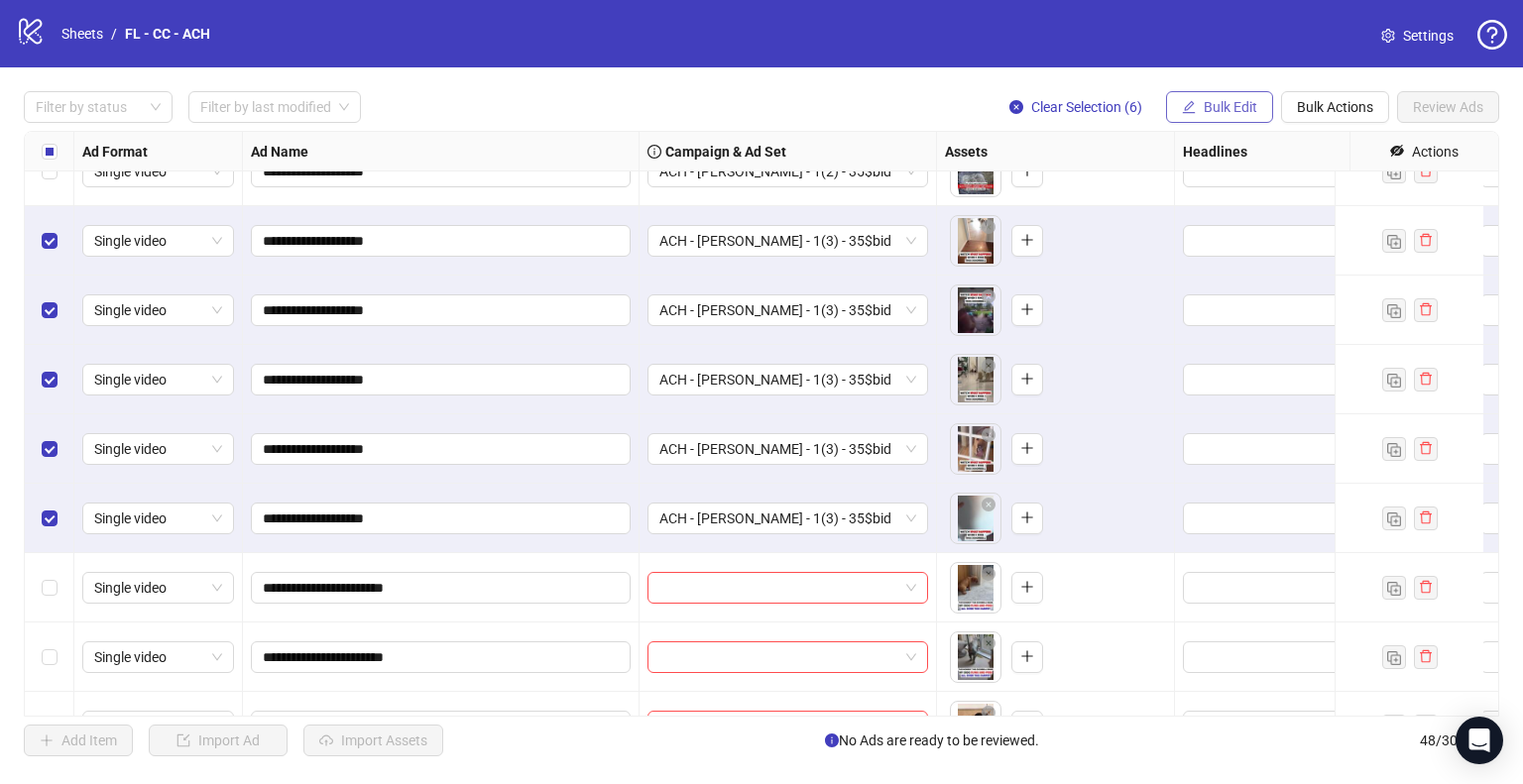 click on "Bulk Edit" at bounding box center [1230, 107] 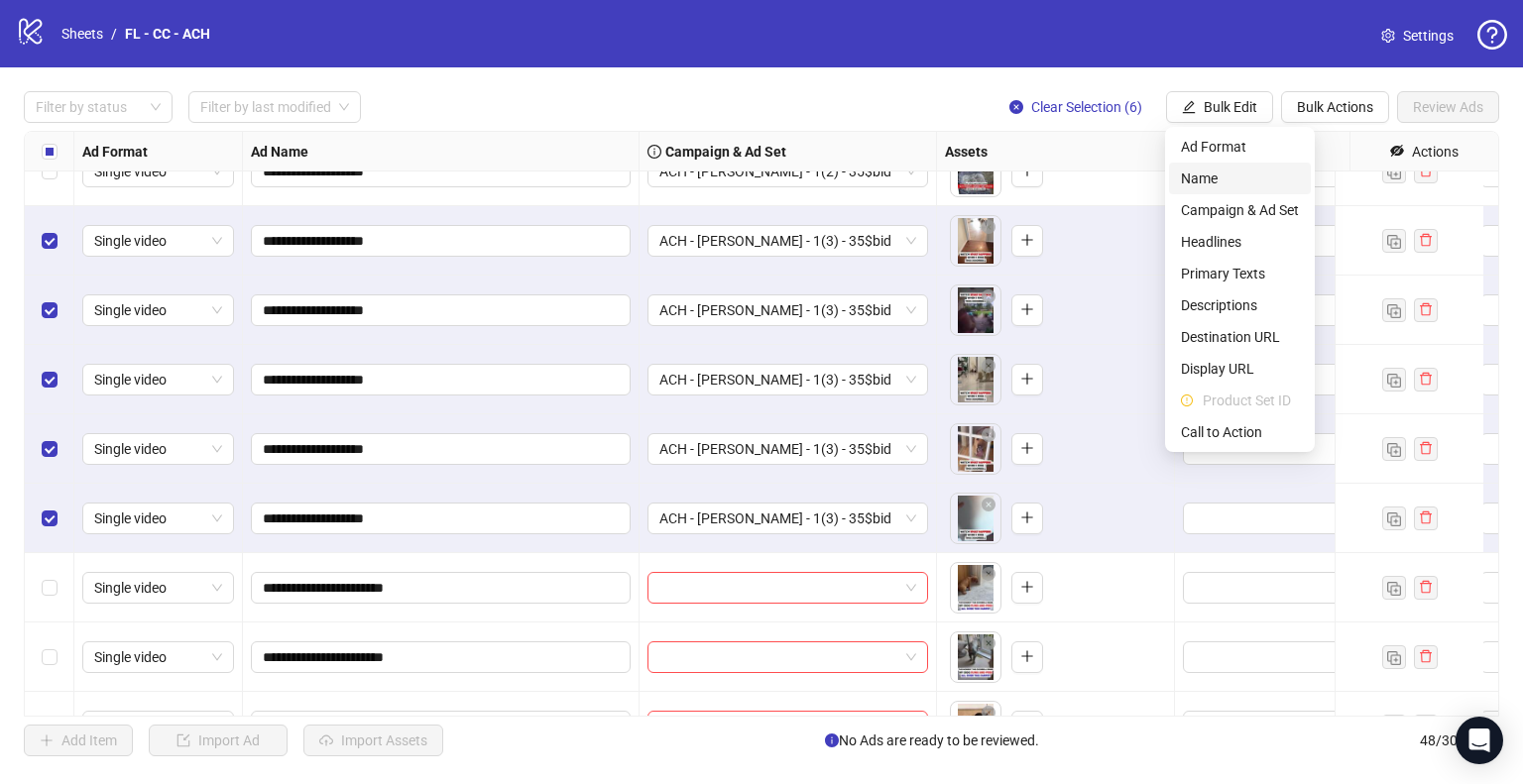 click on "Name" at bounding box center (1239, 178) 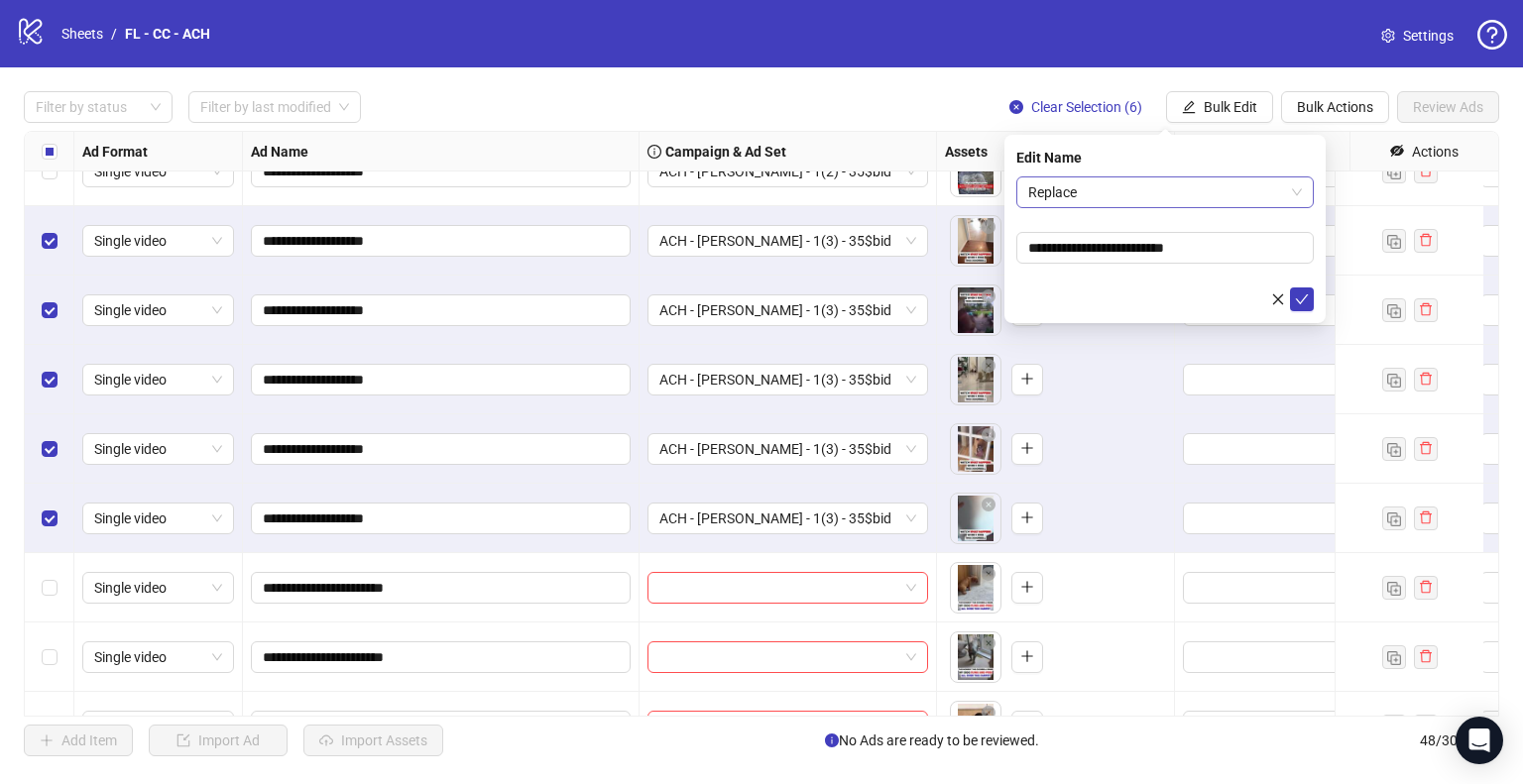 click on "Replace" at bounding box center (1165, 192) 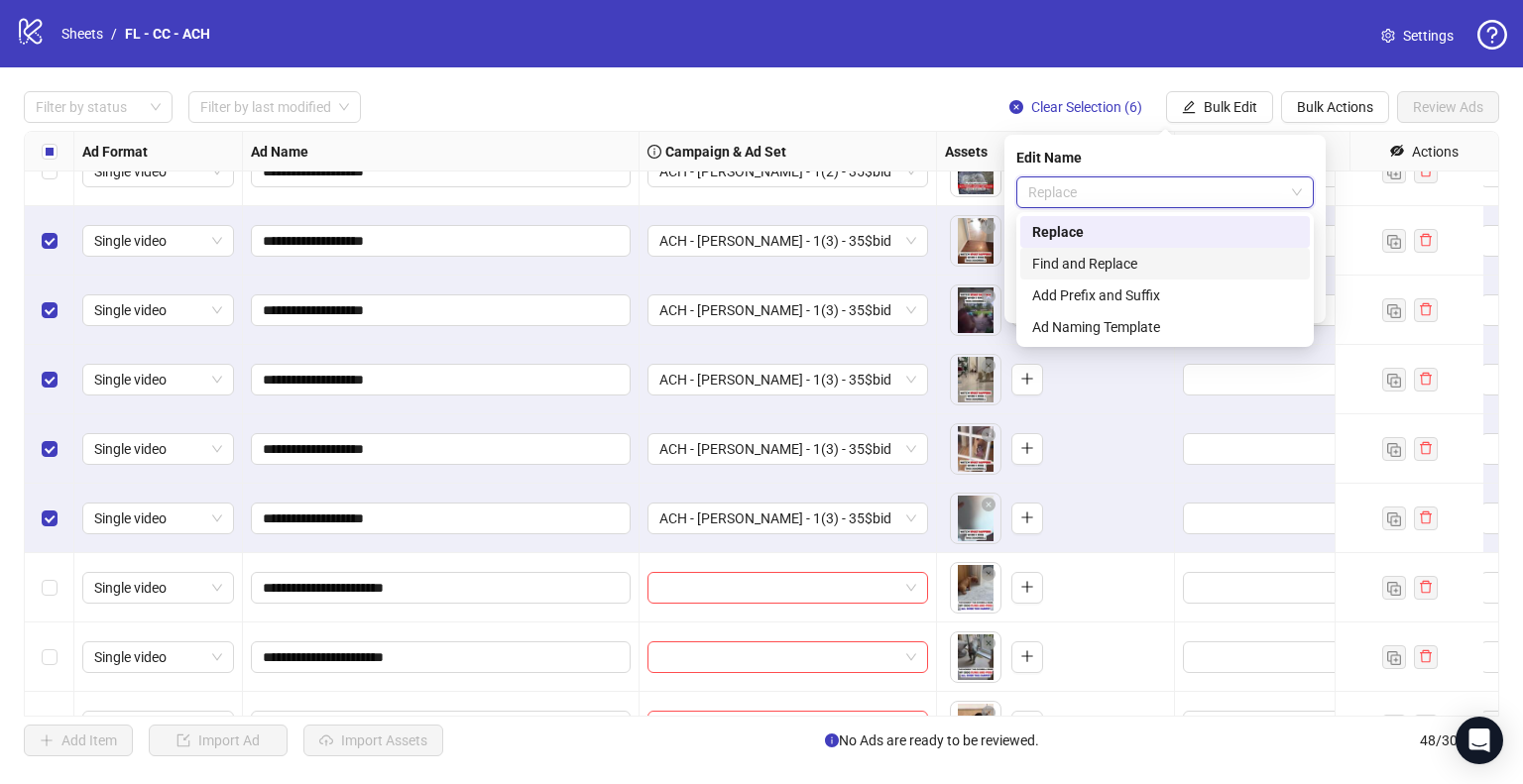 click on "Find and Replace" at bounding box center (1165, 264) 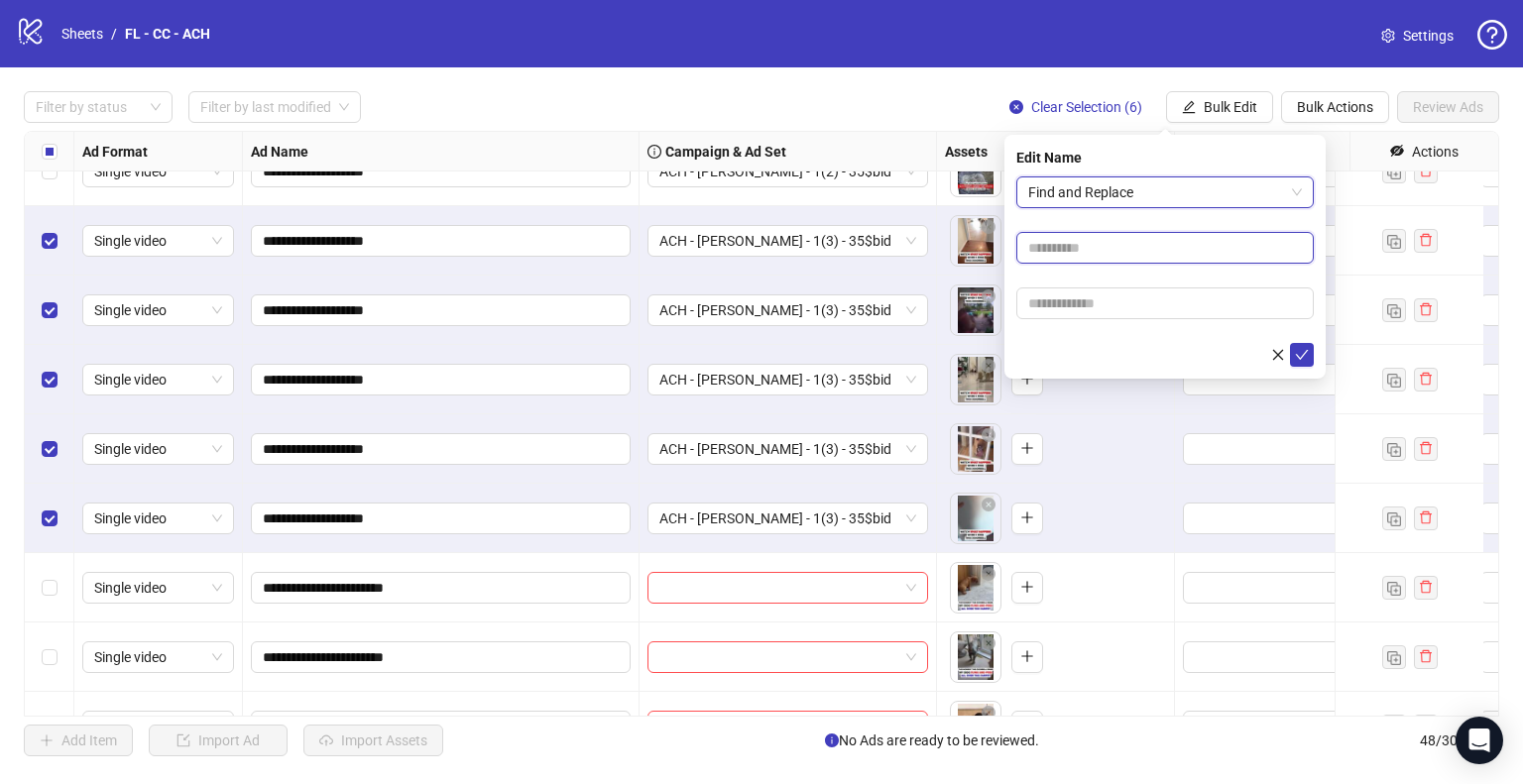 click at bounding box center (1165, 248) 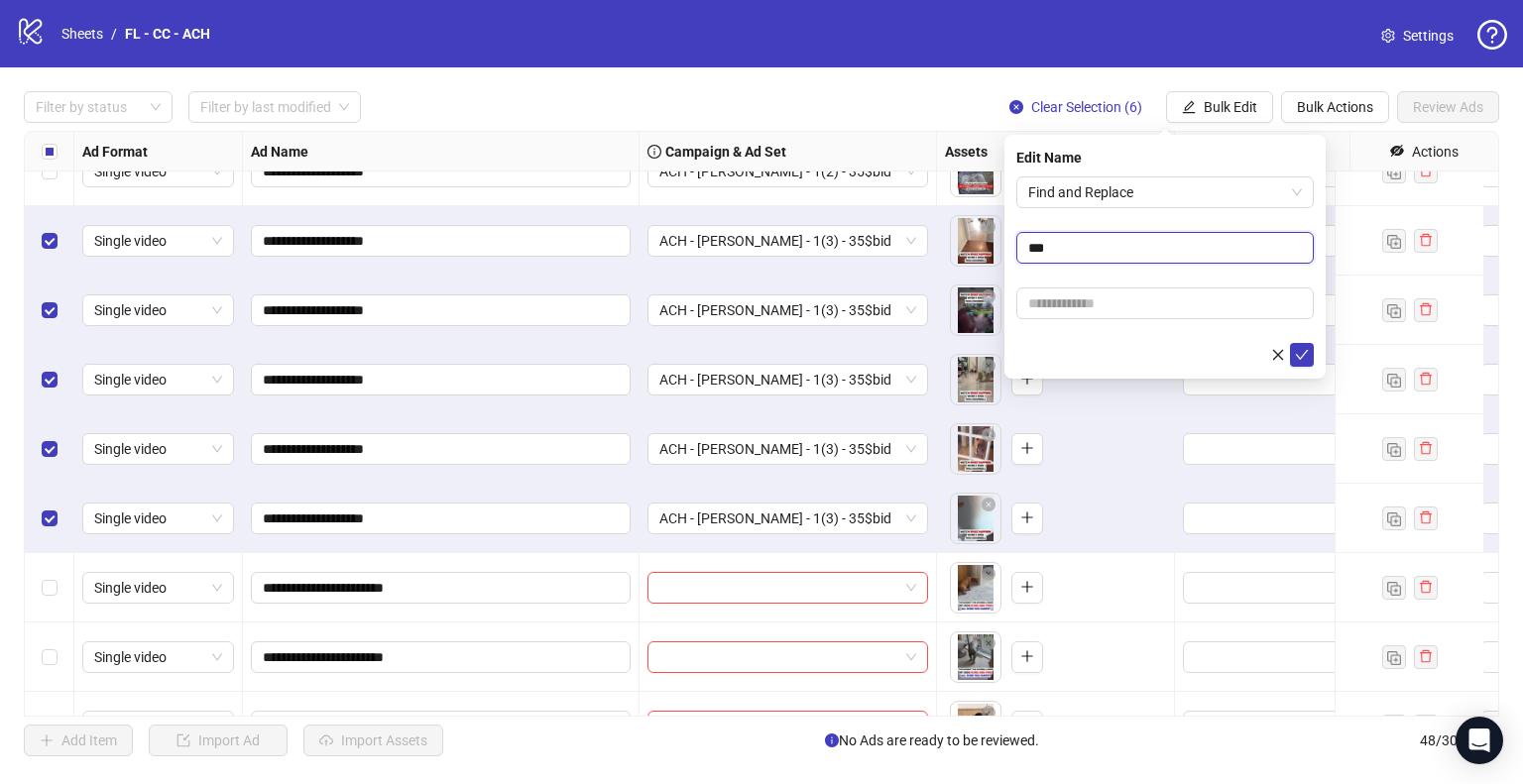 type on "***" 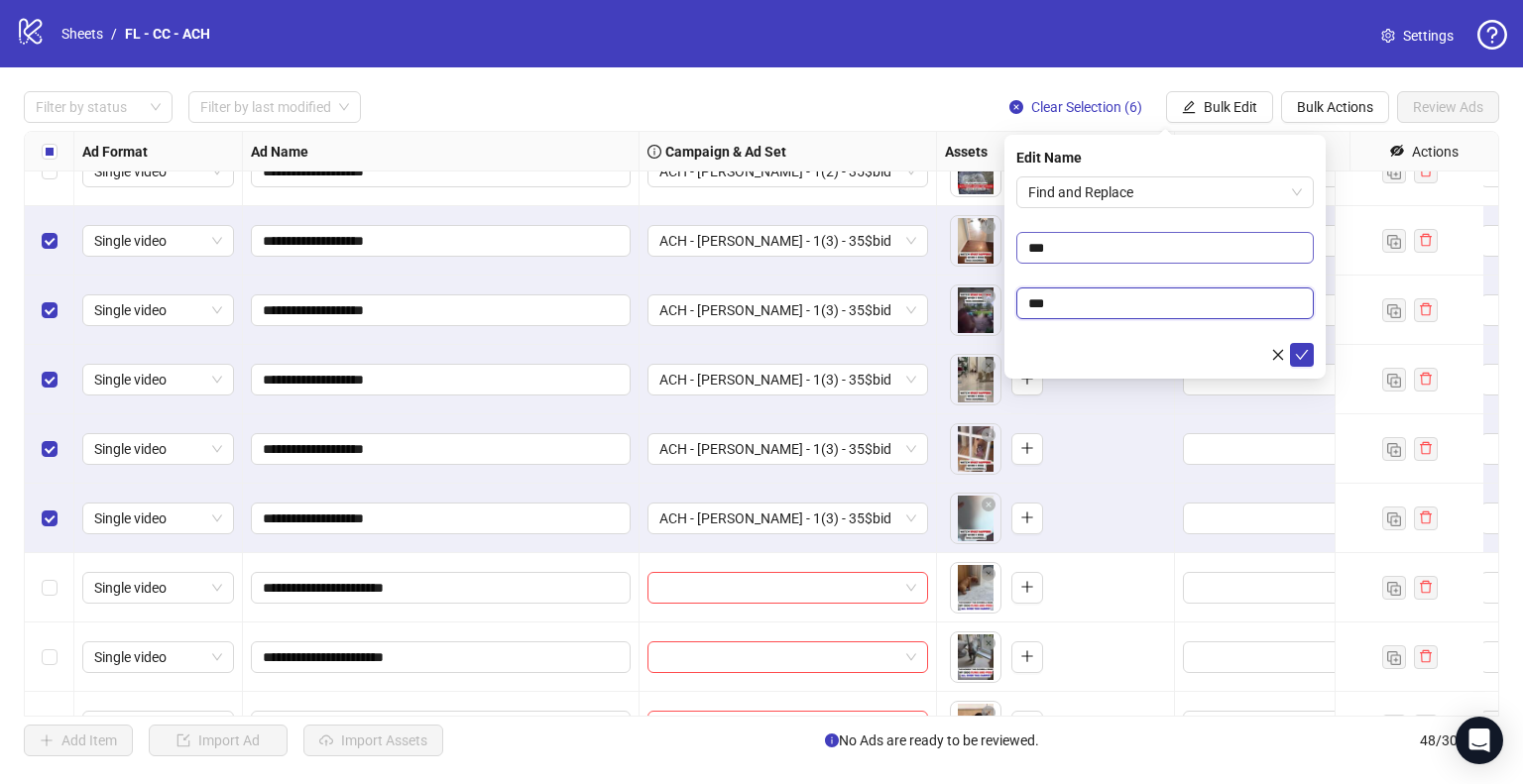 type on "**" 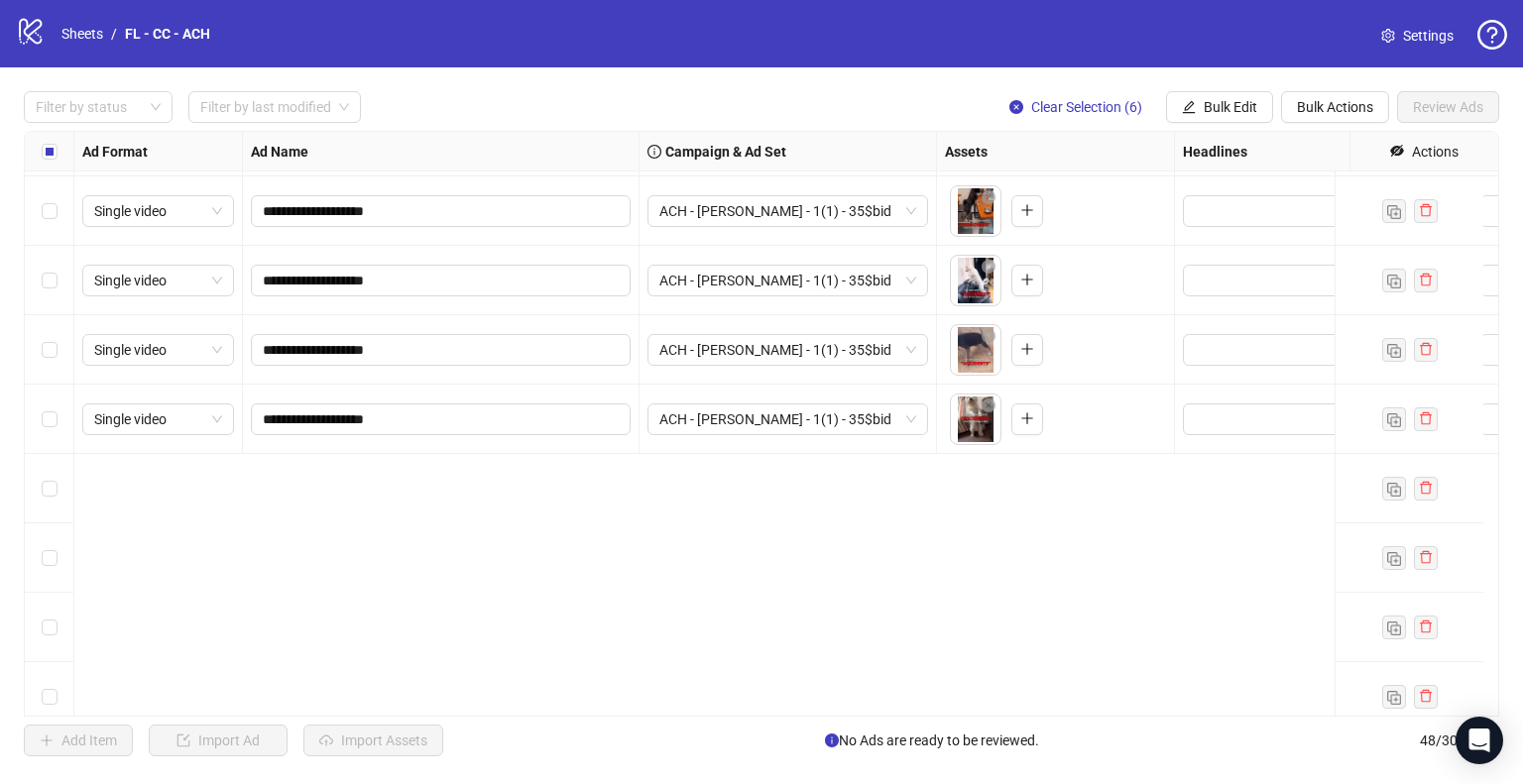 scroll, scrollTop: 1611, scrollLeft: 0, axis: vertical 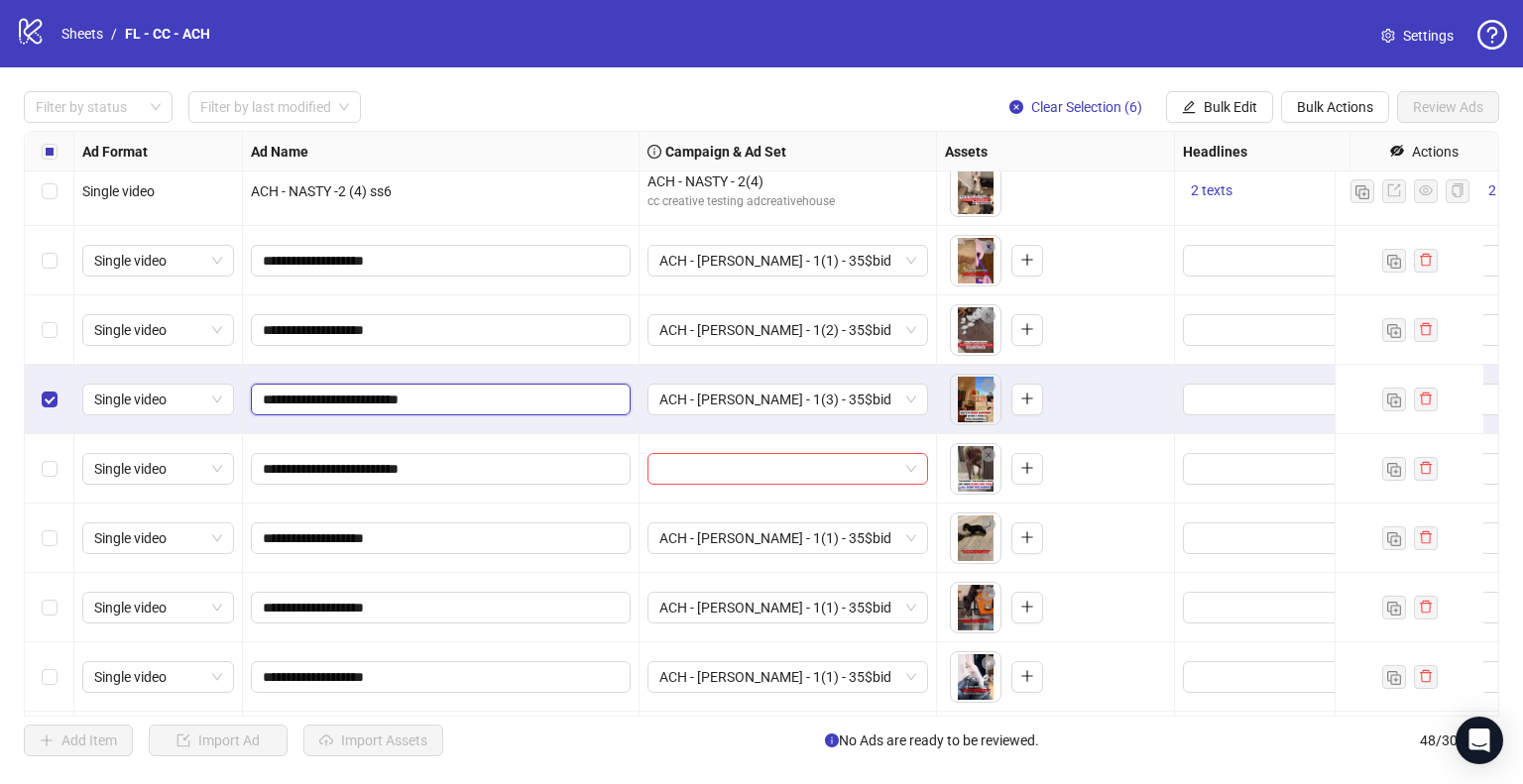 click on "**********" at bounding box center [438, 399] 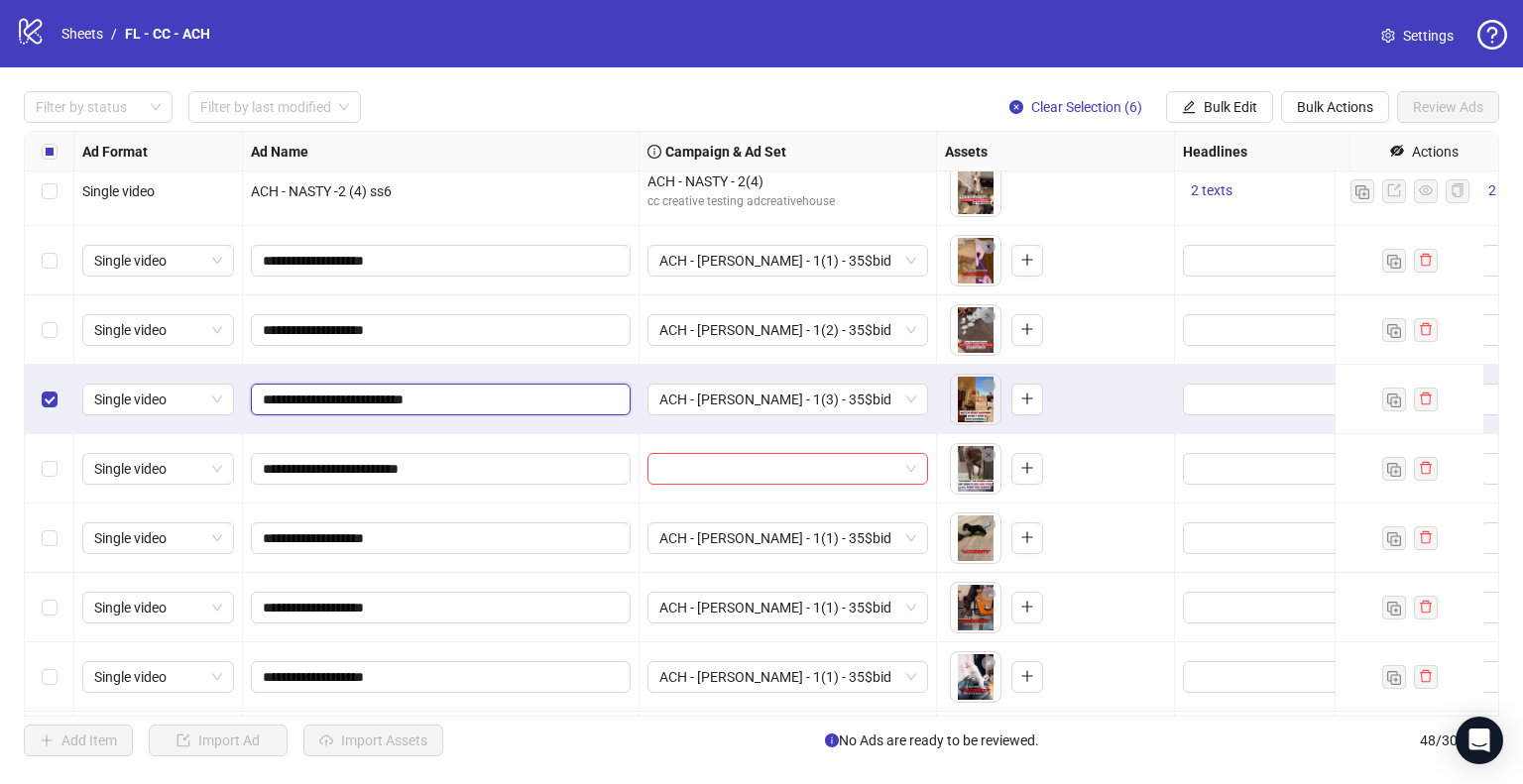type on "**********" 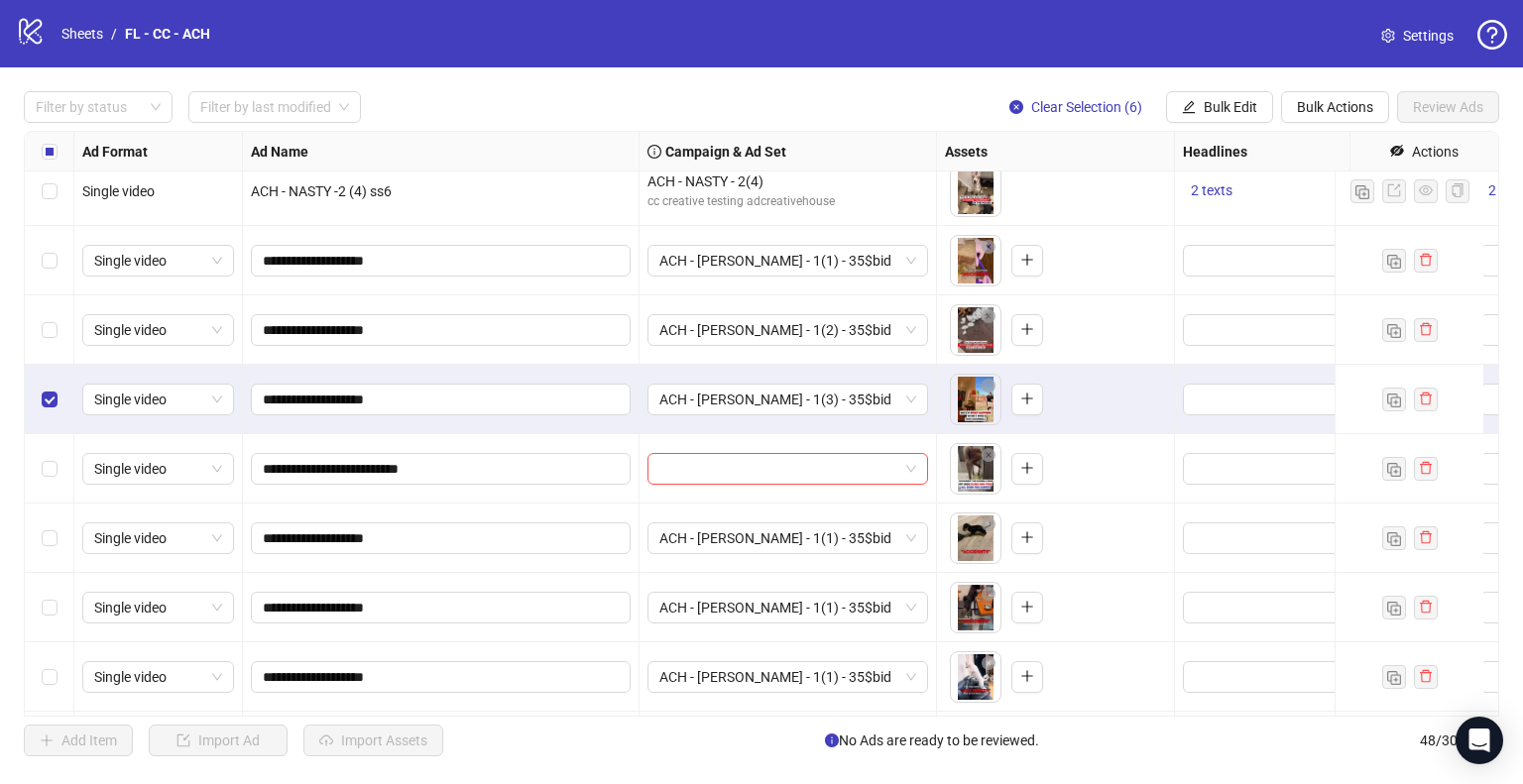 click on "**********" at bounding box center [441, 399] 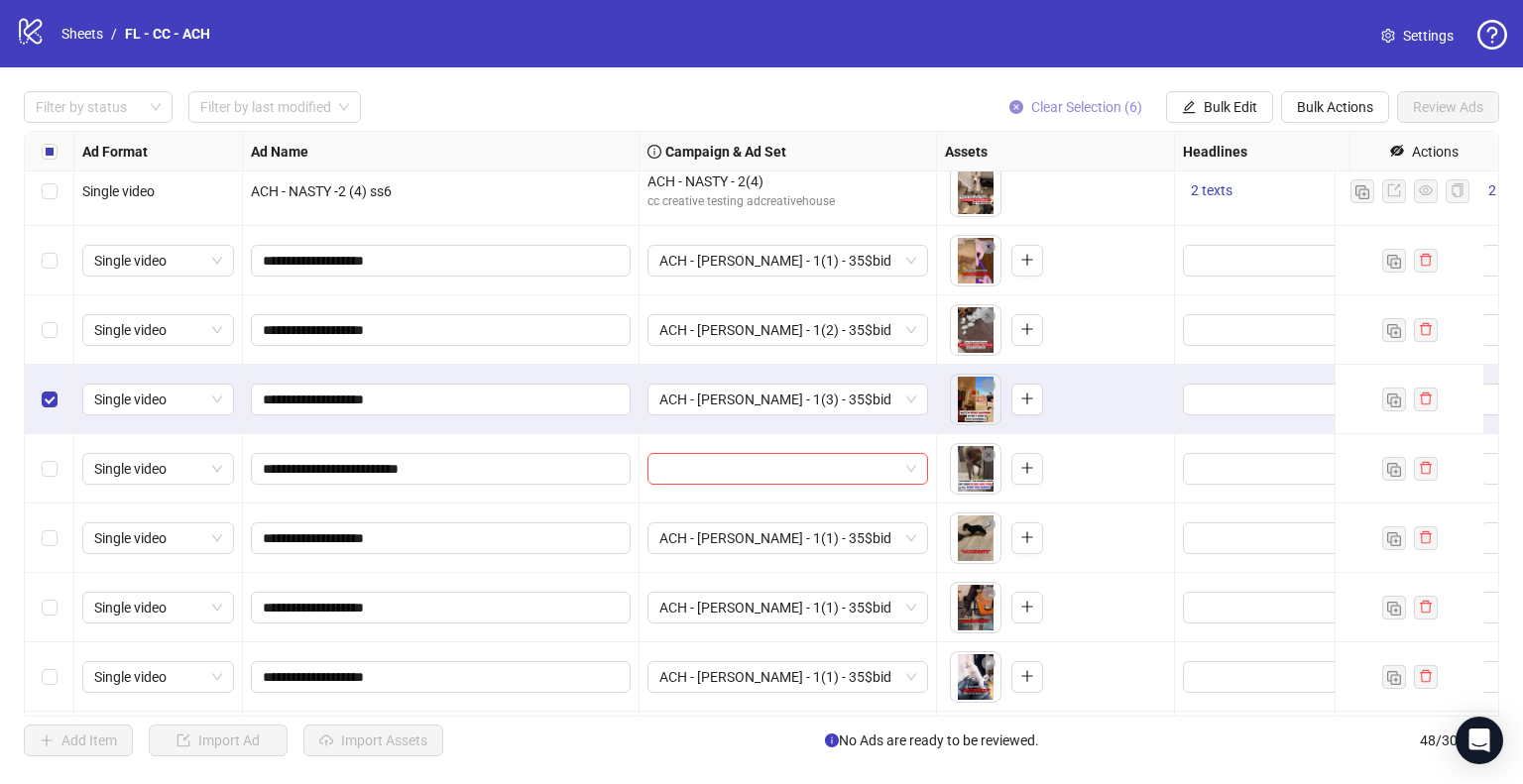 click on "Clear Selection (6)" at bounding box center (1087, 107) 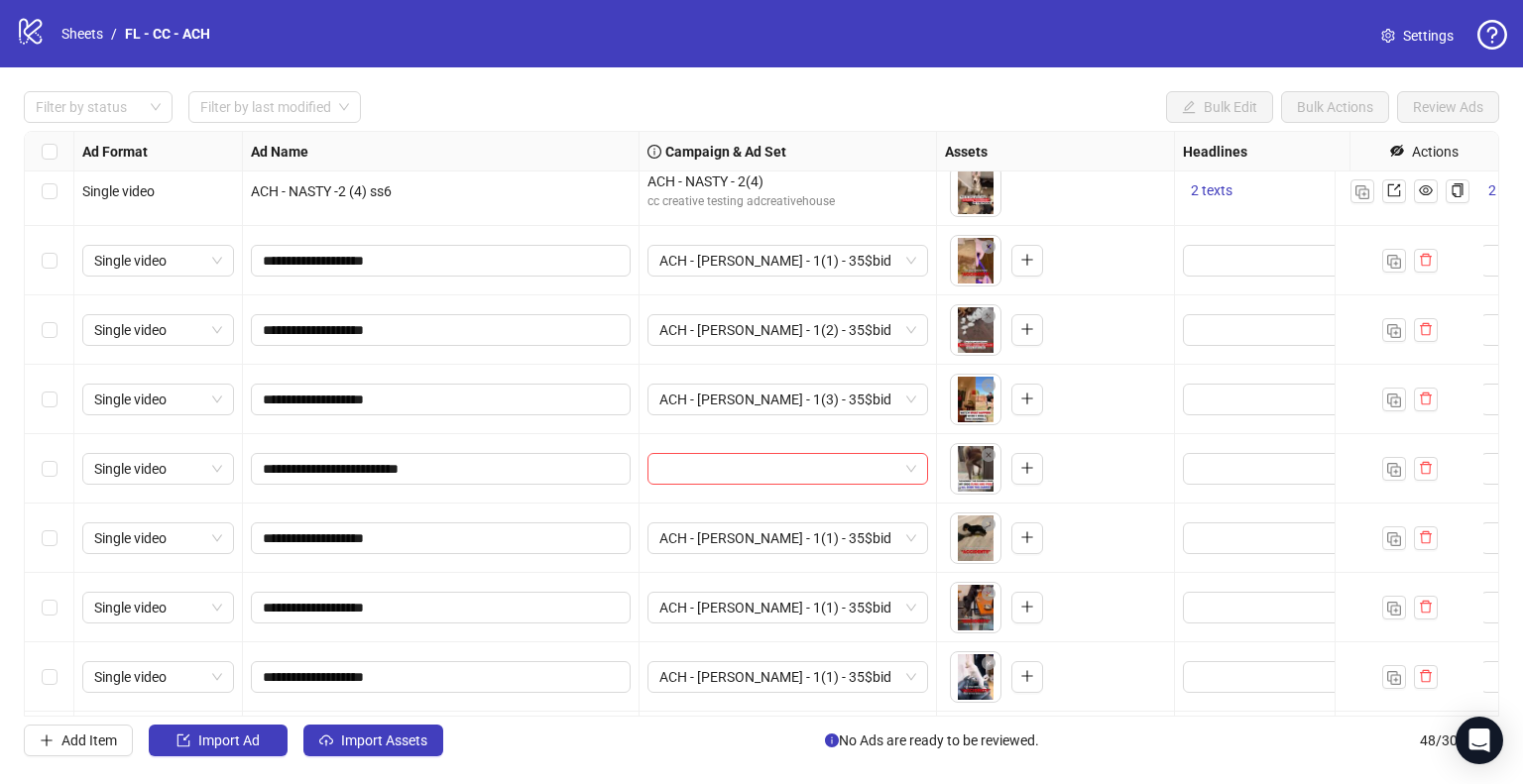 click at bounding box center [50, 469] 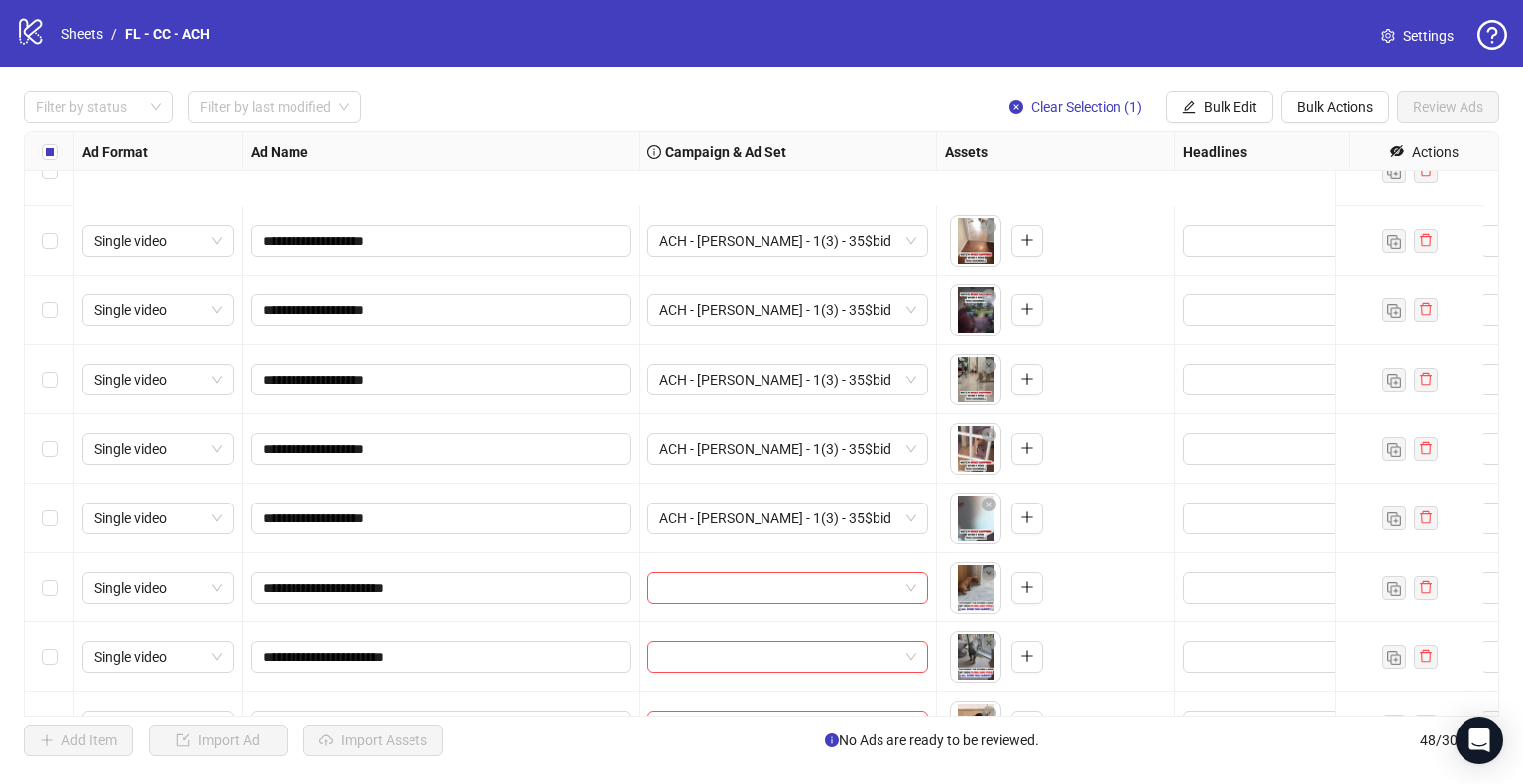 scroll, scrollTop: 2800, scrollLeft: 0, axis: vertical 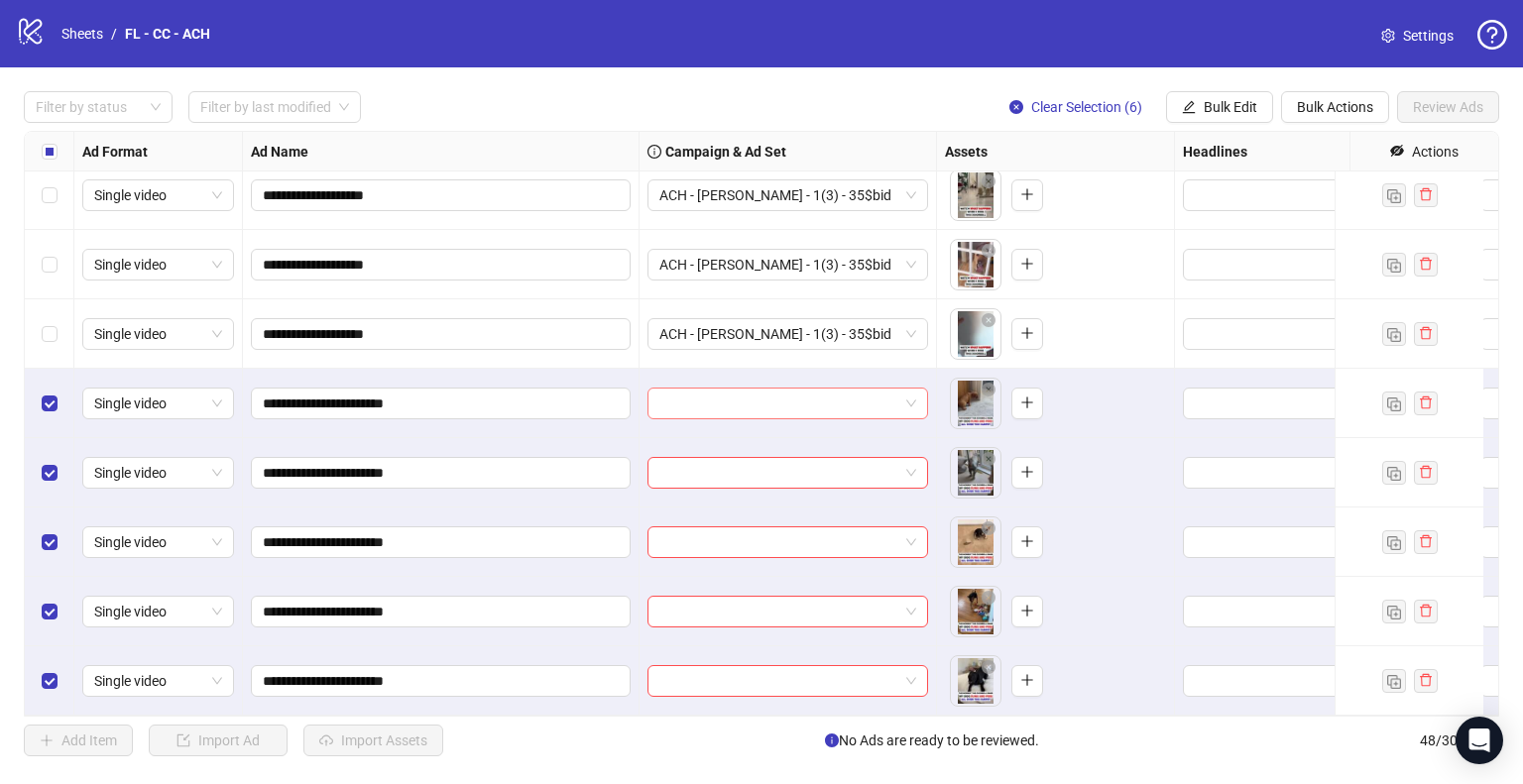 click at bounding box center (787, 403) 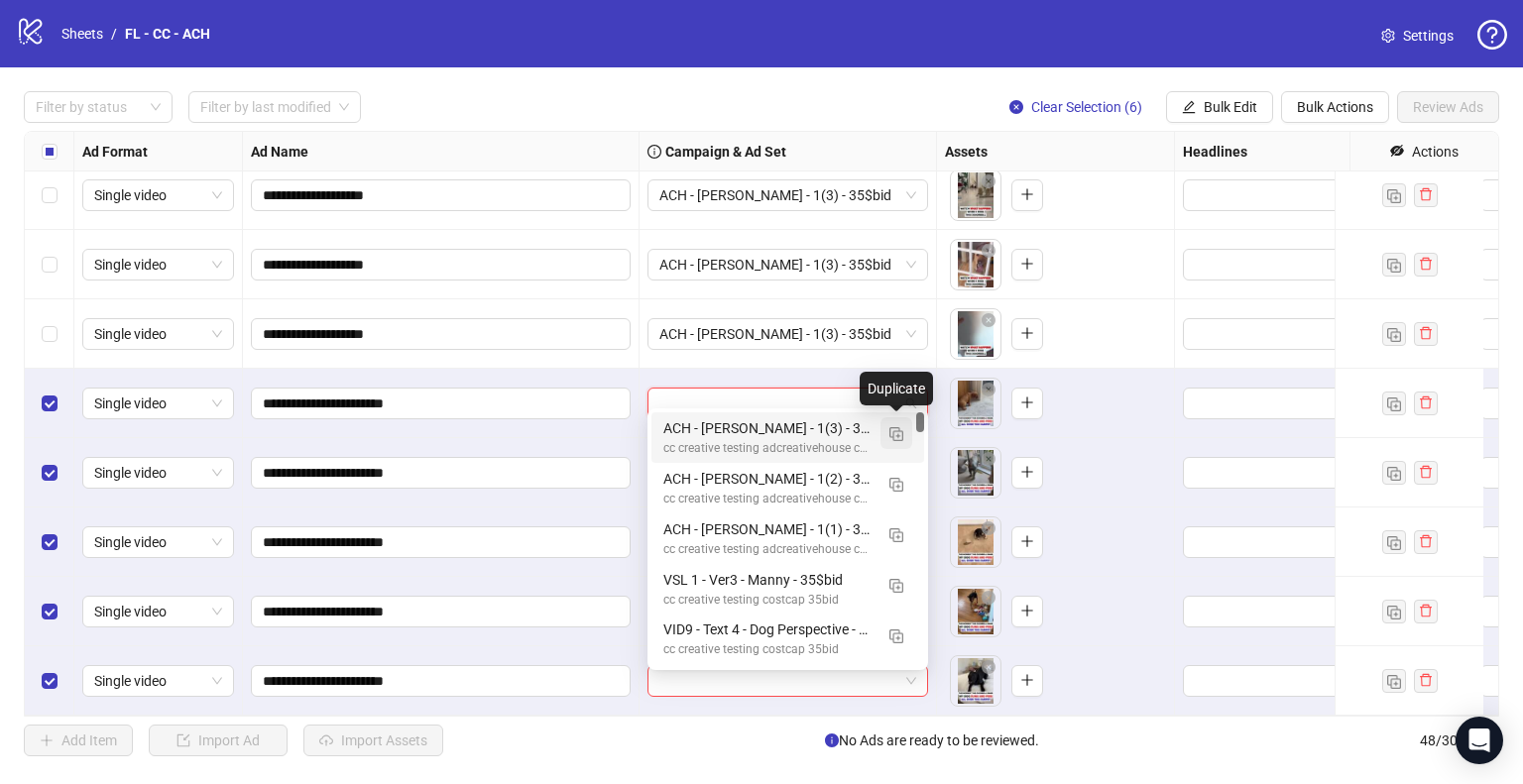 click at bounding box center (896, 433) 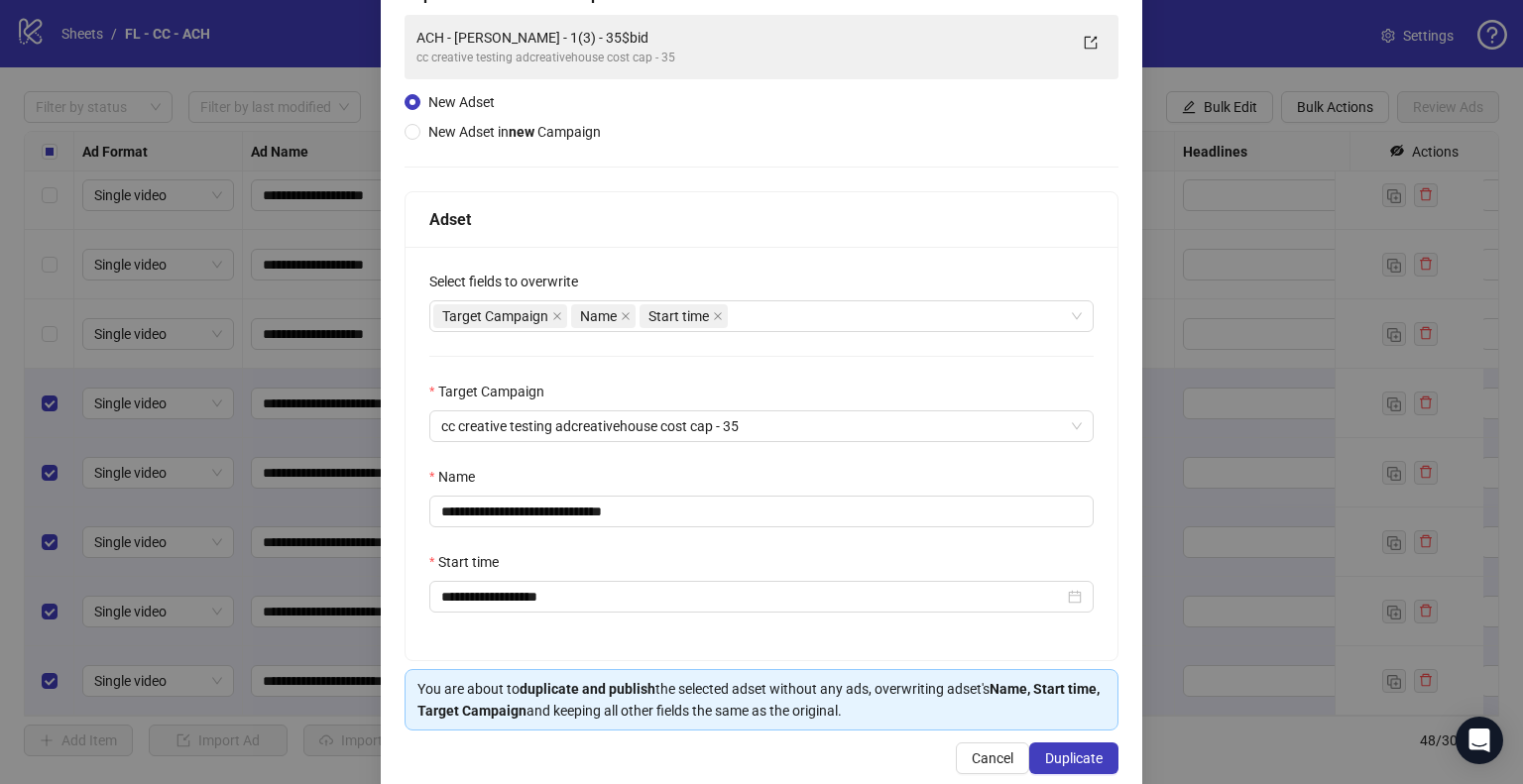 scroll, scrollTop: 168, scrollLeft: 0, axis: vertical 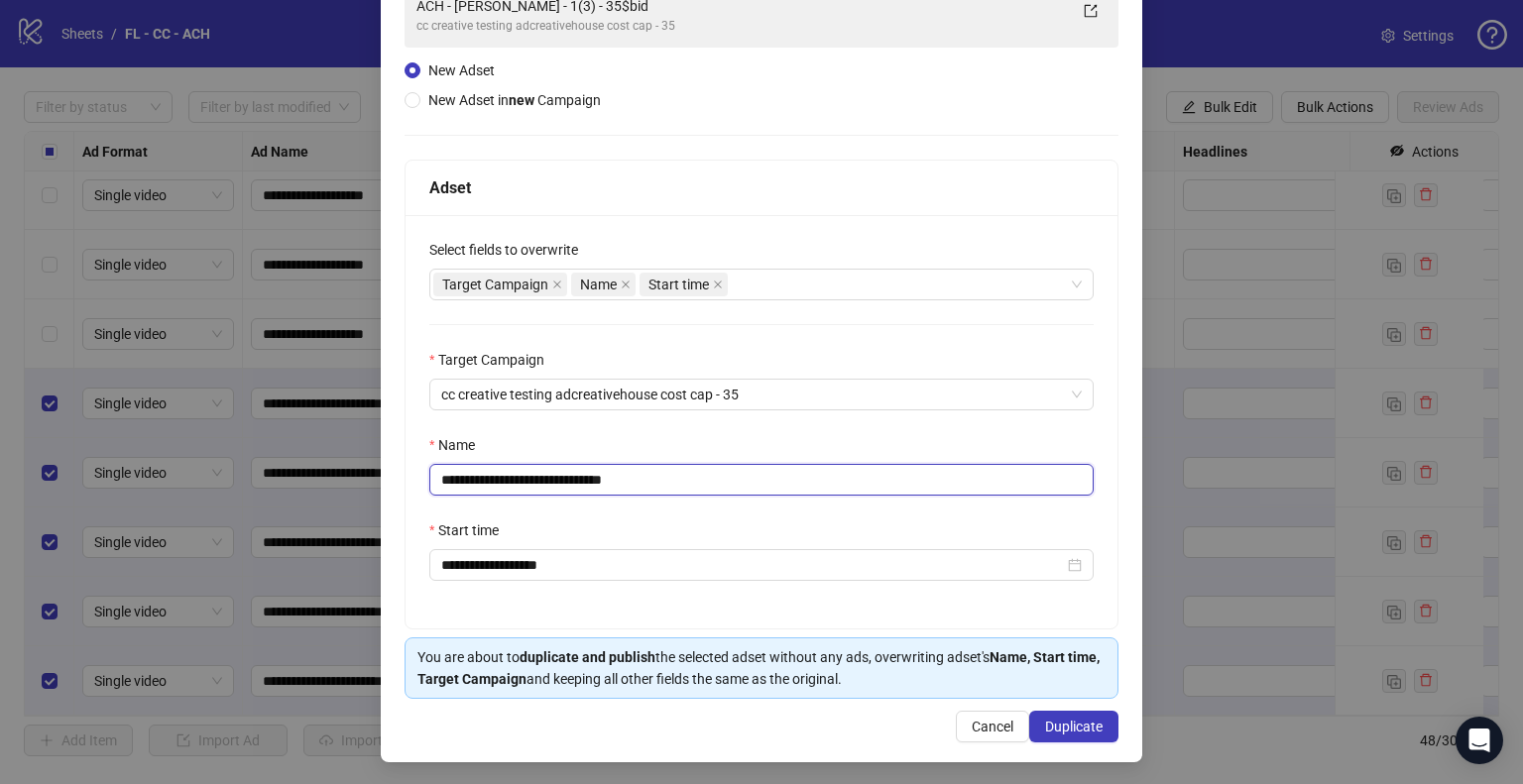 click on "**********" at bounding box center (762, 480) 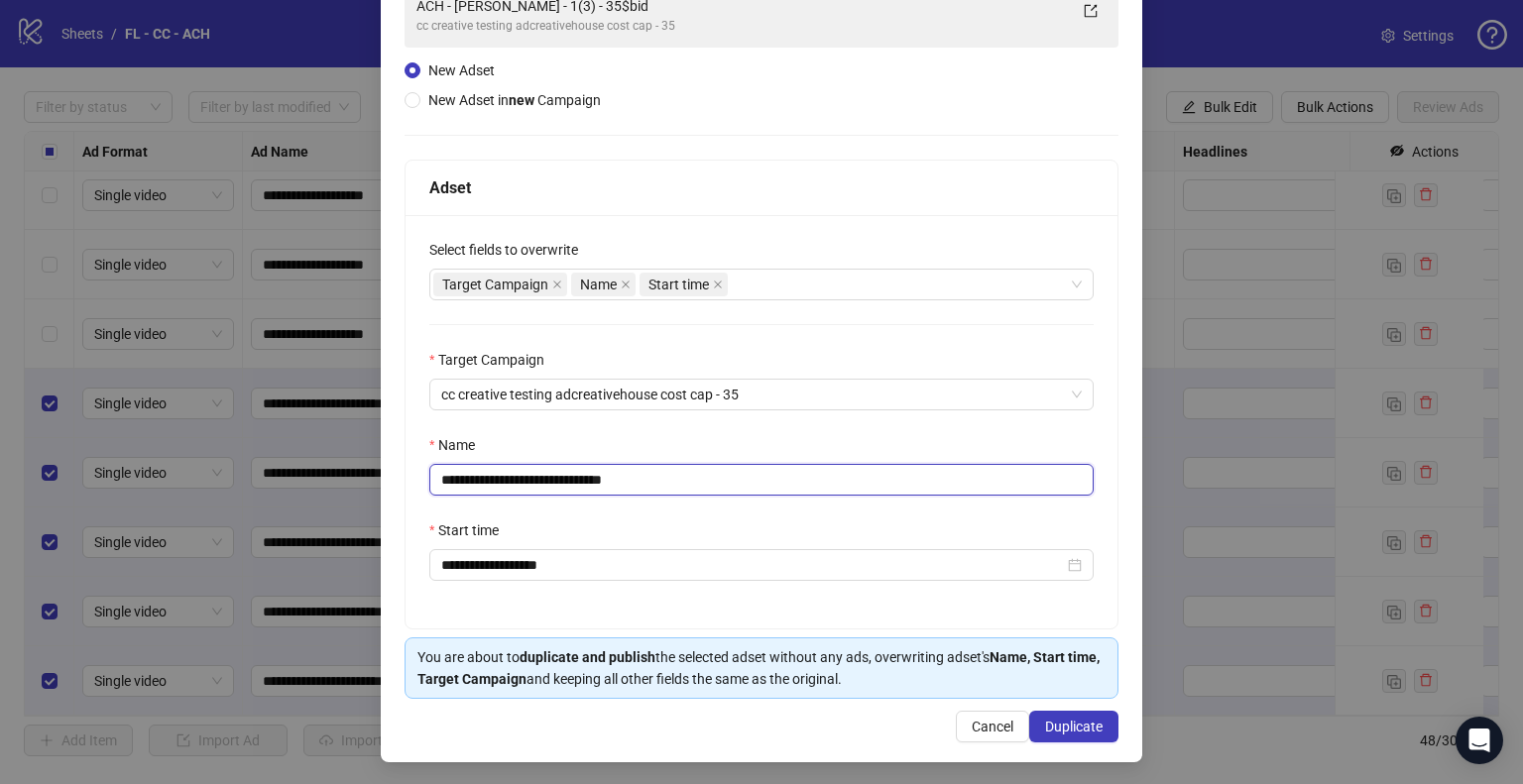 click on "**********" at bounding box center [762, 480] 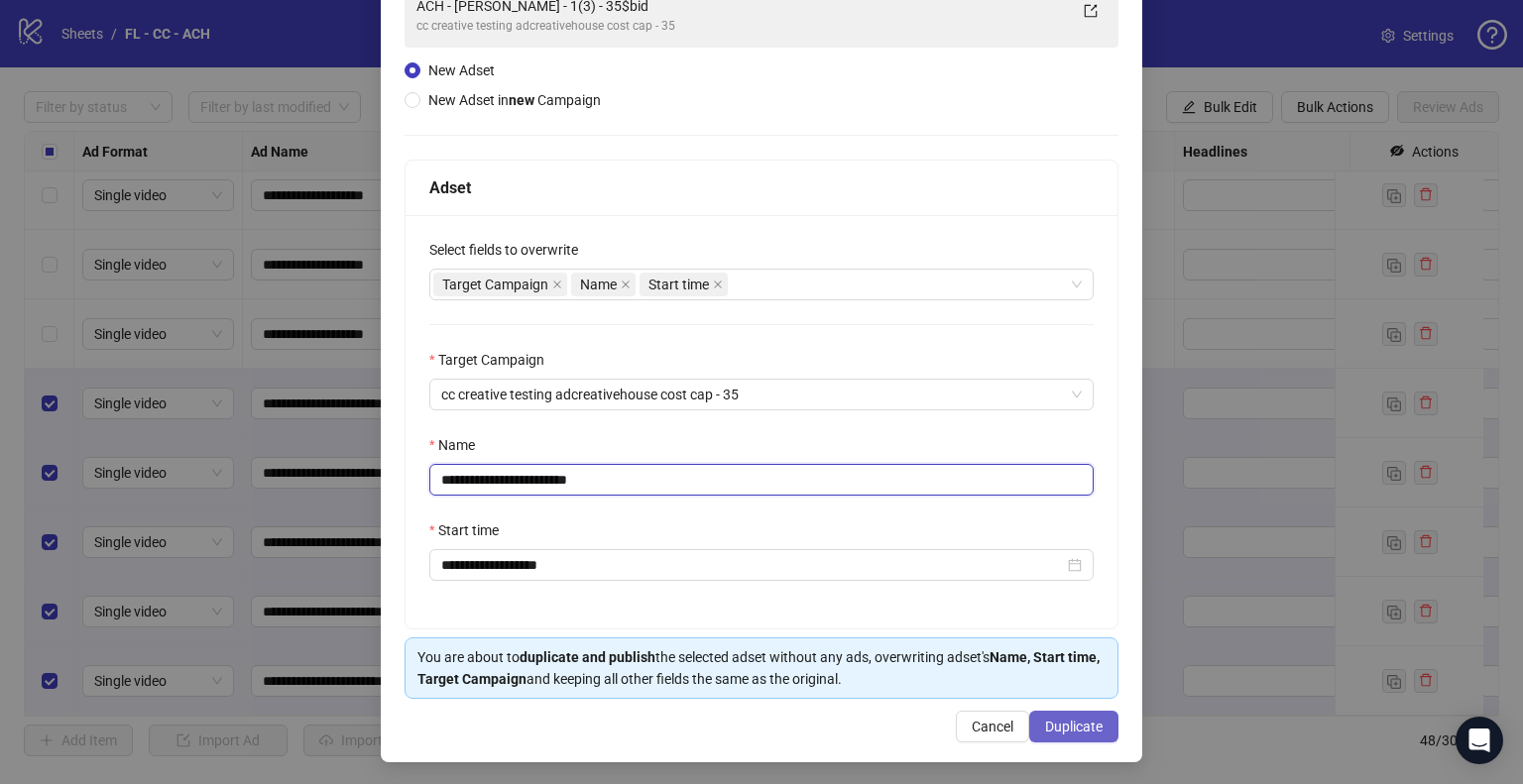 type on "**********" 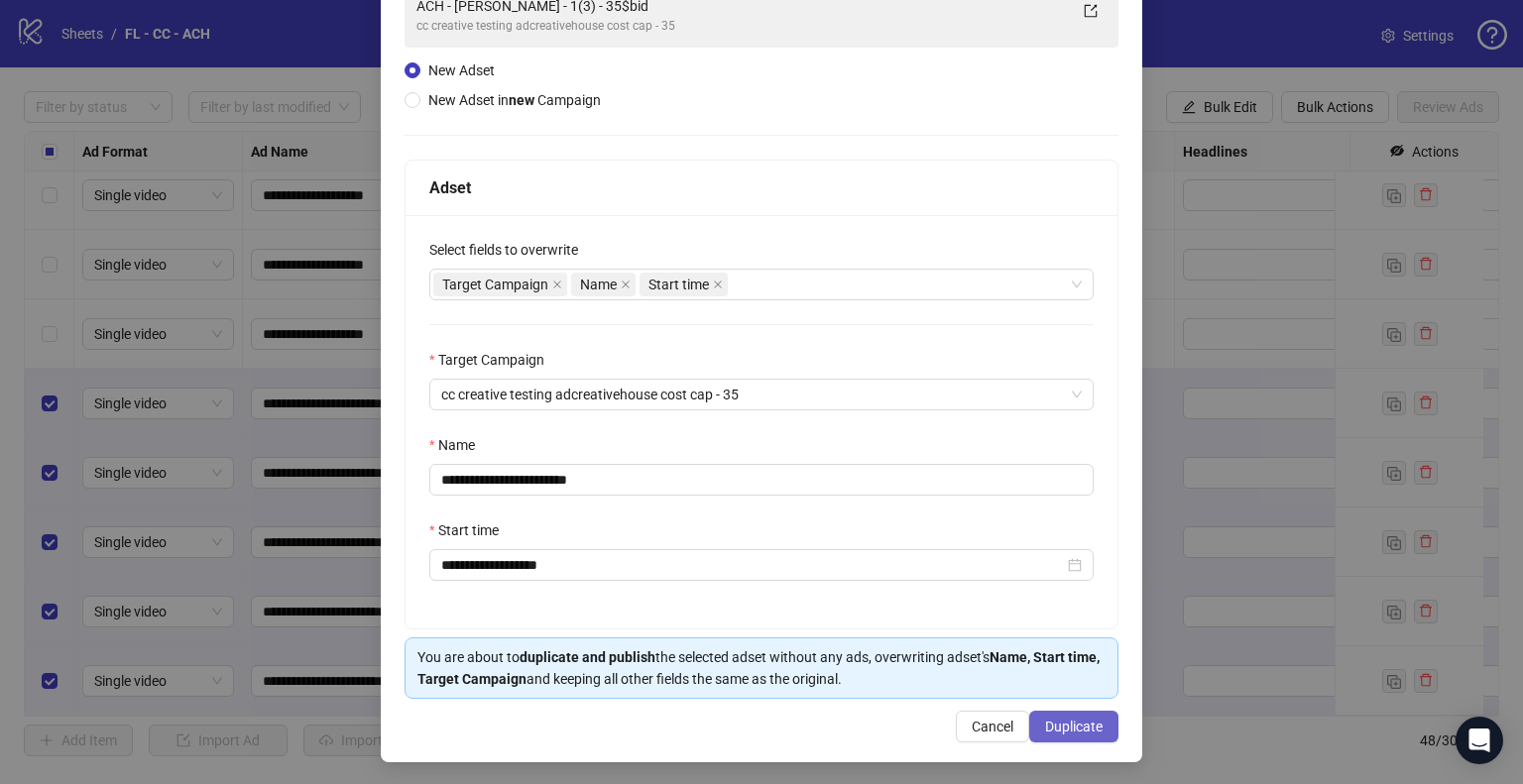 click on "Duplicate" at bounding box center [1074, 727] 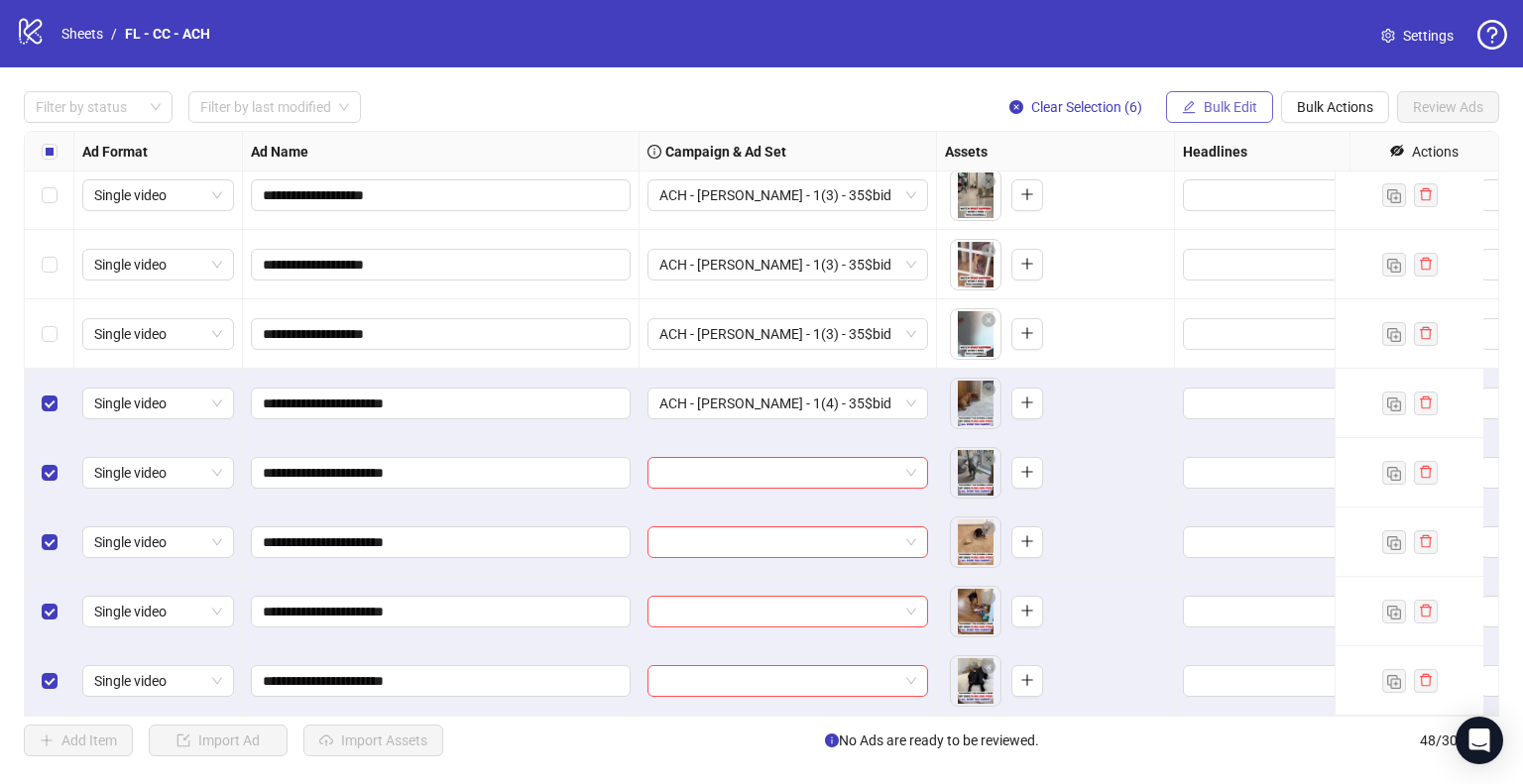 click on "Bulk Edit" at bounding box center (1230, 107) 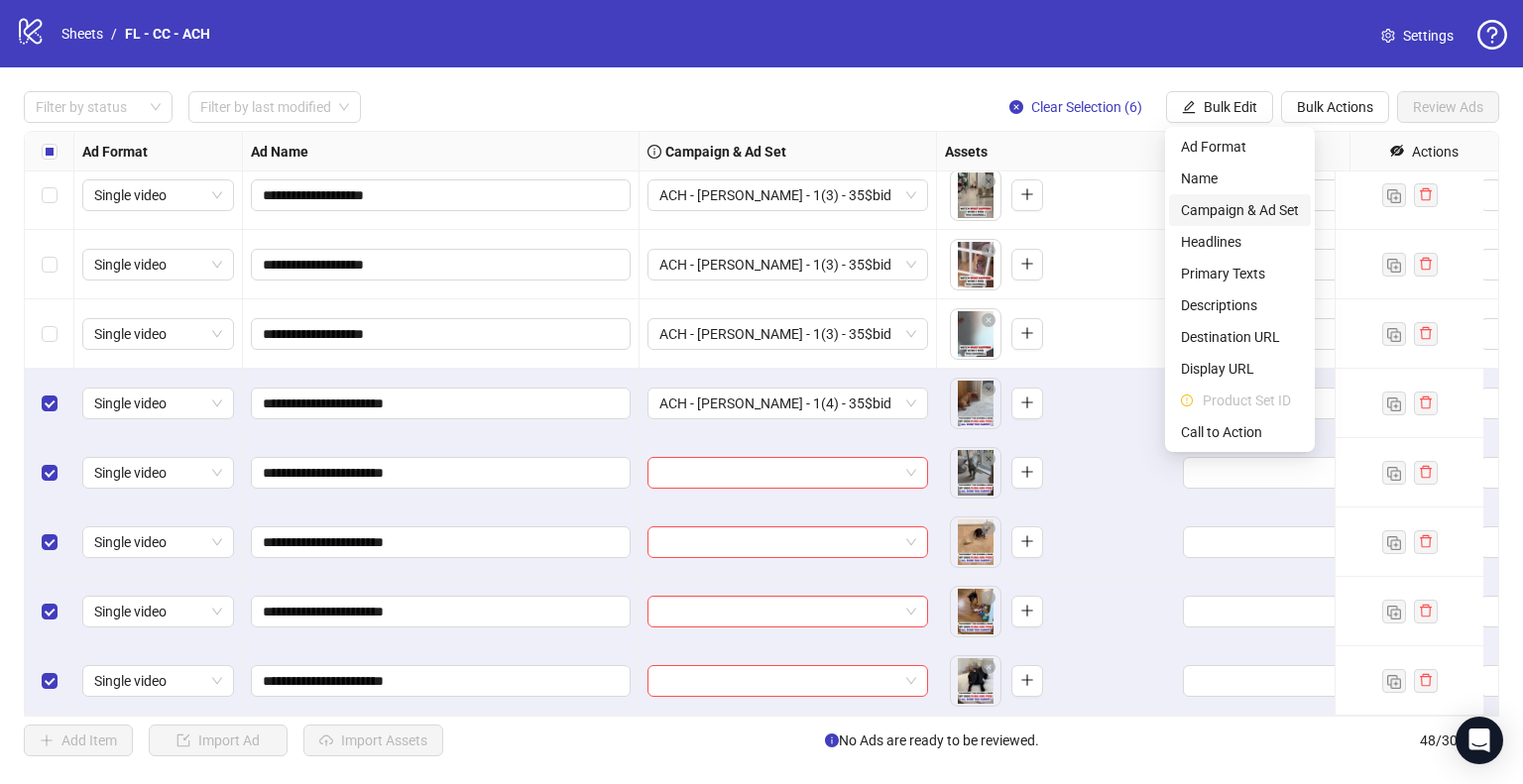 click on "Campaign & Ad Set" at bounding box center [1239, 210] 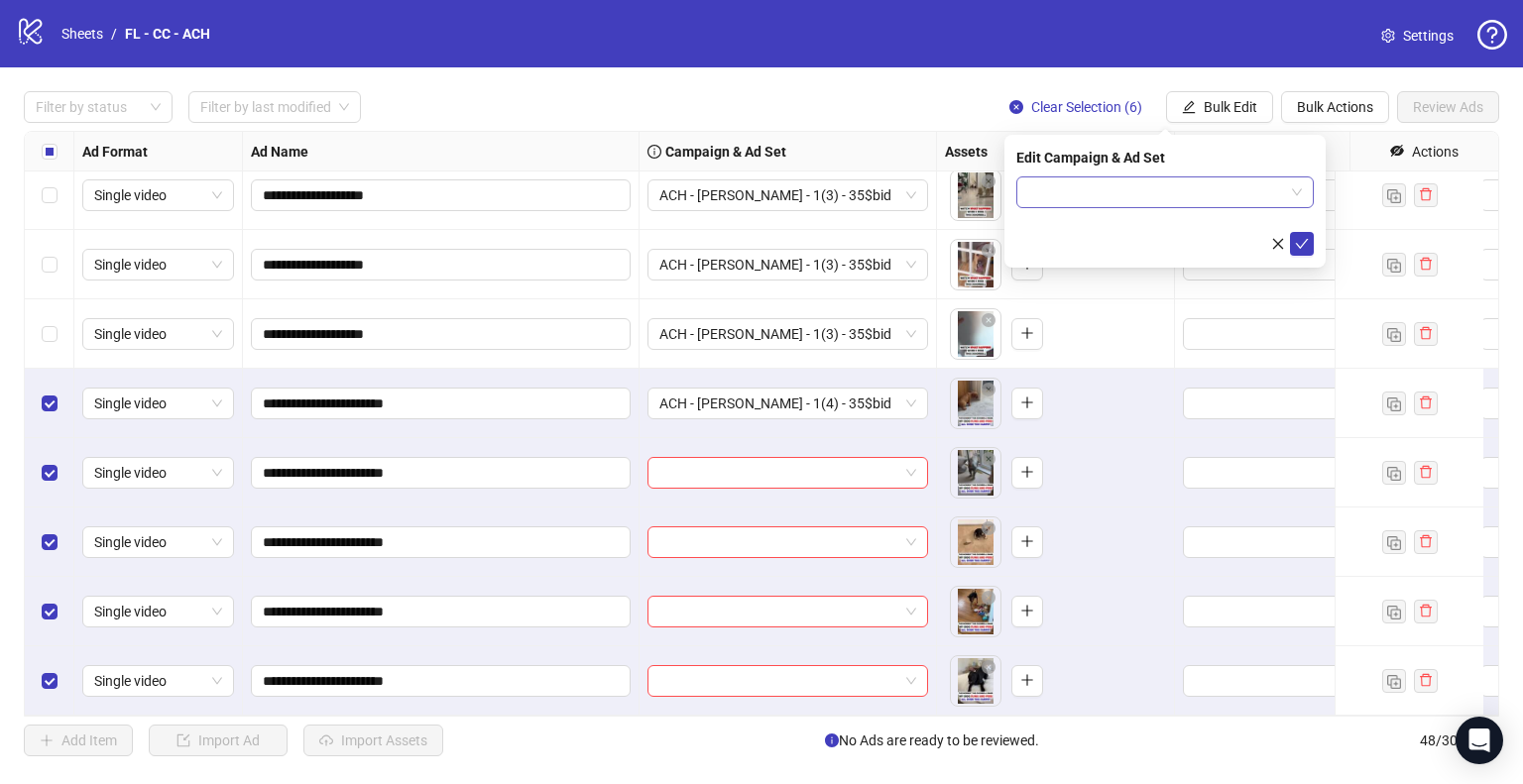 click at bounding box center [1165, 192] 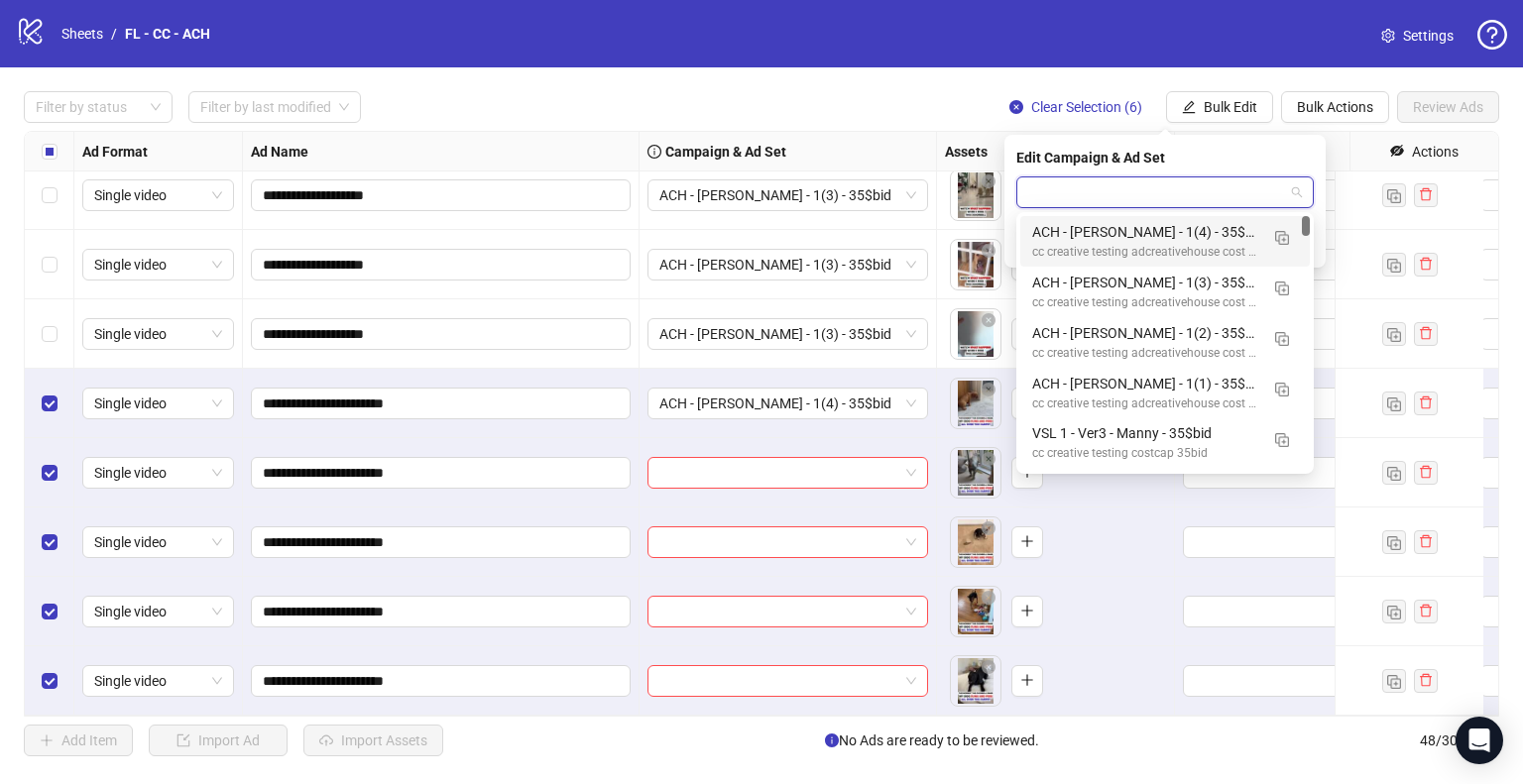click on "cc creative testing adcreativehouse cost cap - 35" at bounding box center [1145, 252] 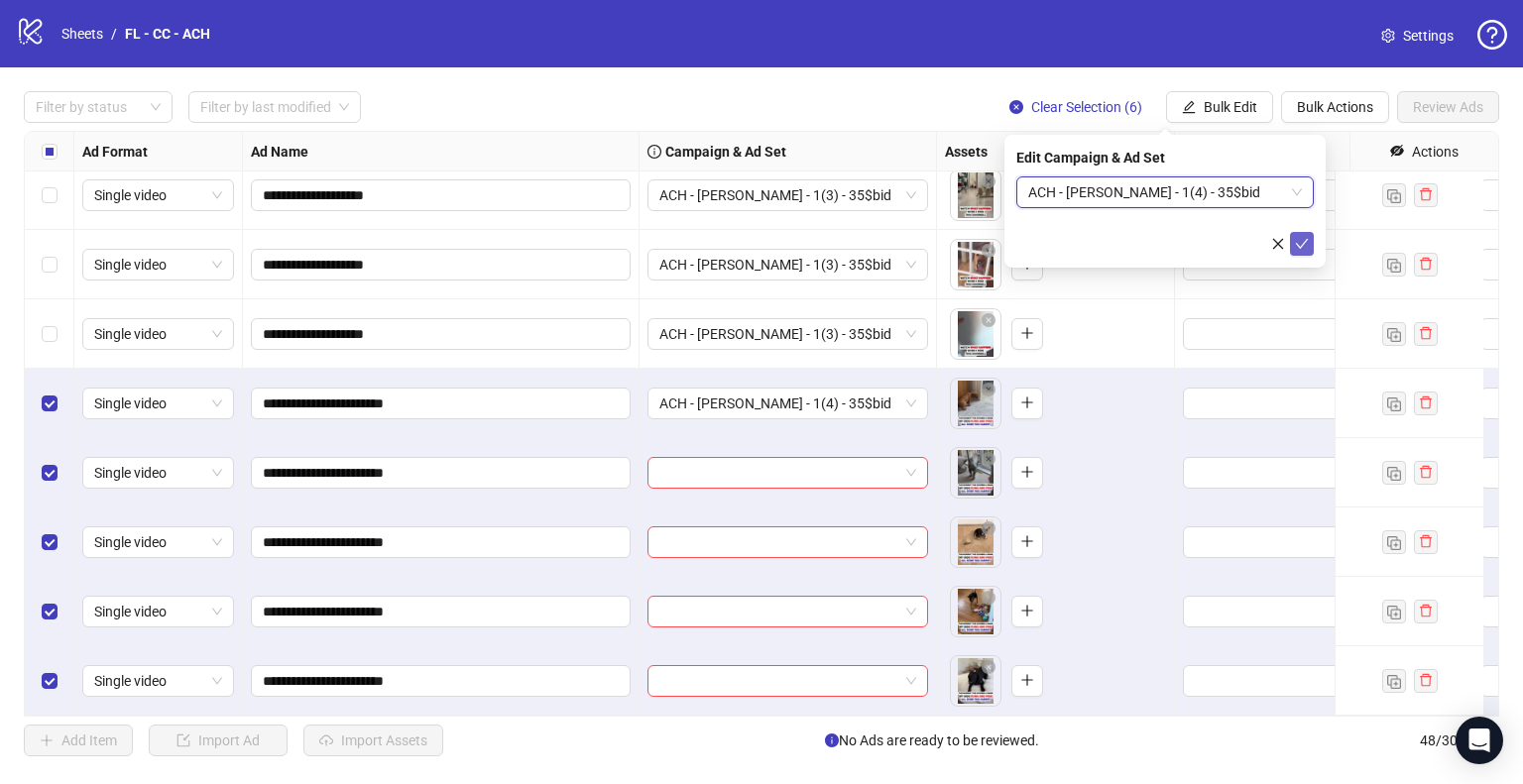 click 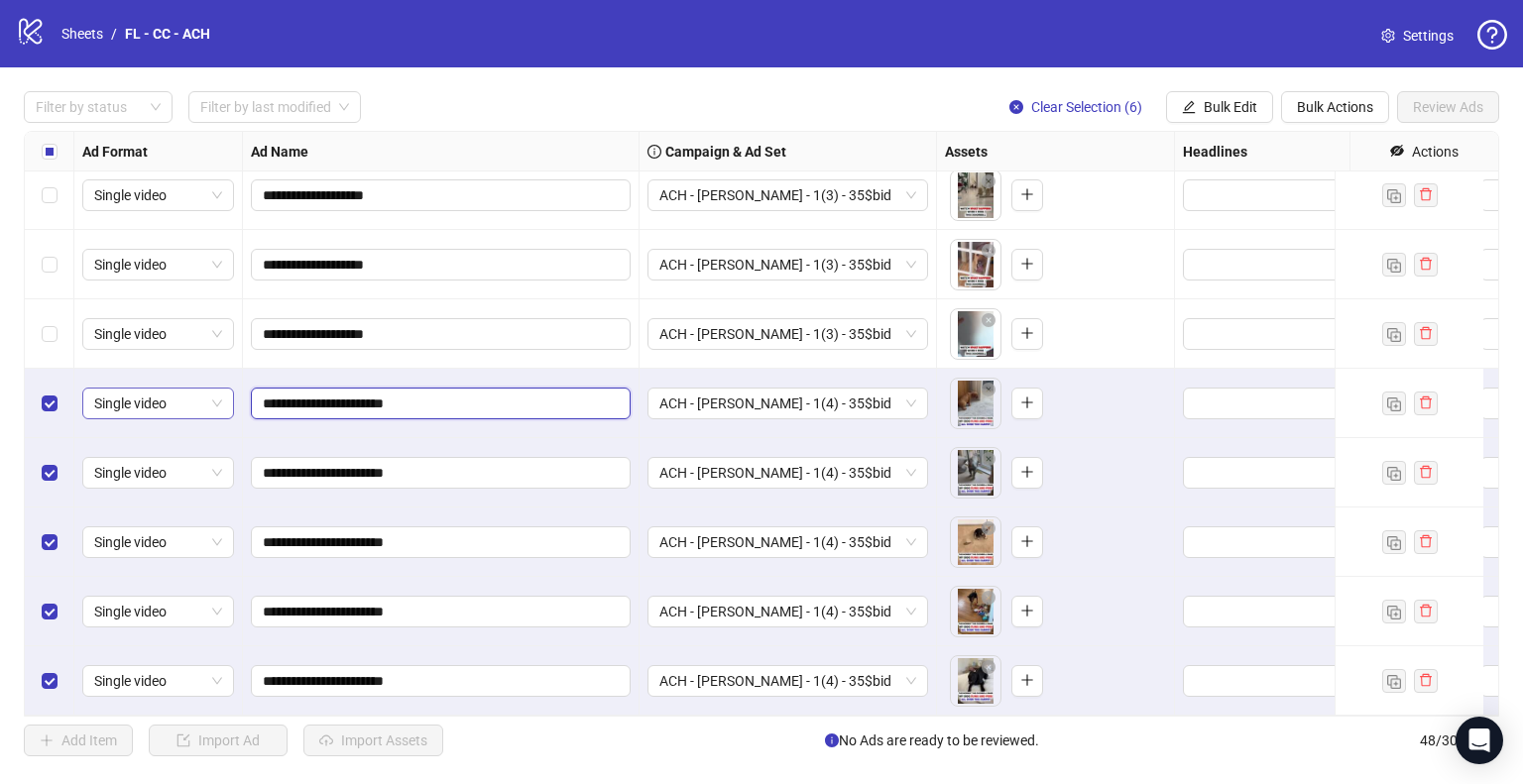 drag, startPoint x: 377, startPoint y: 384, endPoint x: 226, endPoint y: 389, distance: 151.08276 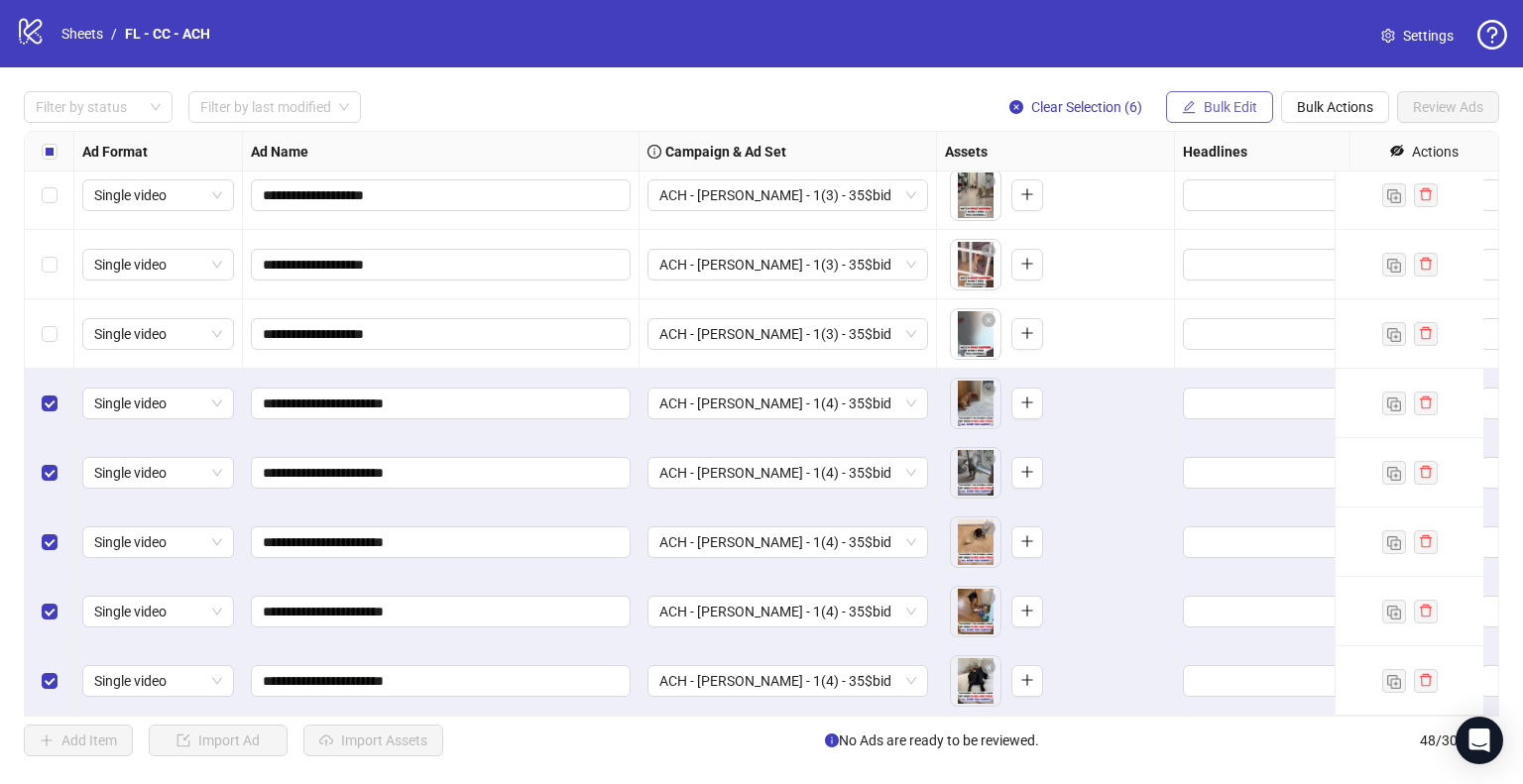 click 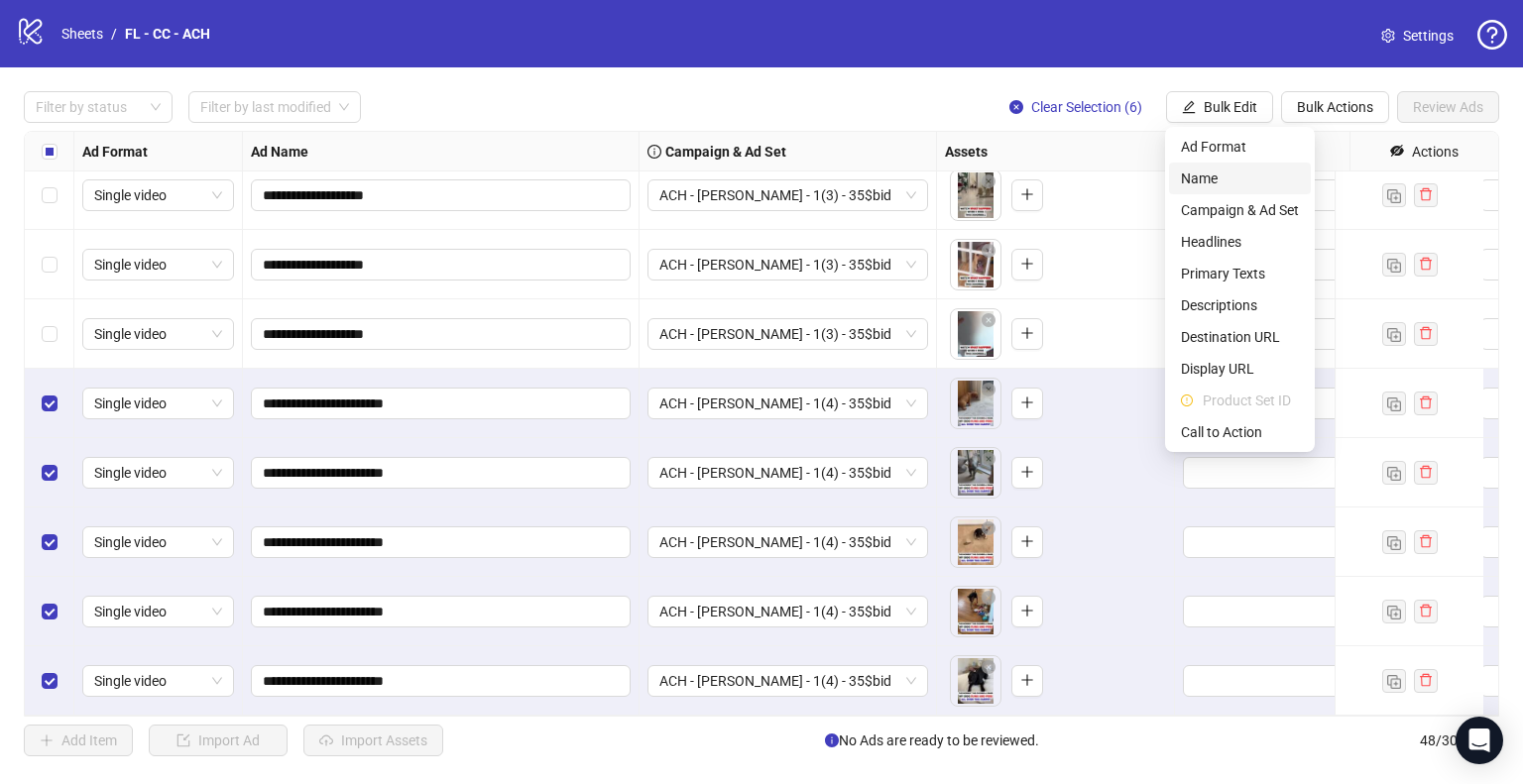 click on "Name" at bounding box center (1239, 178) 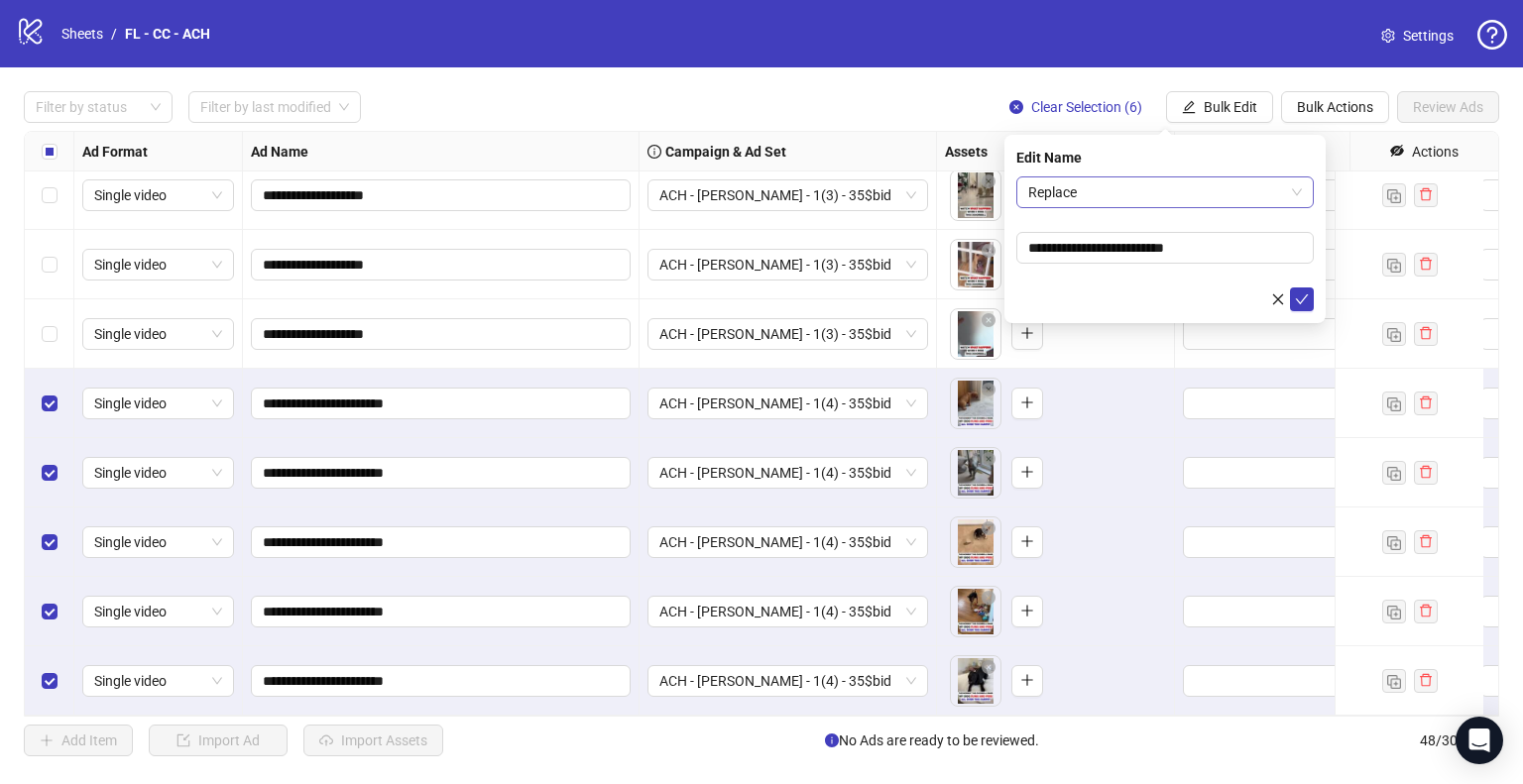 click on "Replace" at bounding box center [1165, 192] 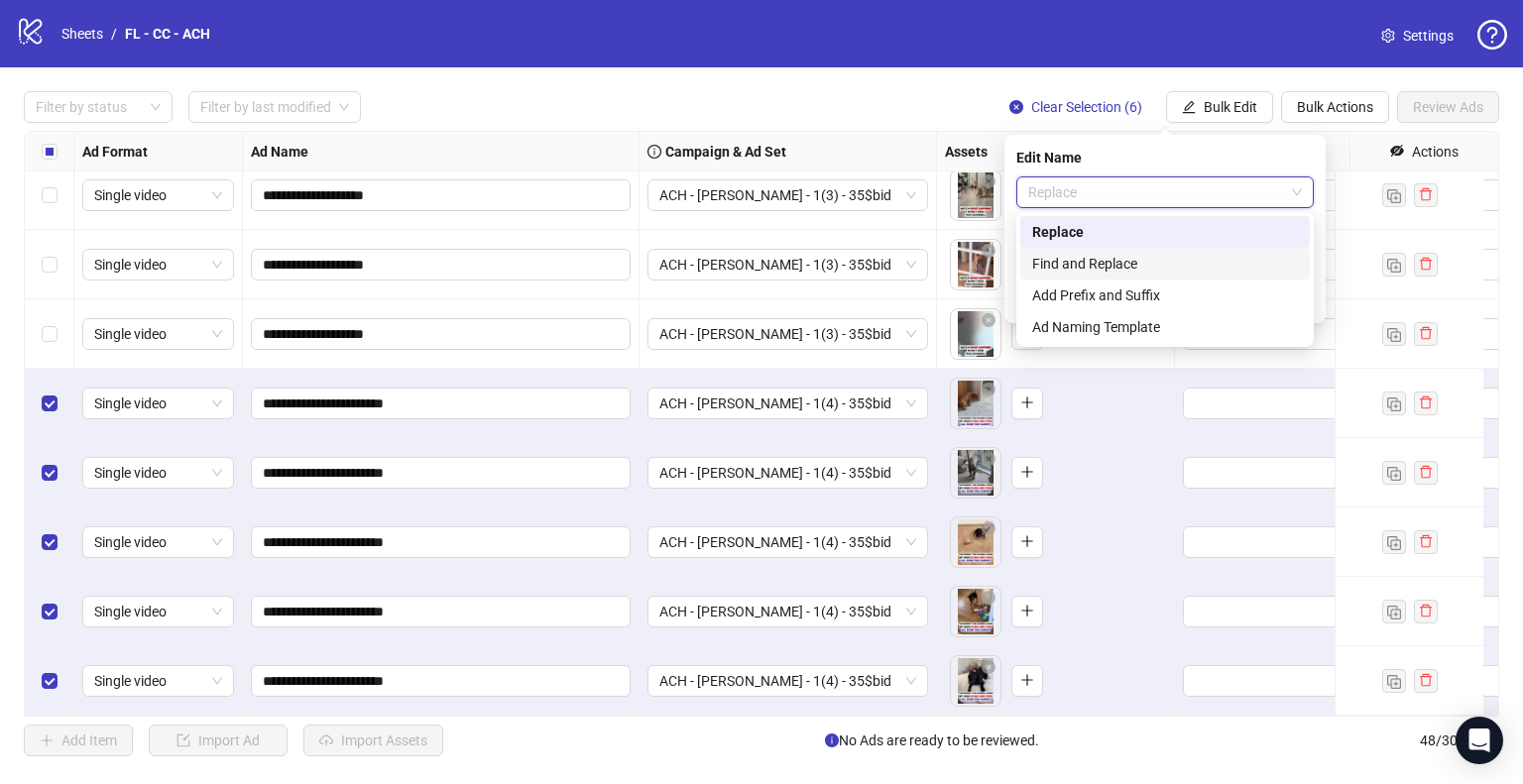 click on "Find and Replace" at bounding box center (1165, 264) 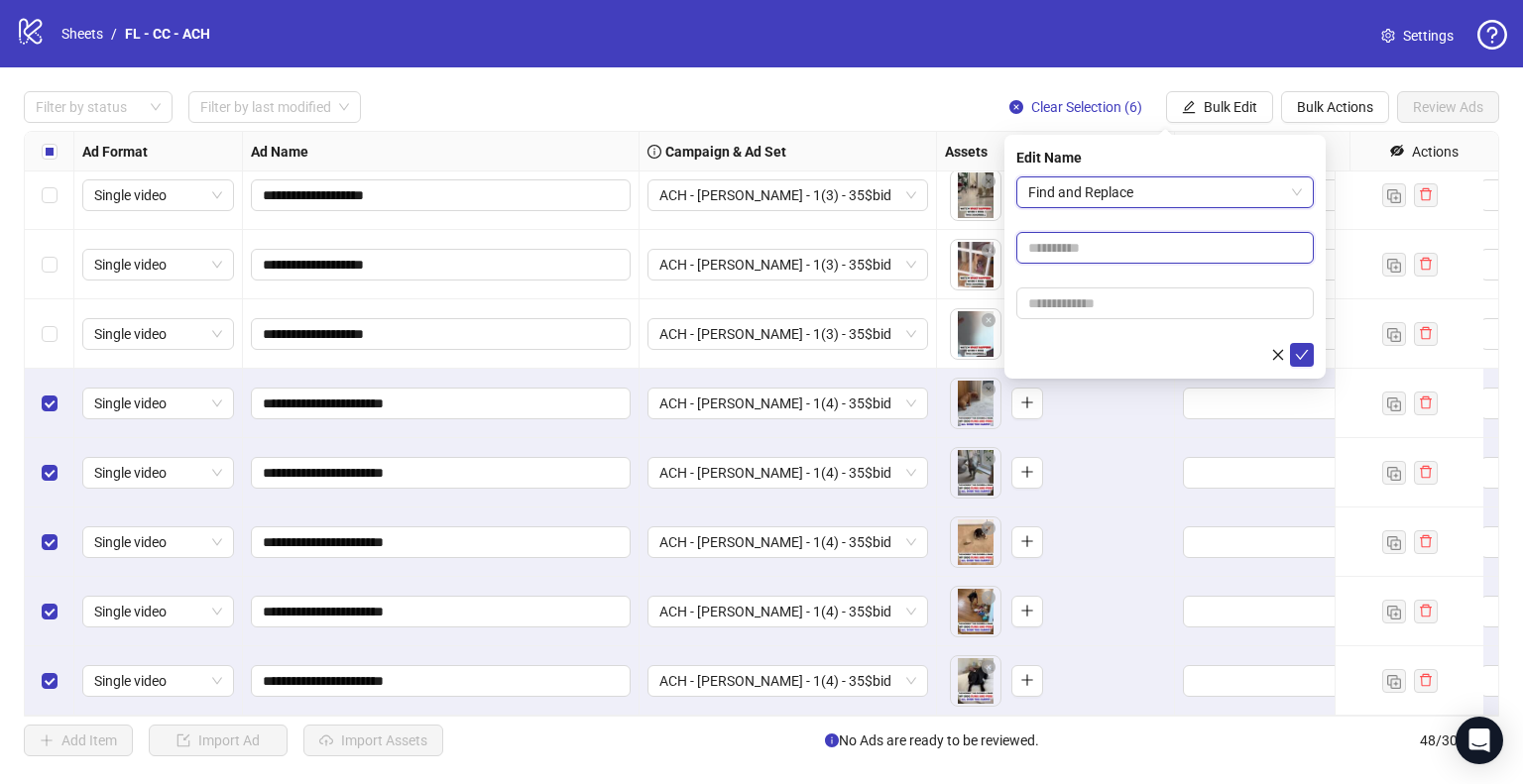 click at bounding box center (1165, 248) 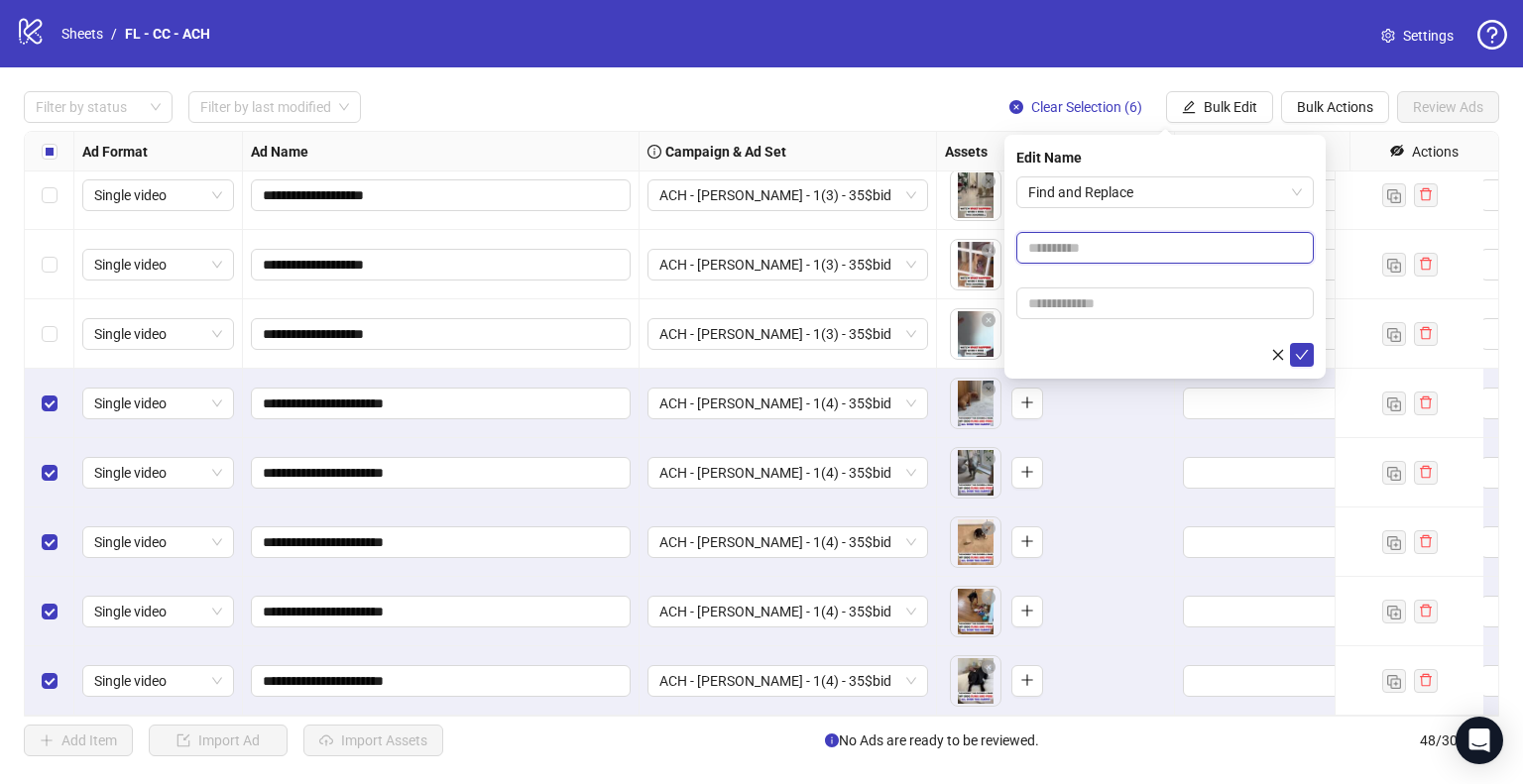 paste on "**********" 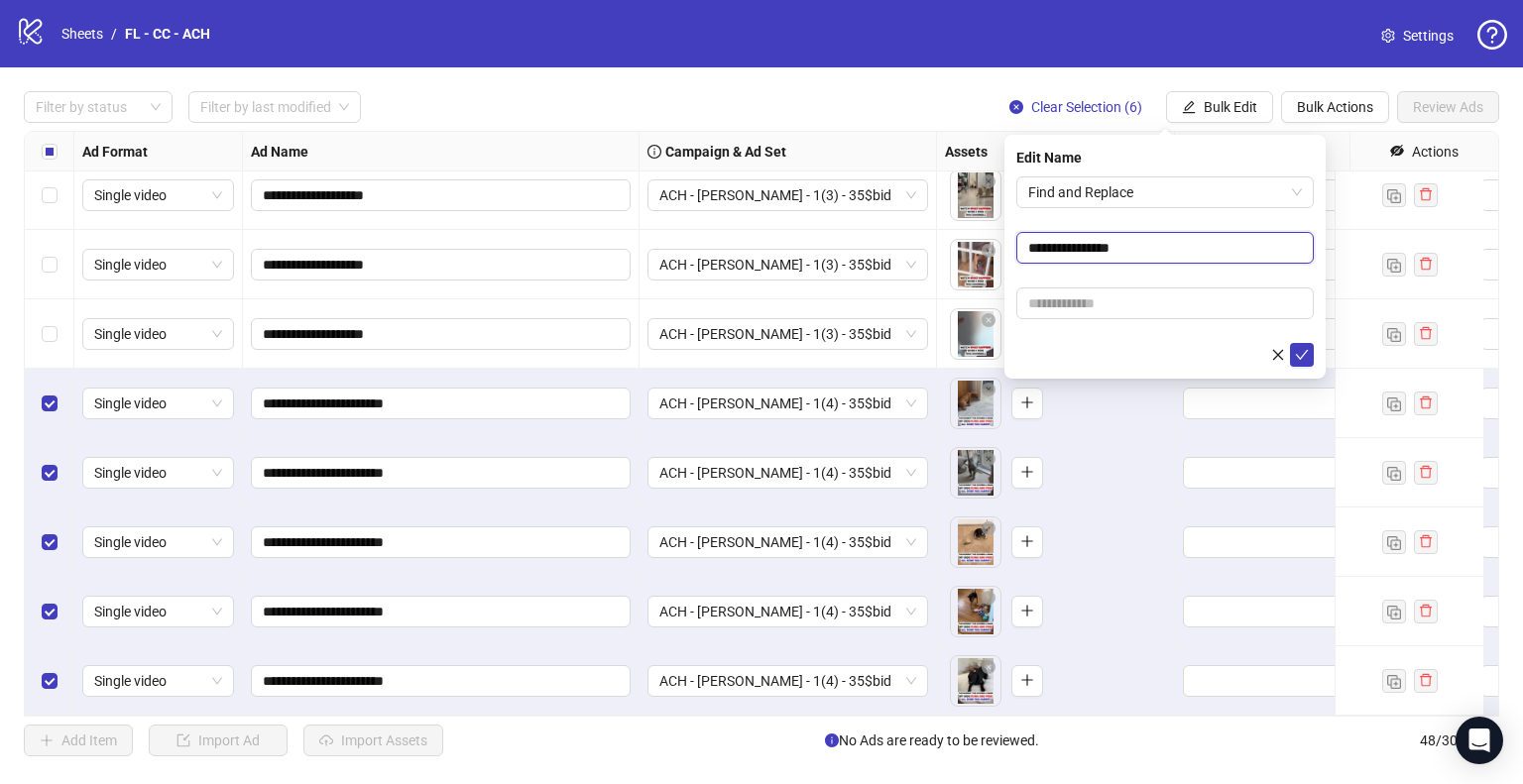 type on "**********" 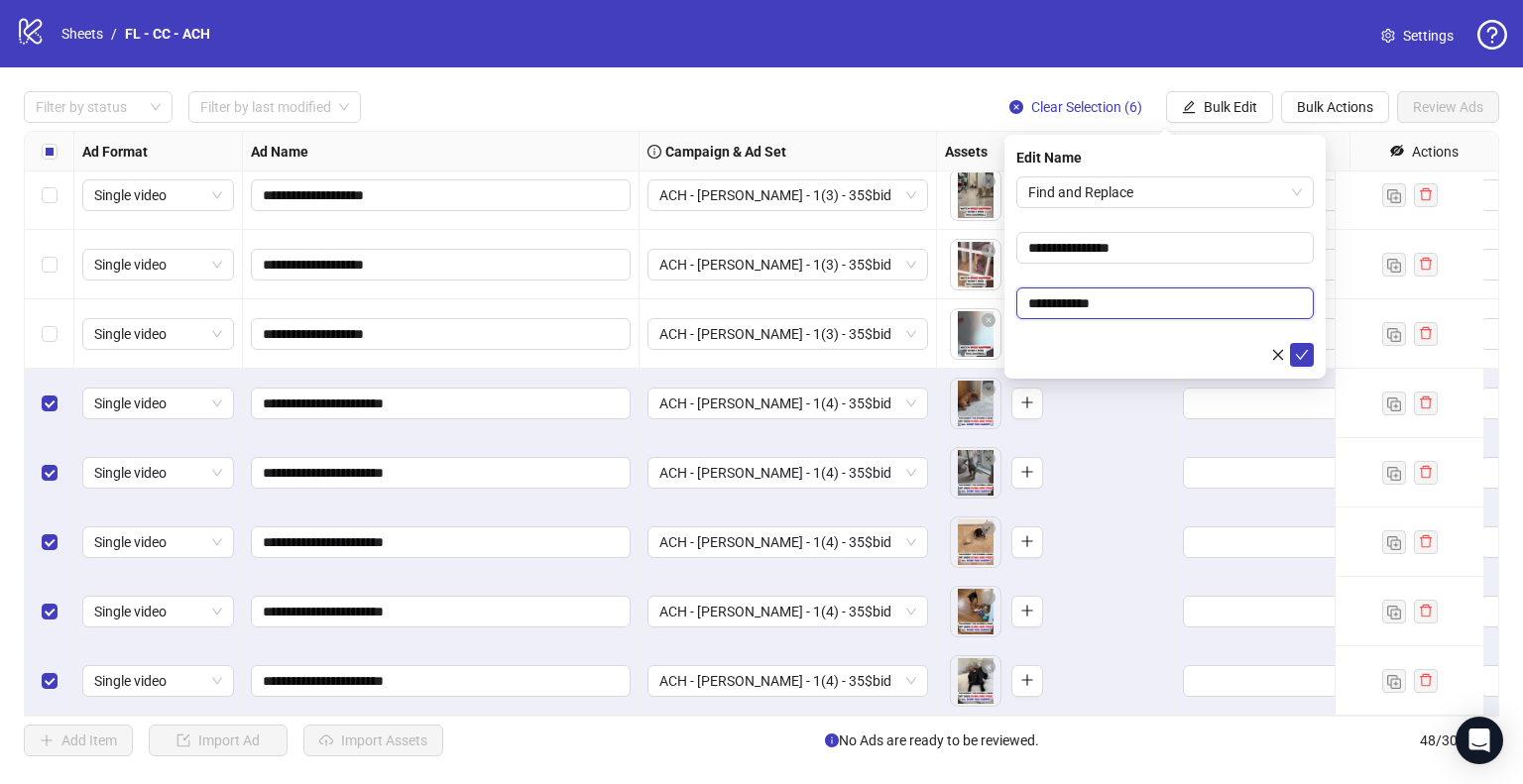 type on "**********" 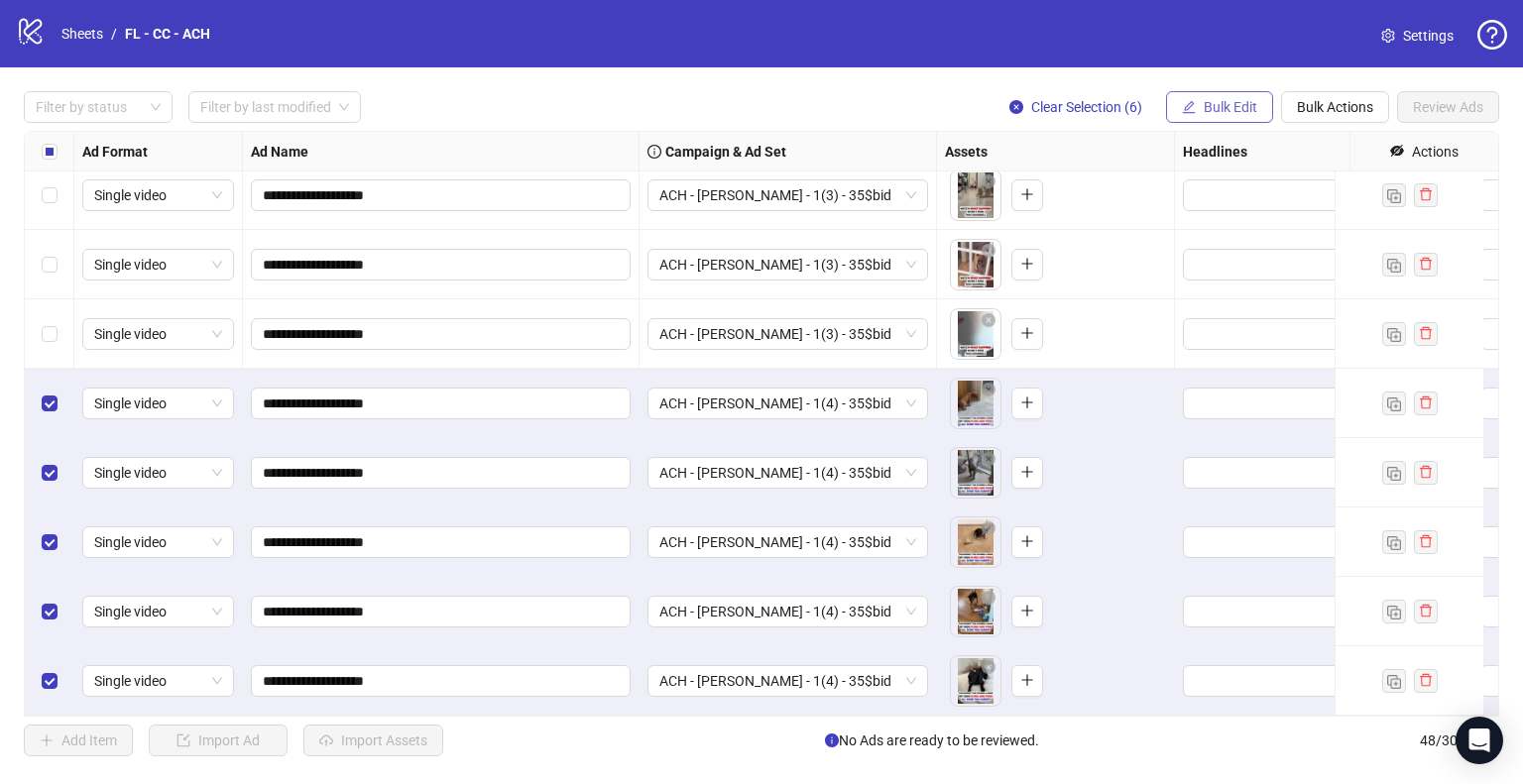 click on "Bulk Edit" at bounding box center [1230, 107] 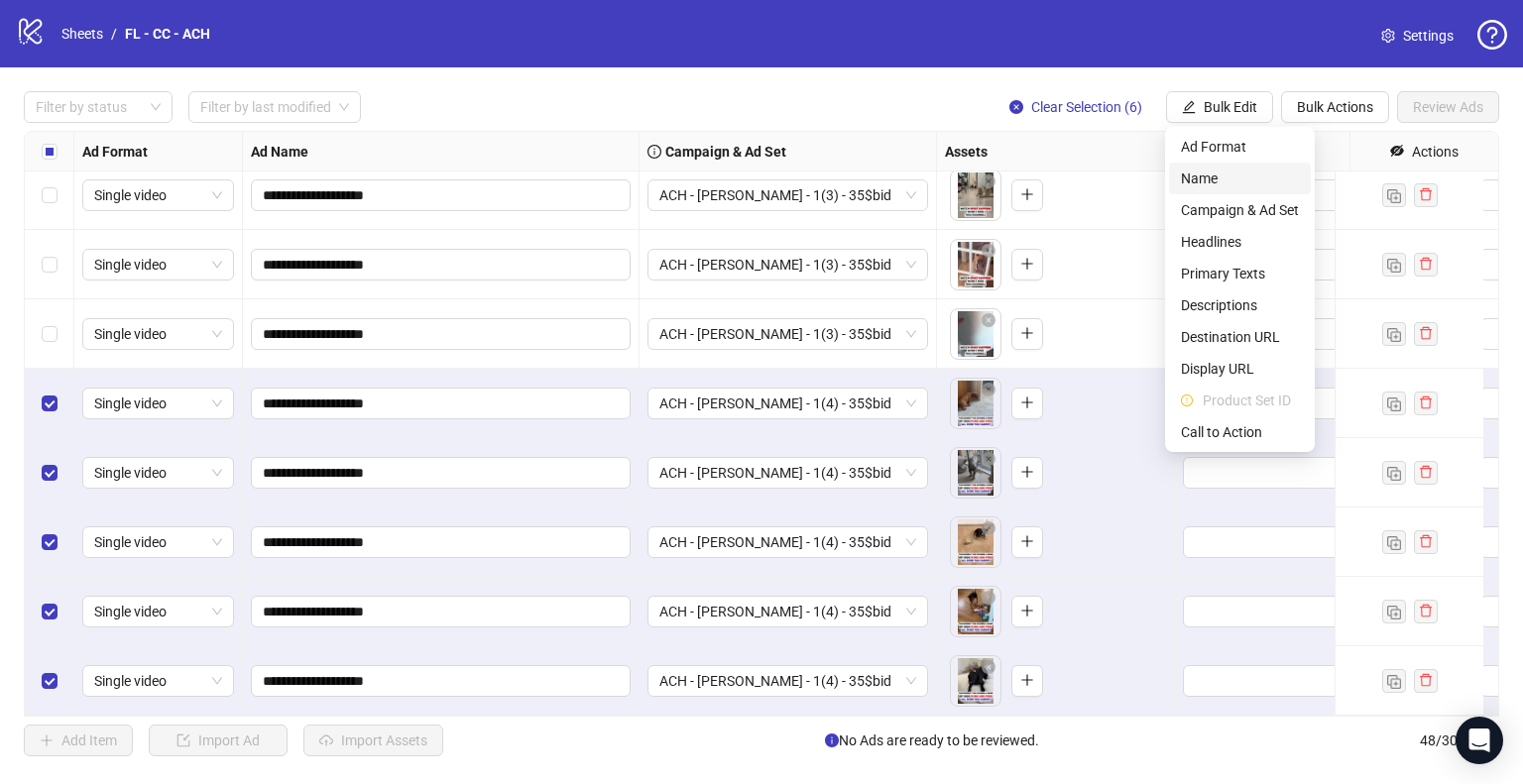 click on "Name" at bounding box center [1239, 178] 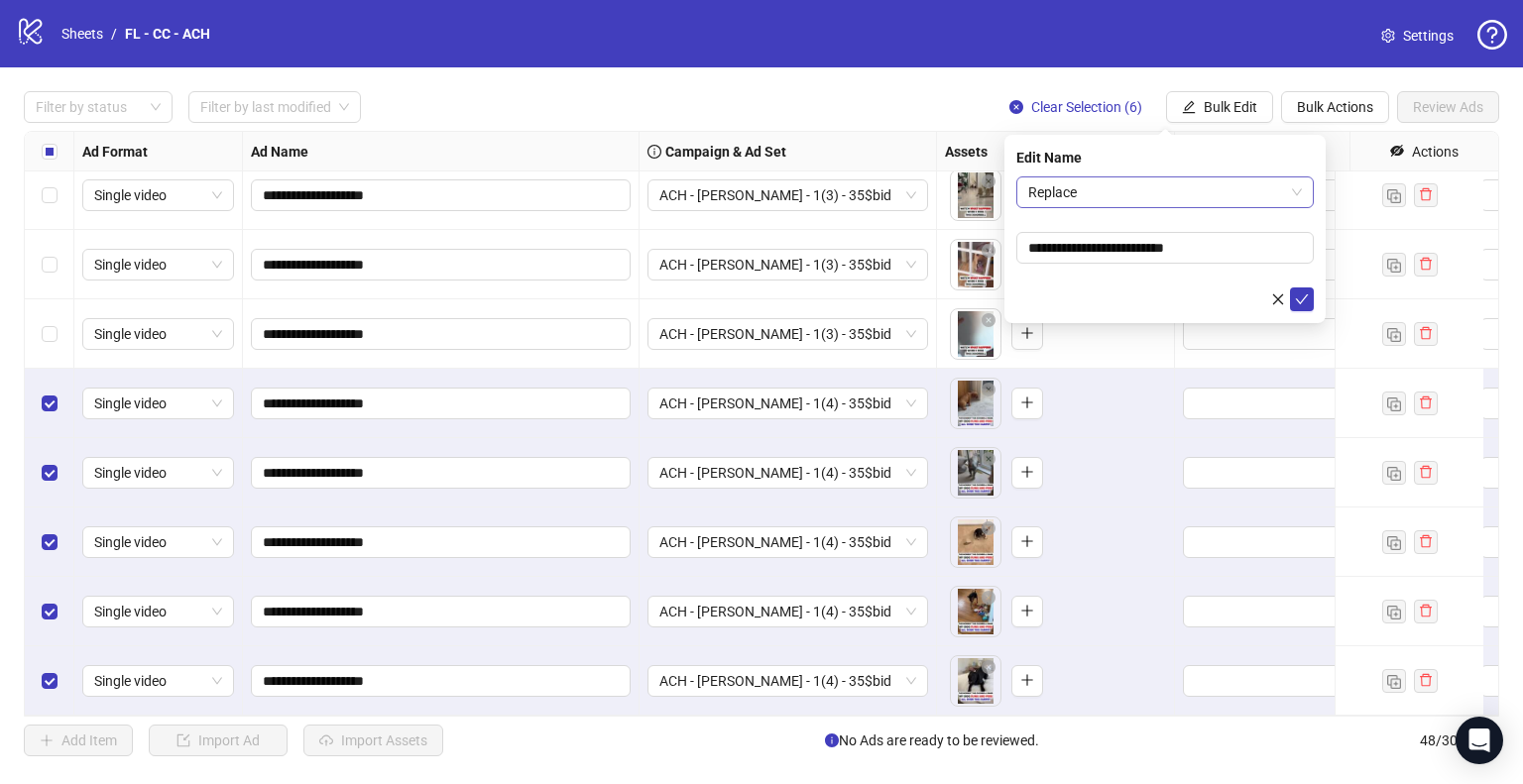 click on "Replace" at bounding box center [1165, 192] 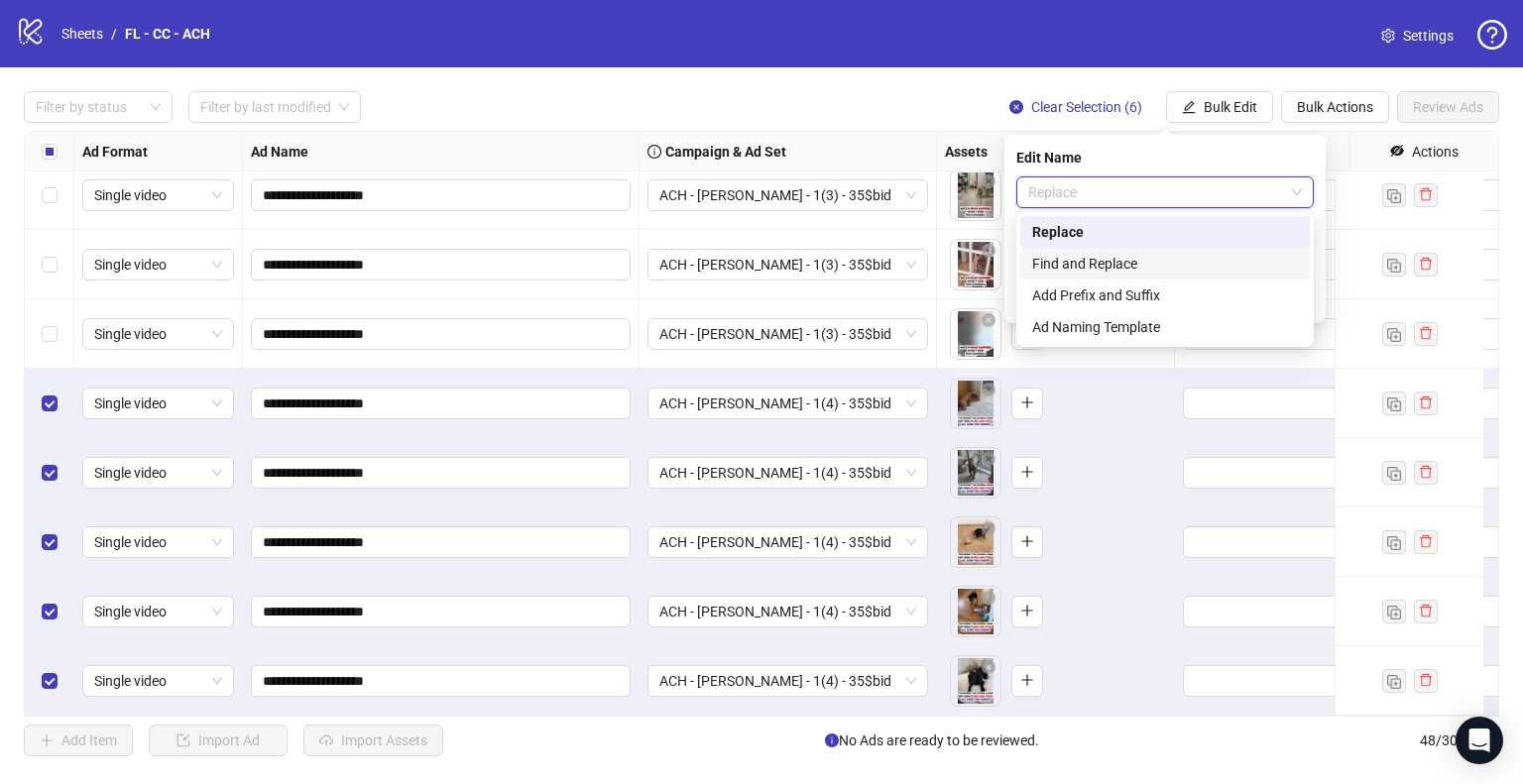 click on "Find and Replace" at bounding box center [1165, 264] 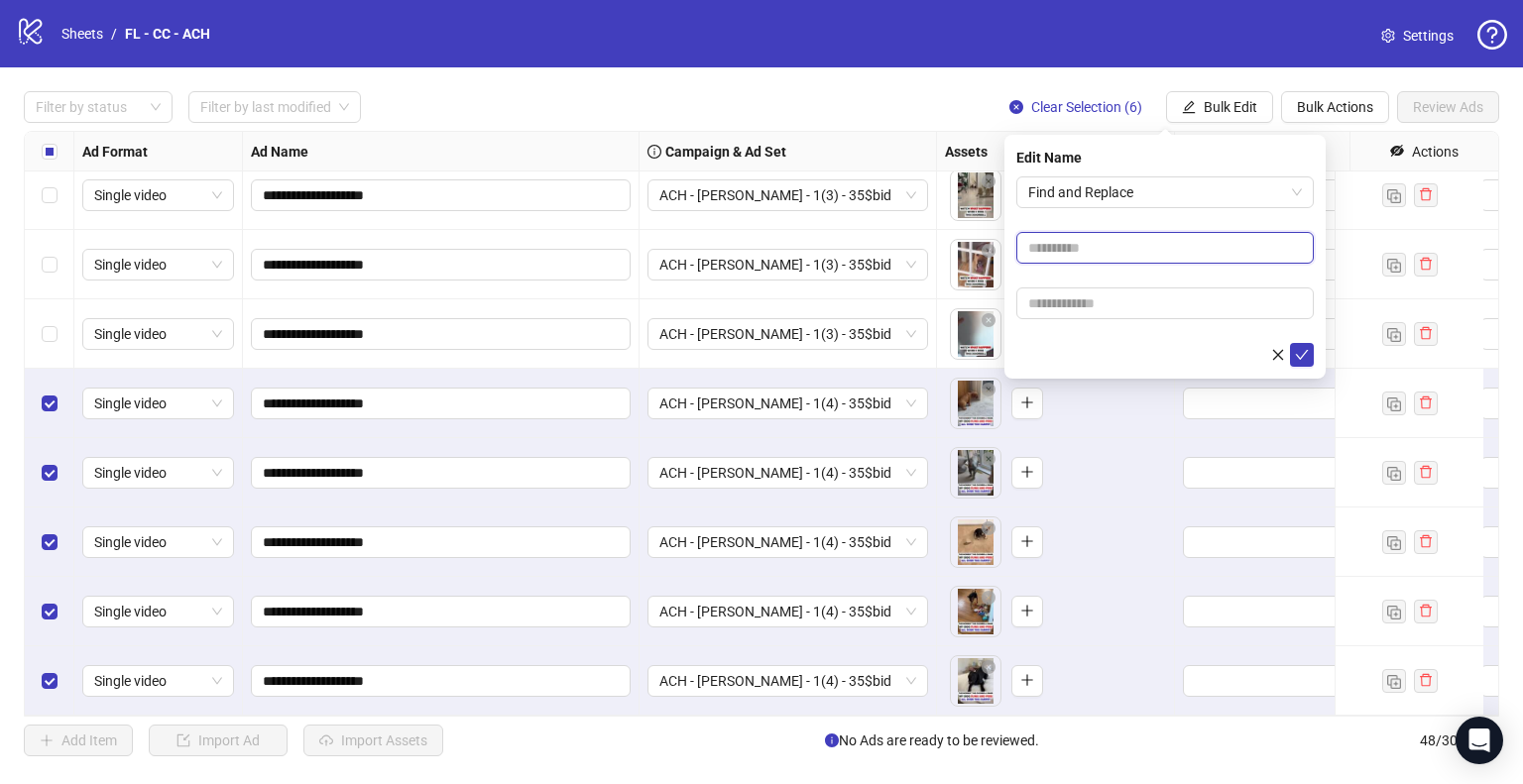 click at bounding box center (1165, 248) 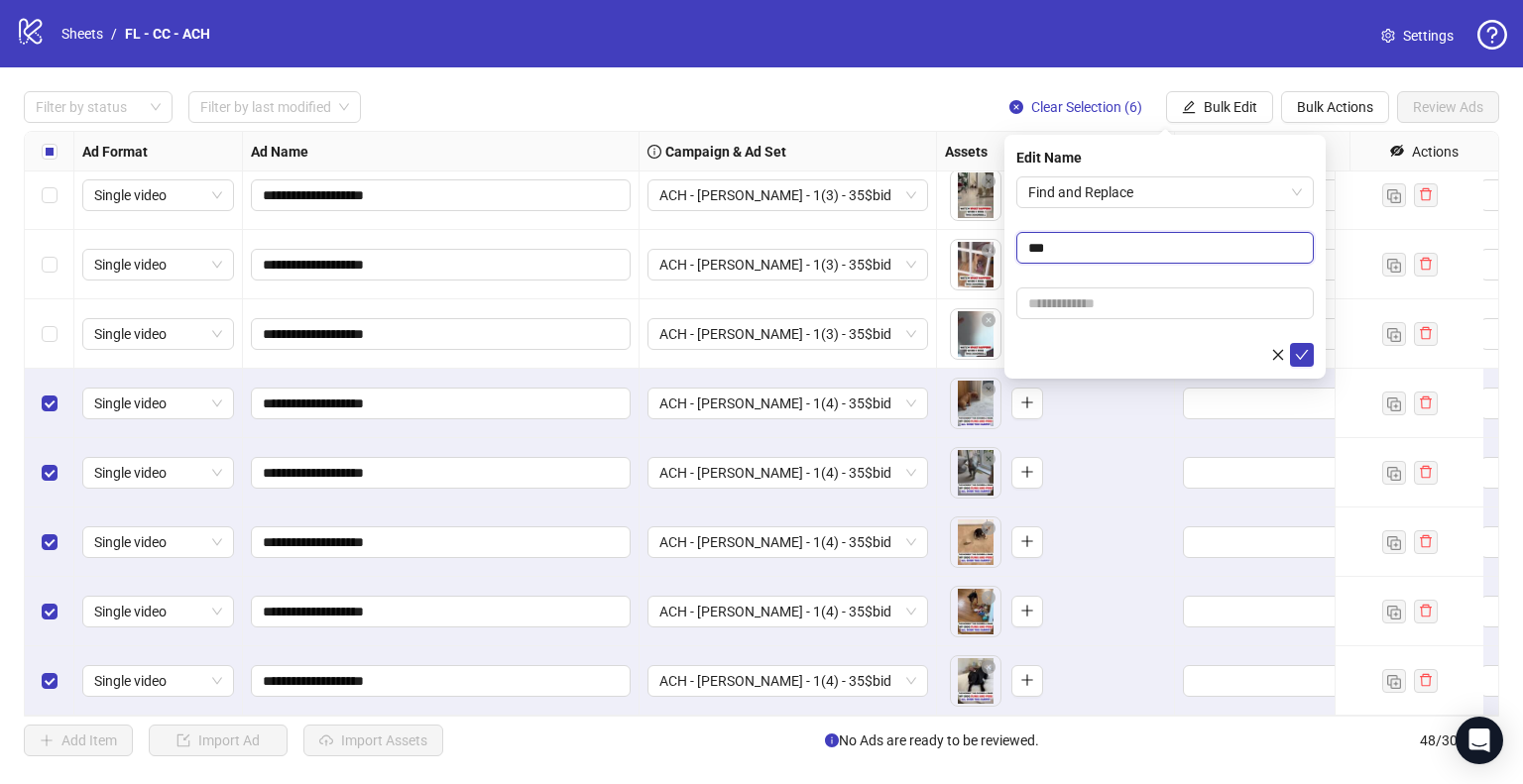 type on "***" 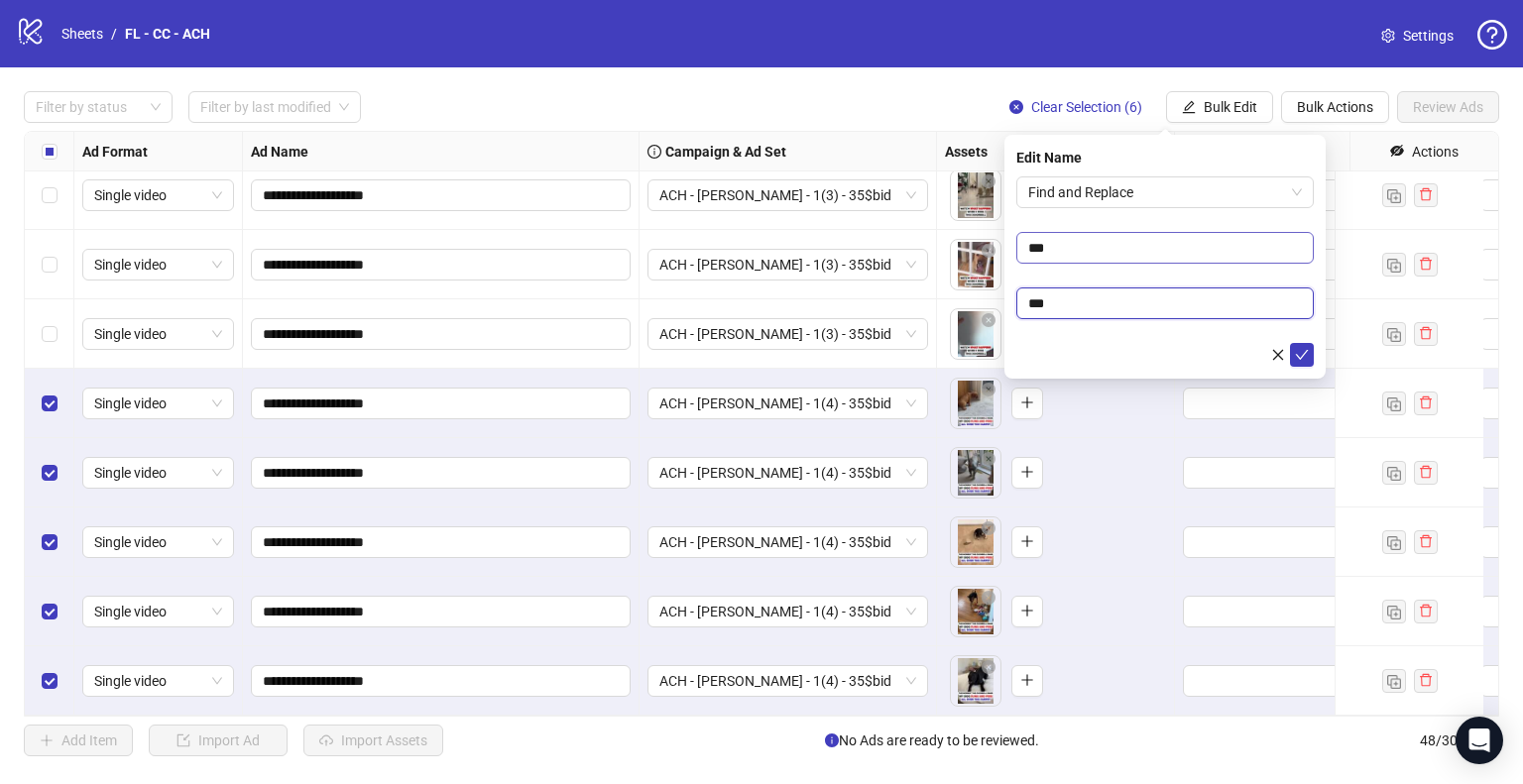 type on "**" 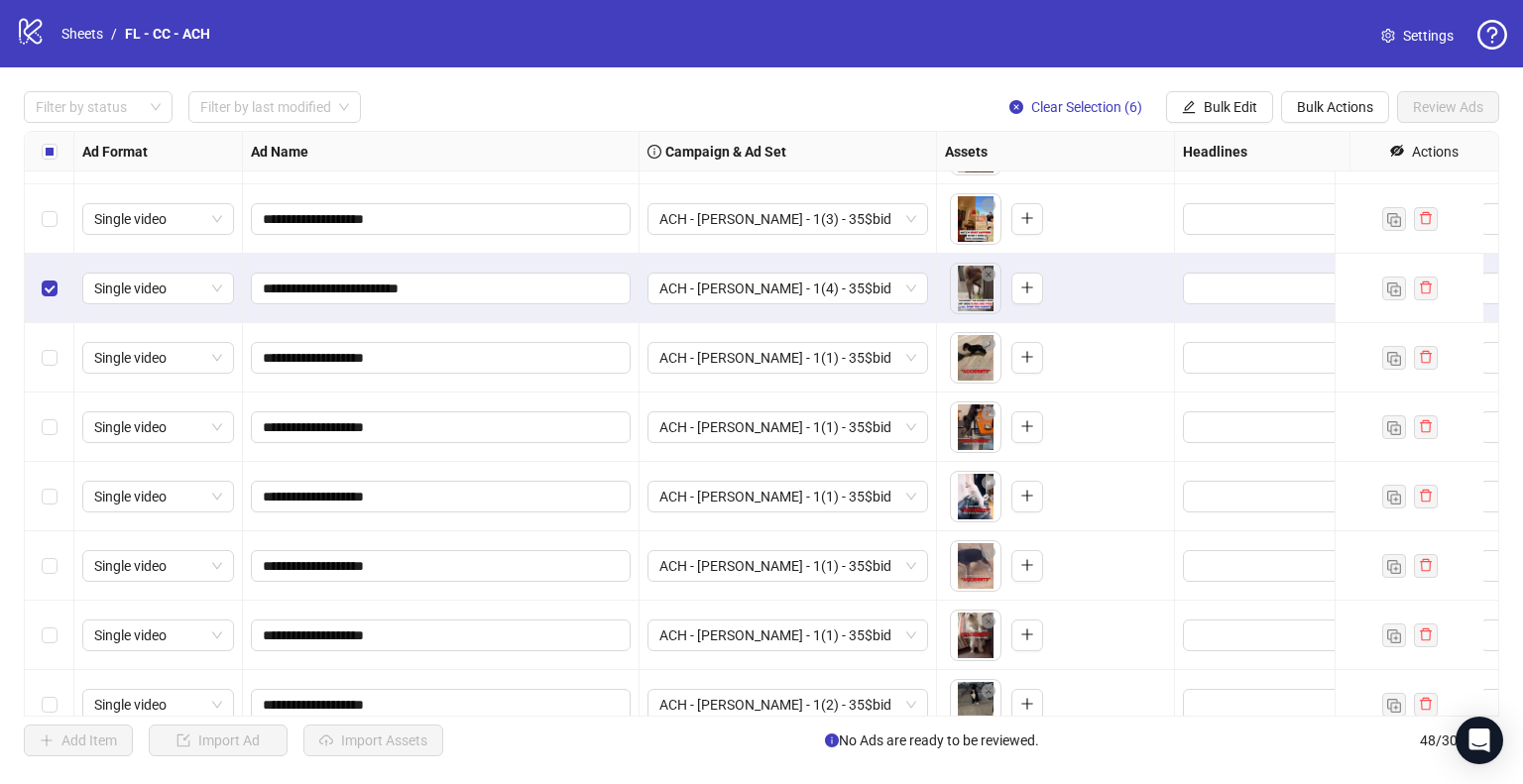 scroll, scrollTop: 1710, scrollLeft: 0, axis: vertical 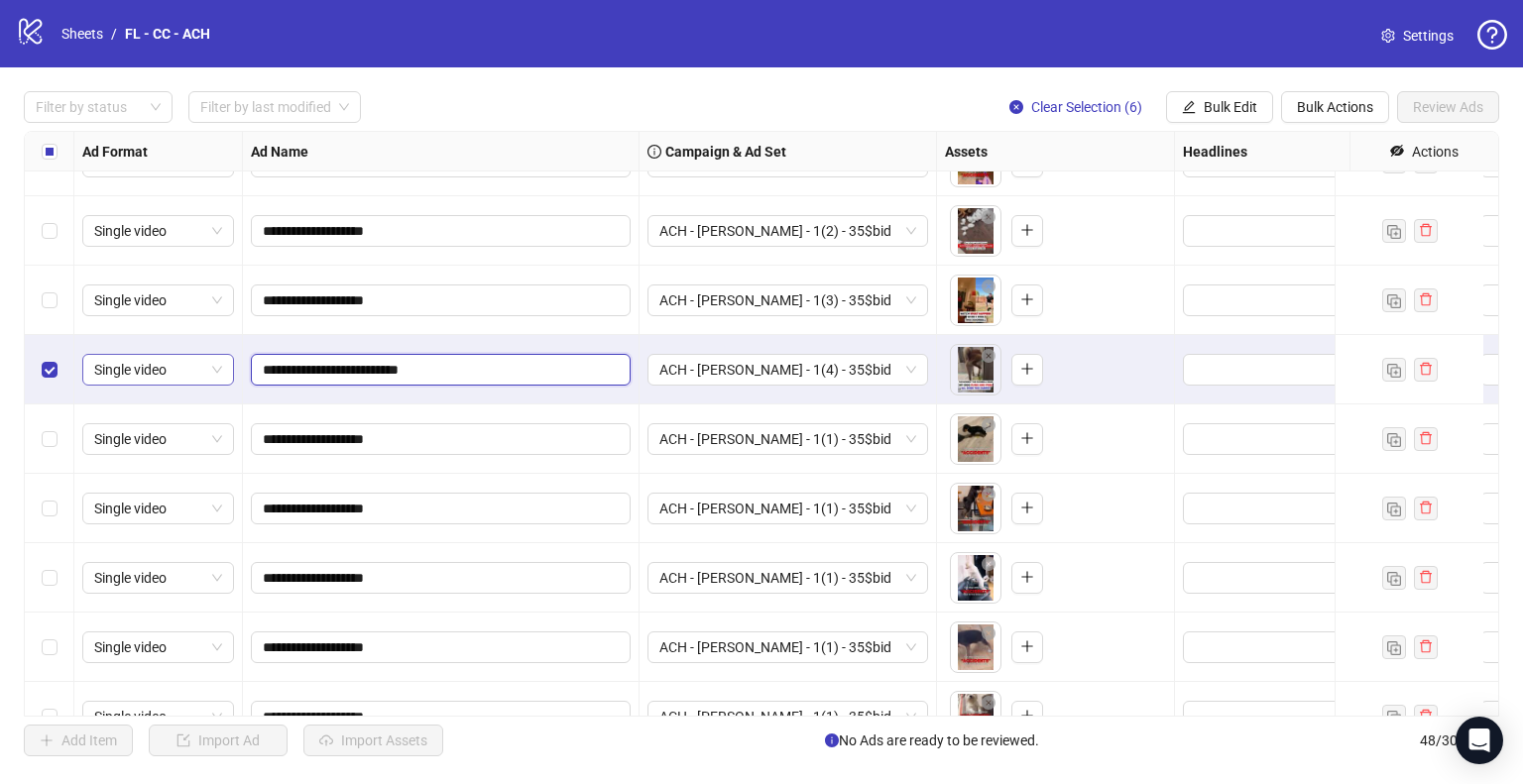 drag, startPoint x: 313, startPoint y: 371, endPoint x: 207, endPoint y: 371, distance: 106 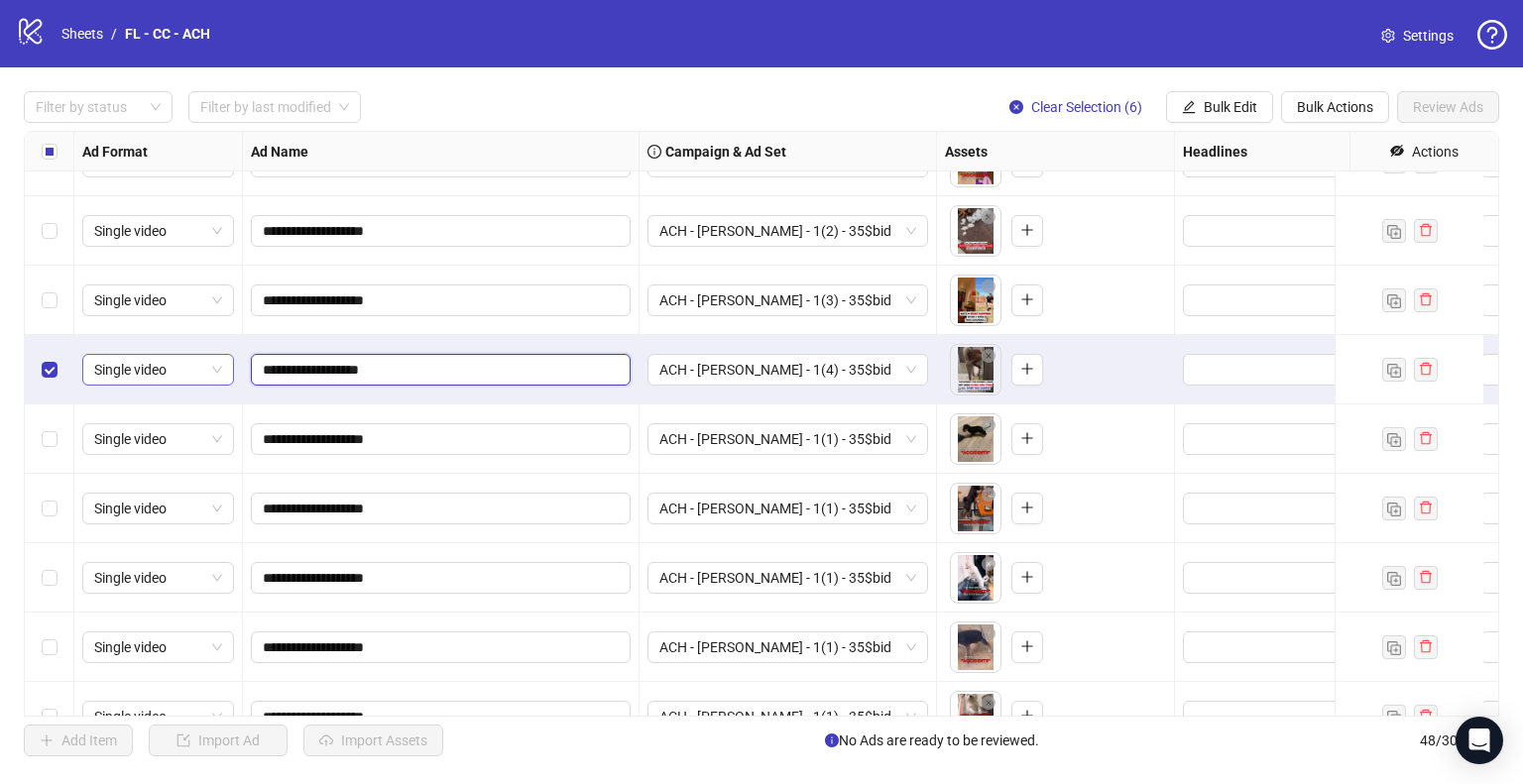 type on "**********" 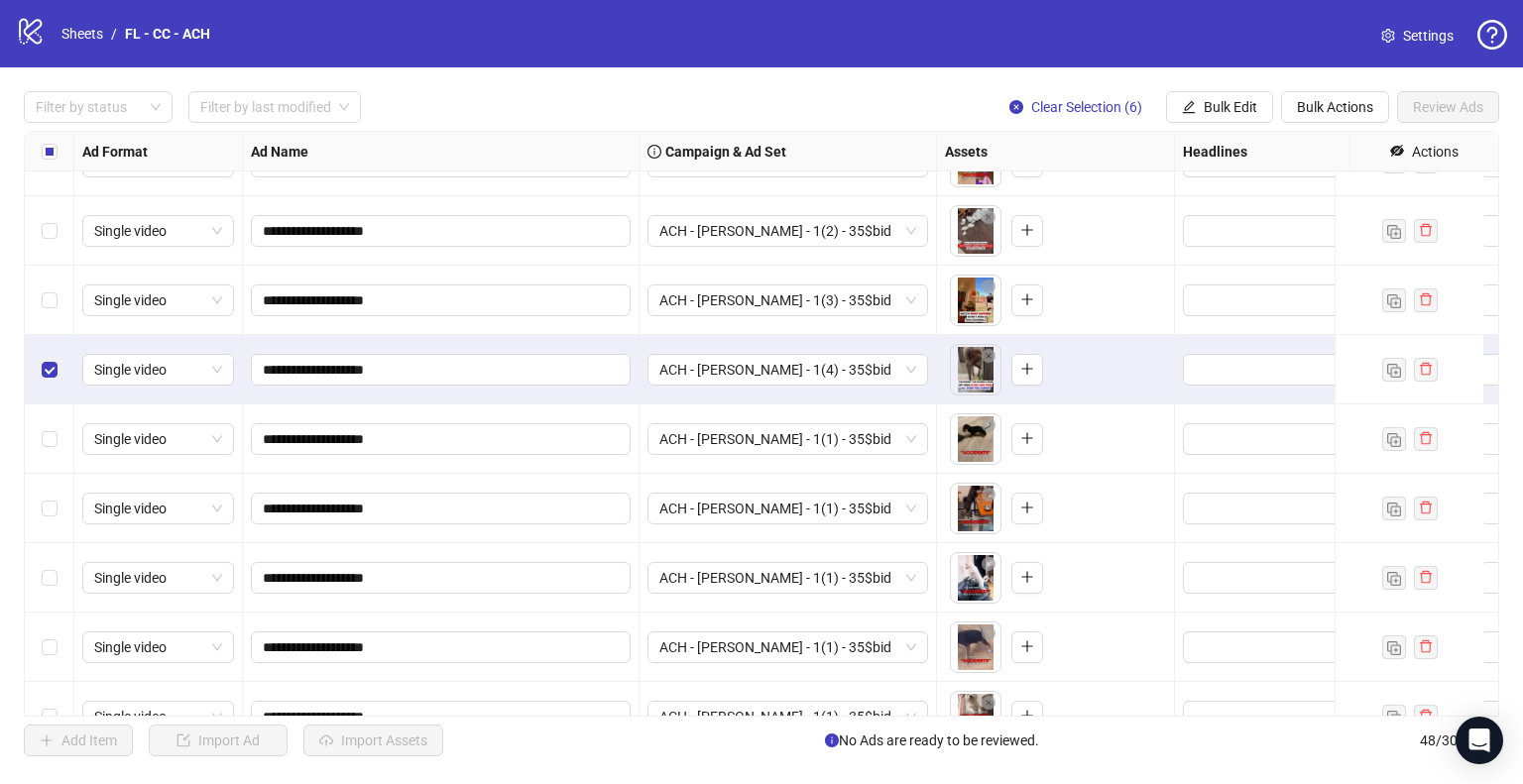 click on "**********" at bounding box center [441, 370] 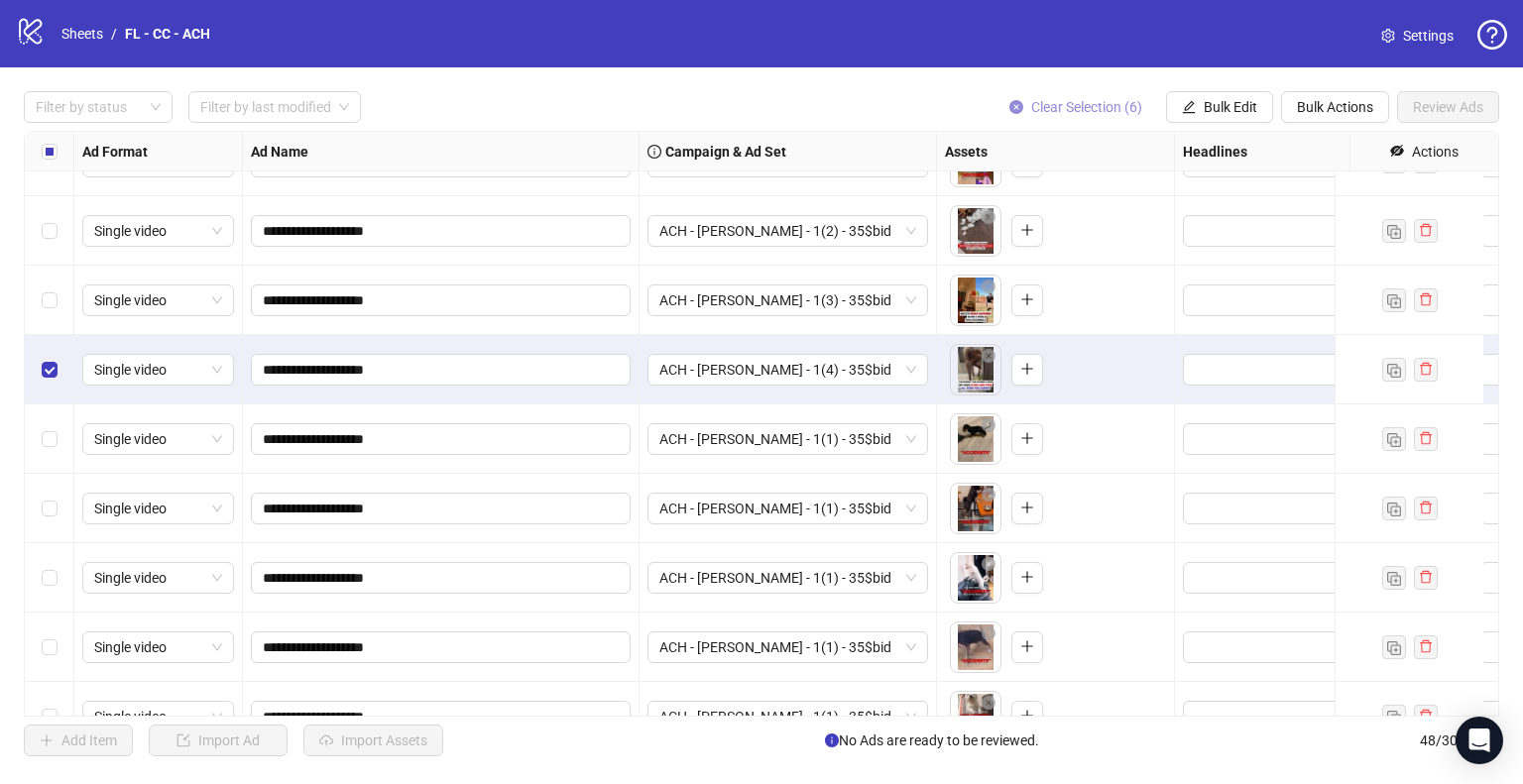 click on "Clear Selection (6)" at bounding box center [1087, 107] 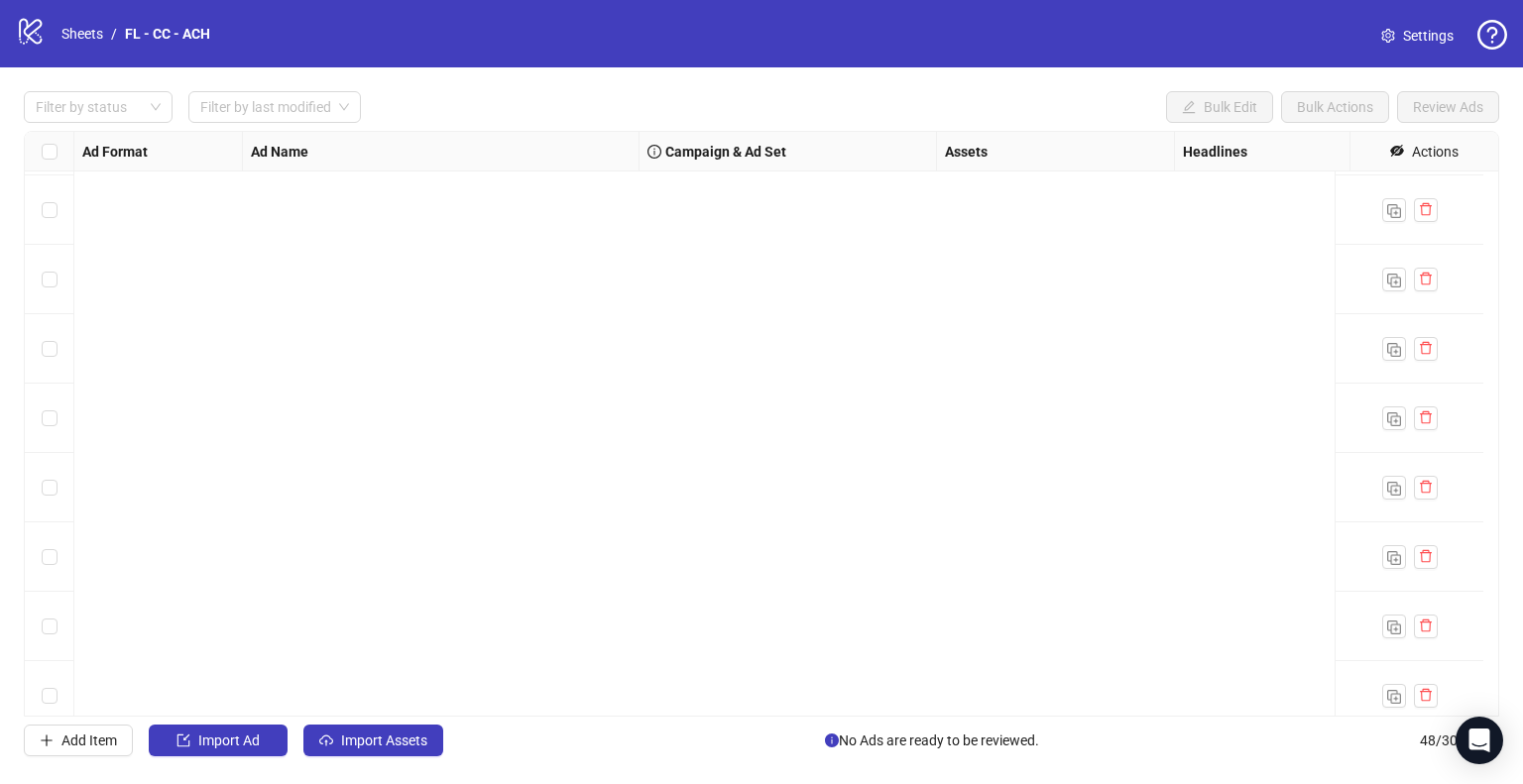 scroll, scrollTop: 2800, scrollLeft: 0, axis: vertical 